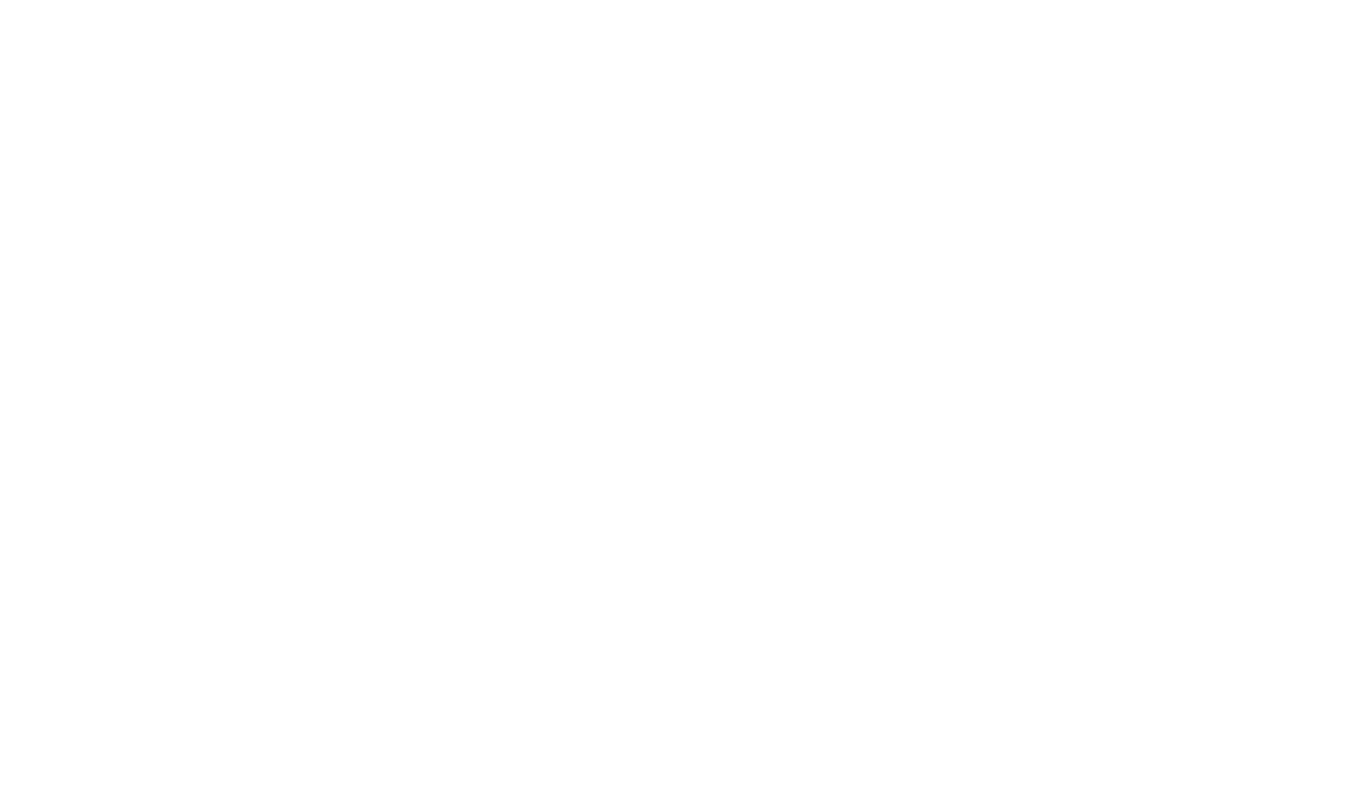 scroll, scrollTop: 0, scrollLeft: 0, axis: both 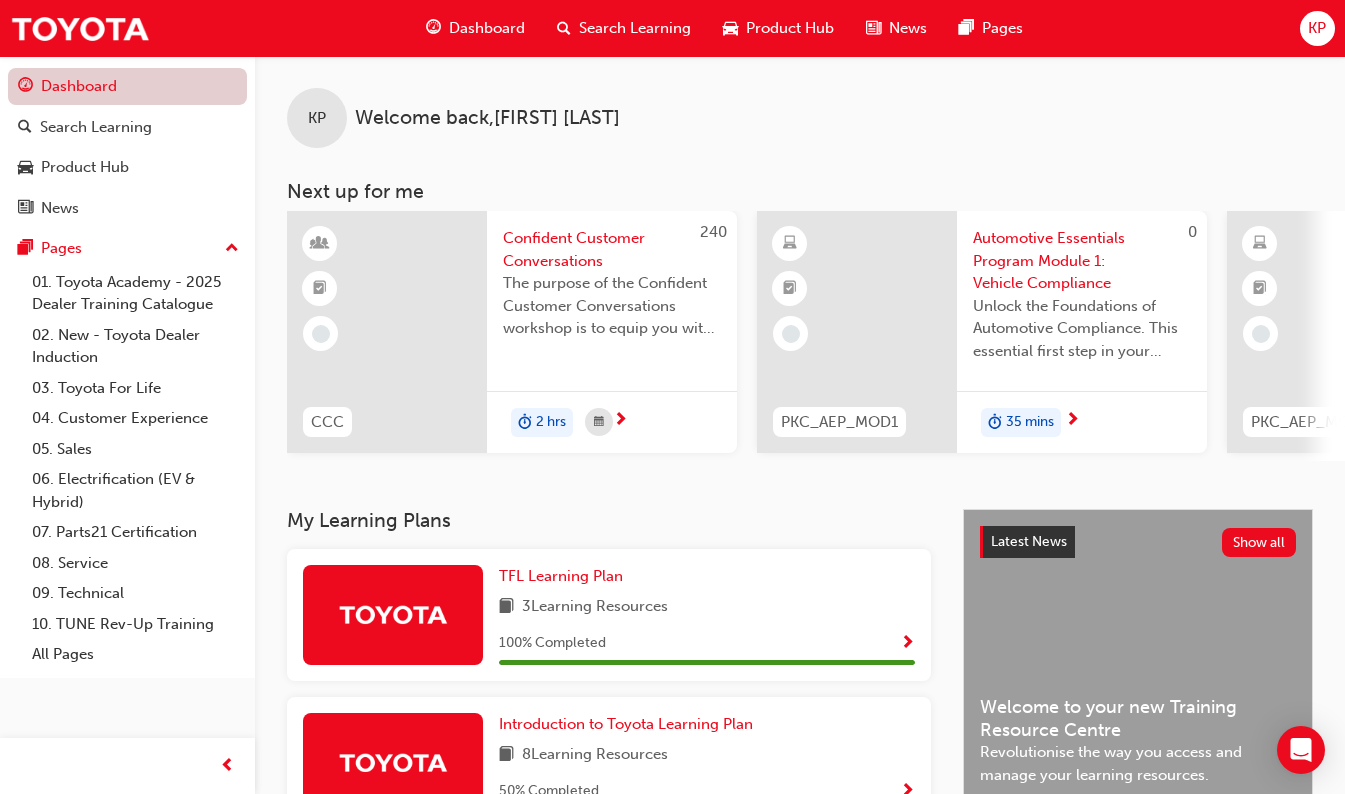 click on "Dashboard" at bounding box center [127, 86] 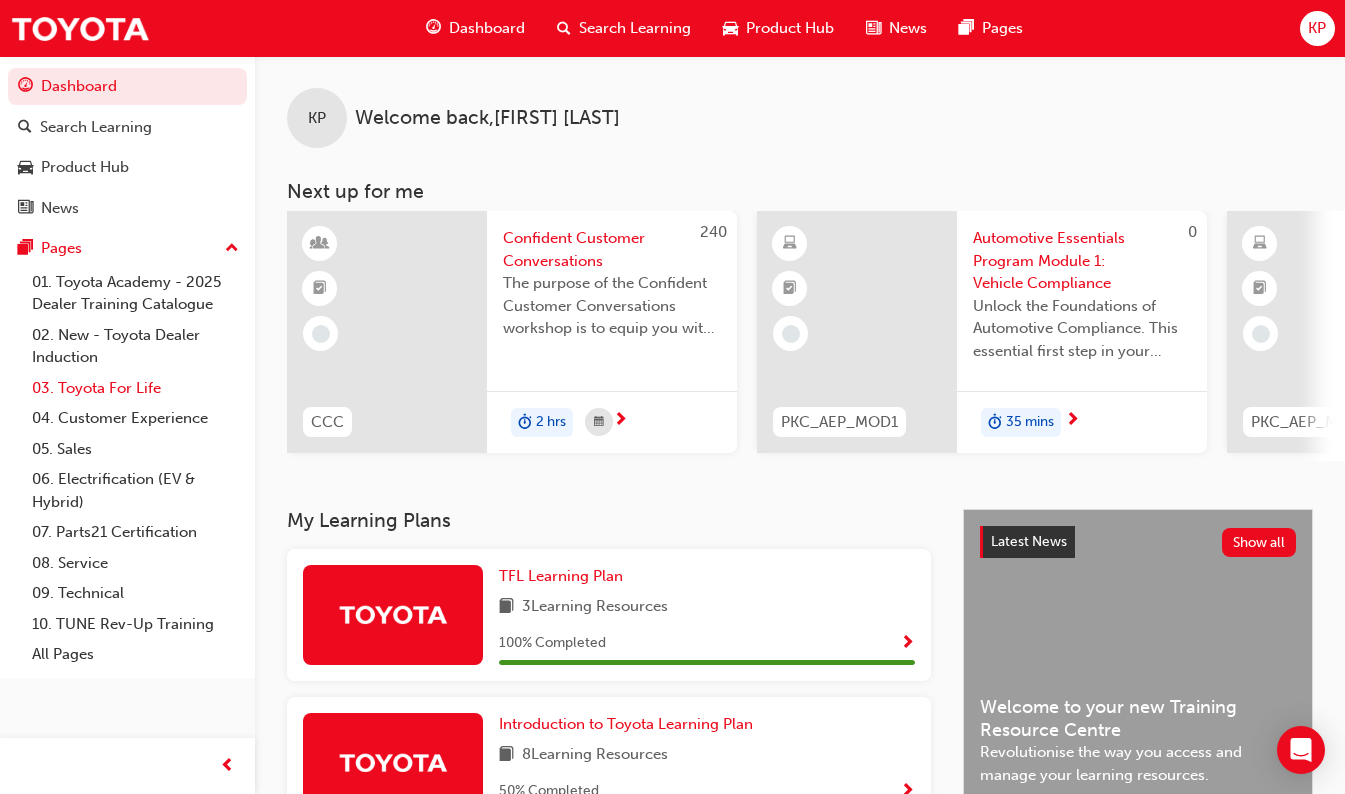 click on "03. Toyota For Life" at bounding box center (135, 388) 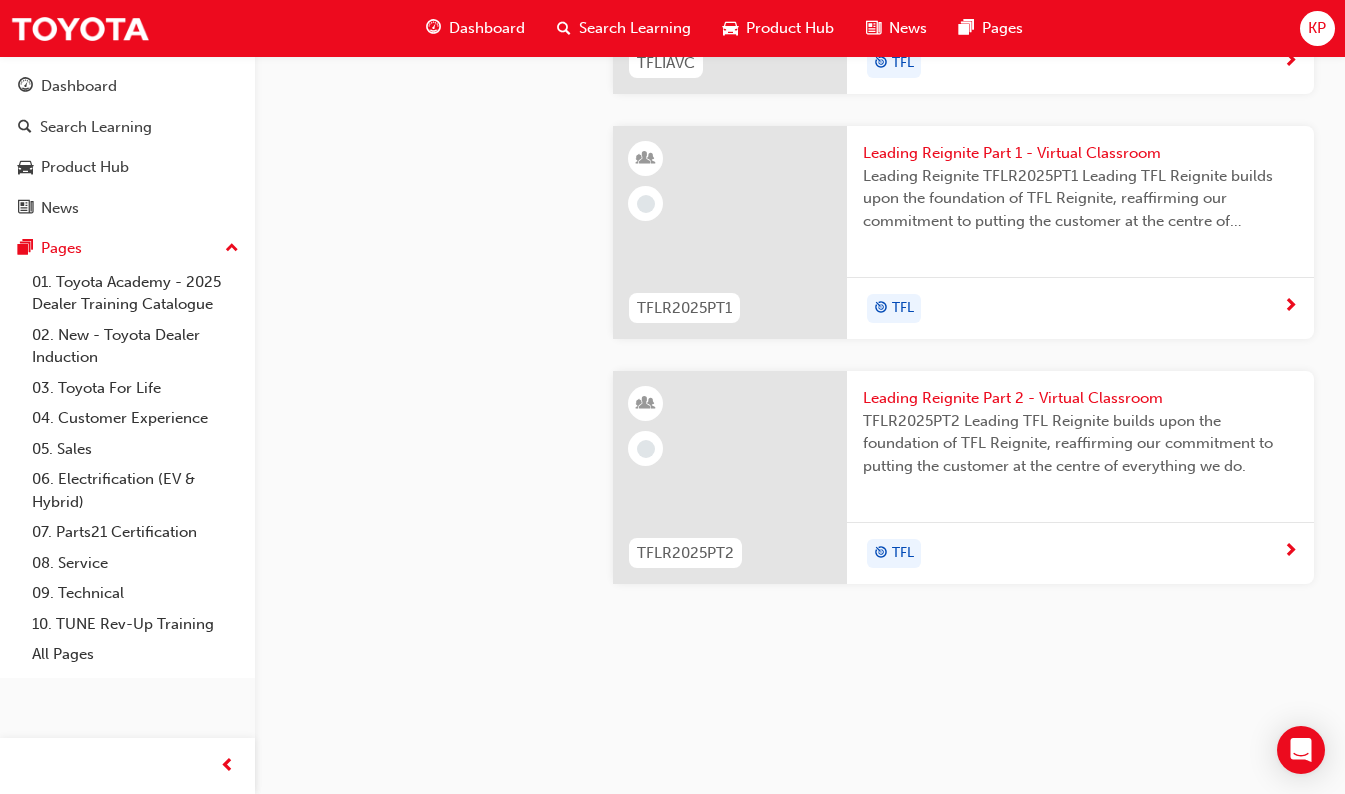 scroll, scrollTop: 1900, scrollLeft: 0, axis: vertical 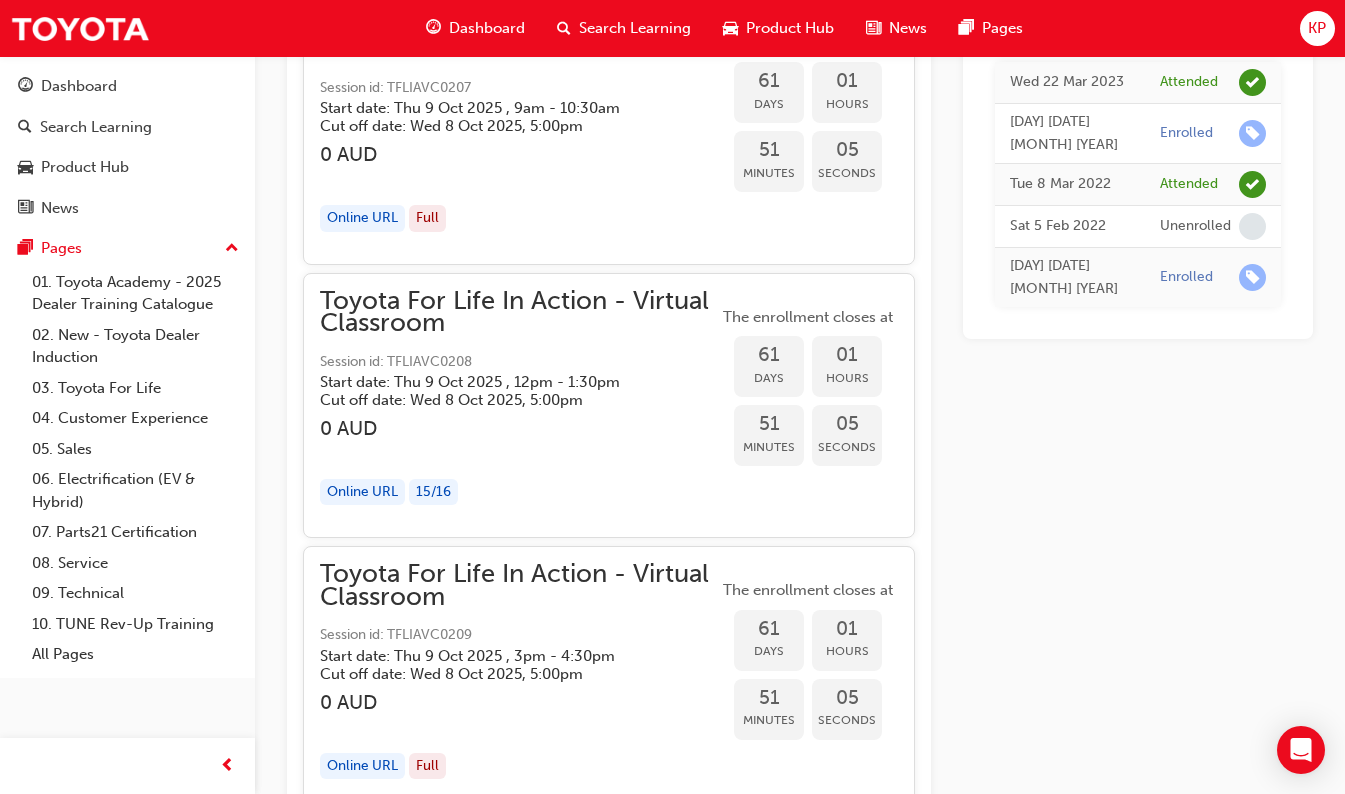 click on "15  /  16" at bounding box center (433, 492) 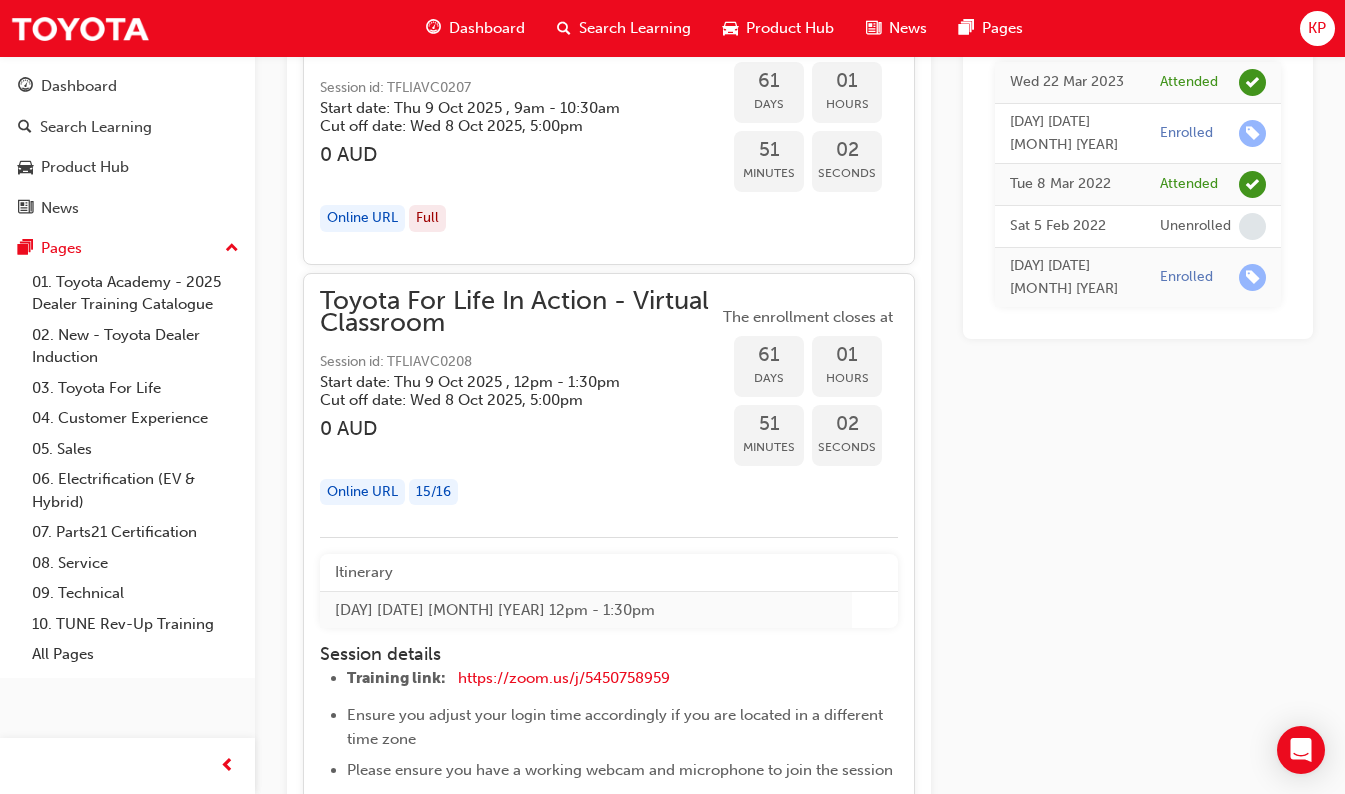 click on "15  /  16" at bounding box center [433, 492] 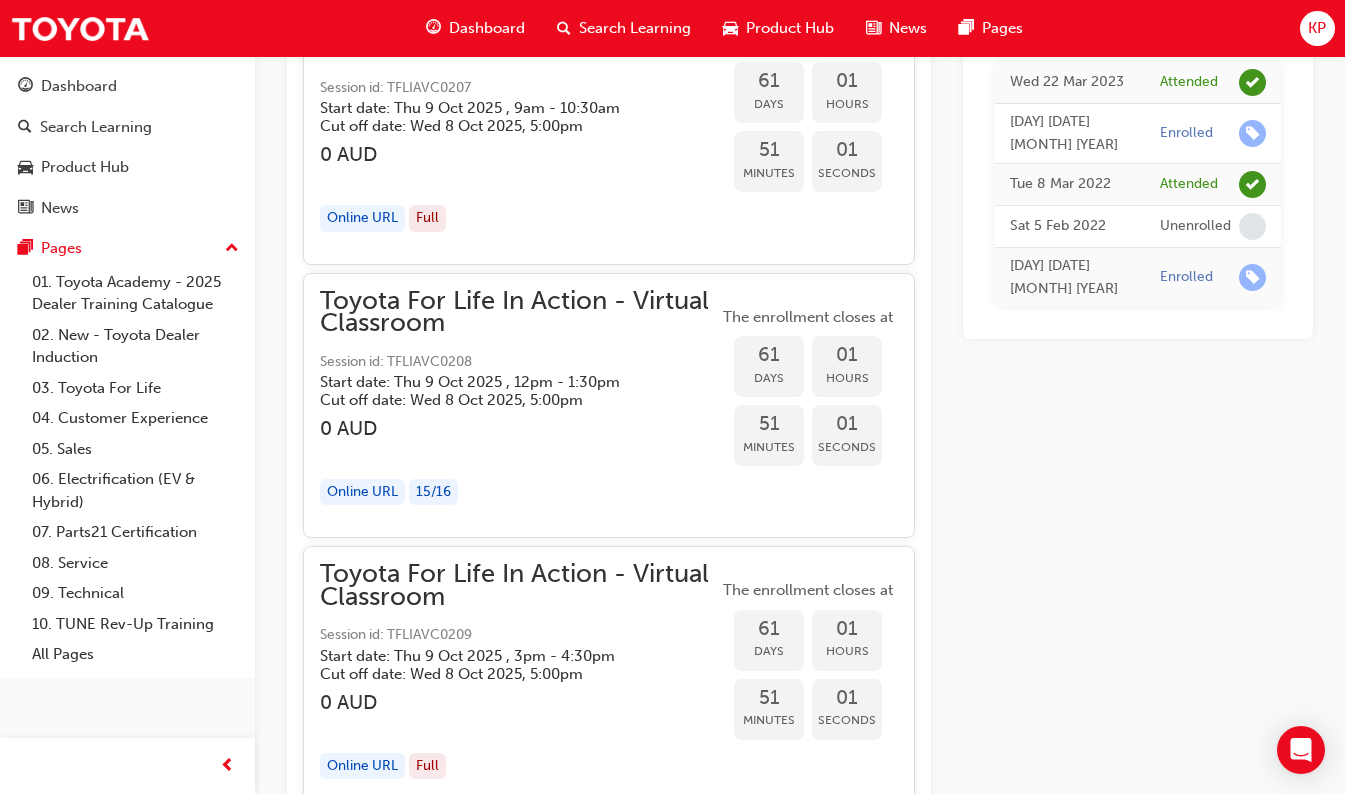 click on "Toyota For Life In Action - Virtual Classroom" at bounding box center [519, 312] 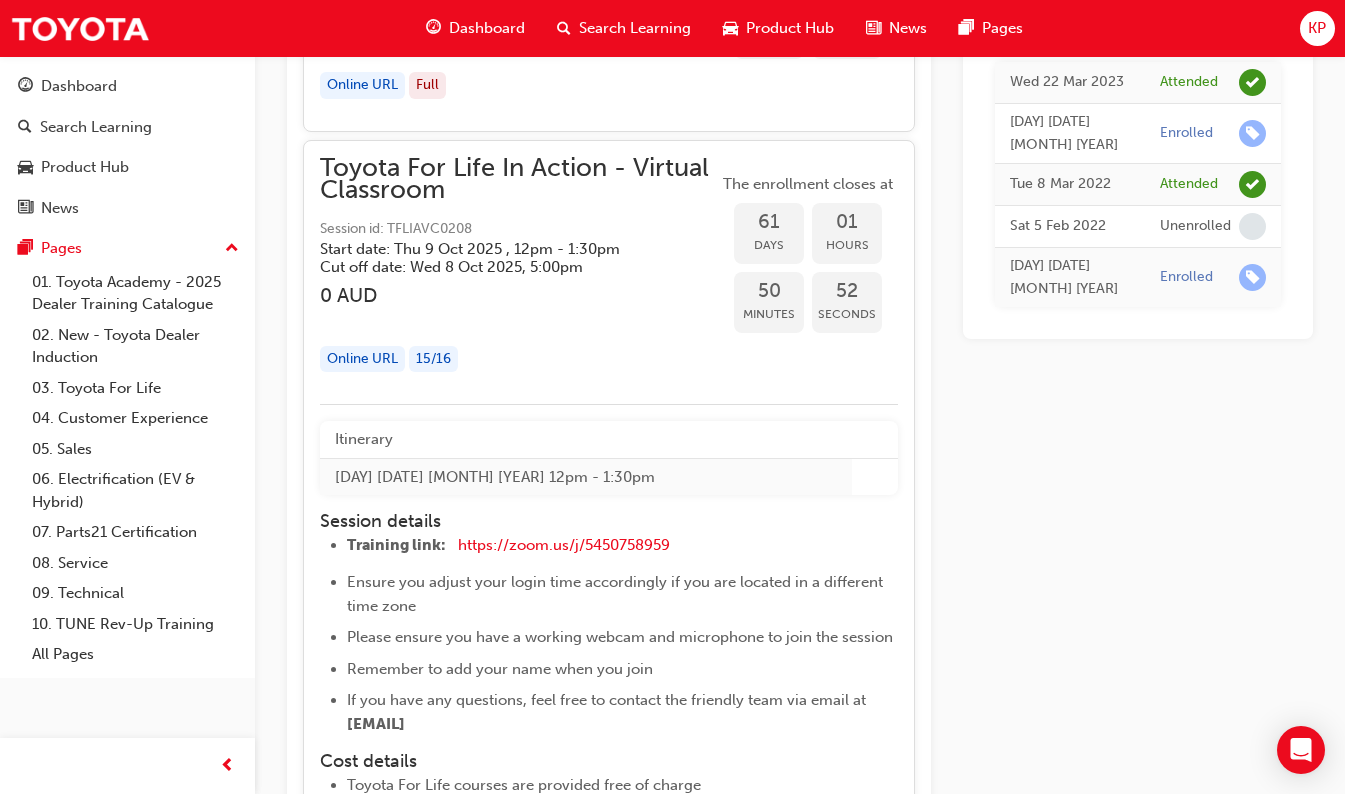 scroll, scrollTop: 21430, scrollLeft: 0, axis: vertical 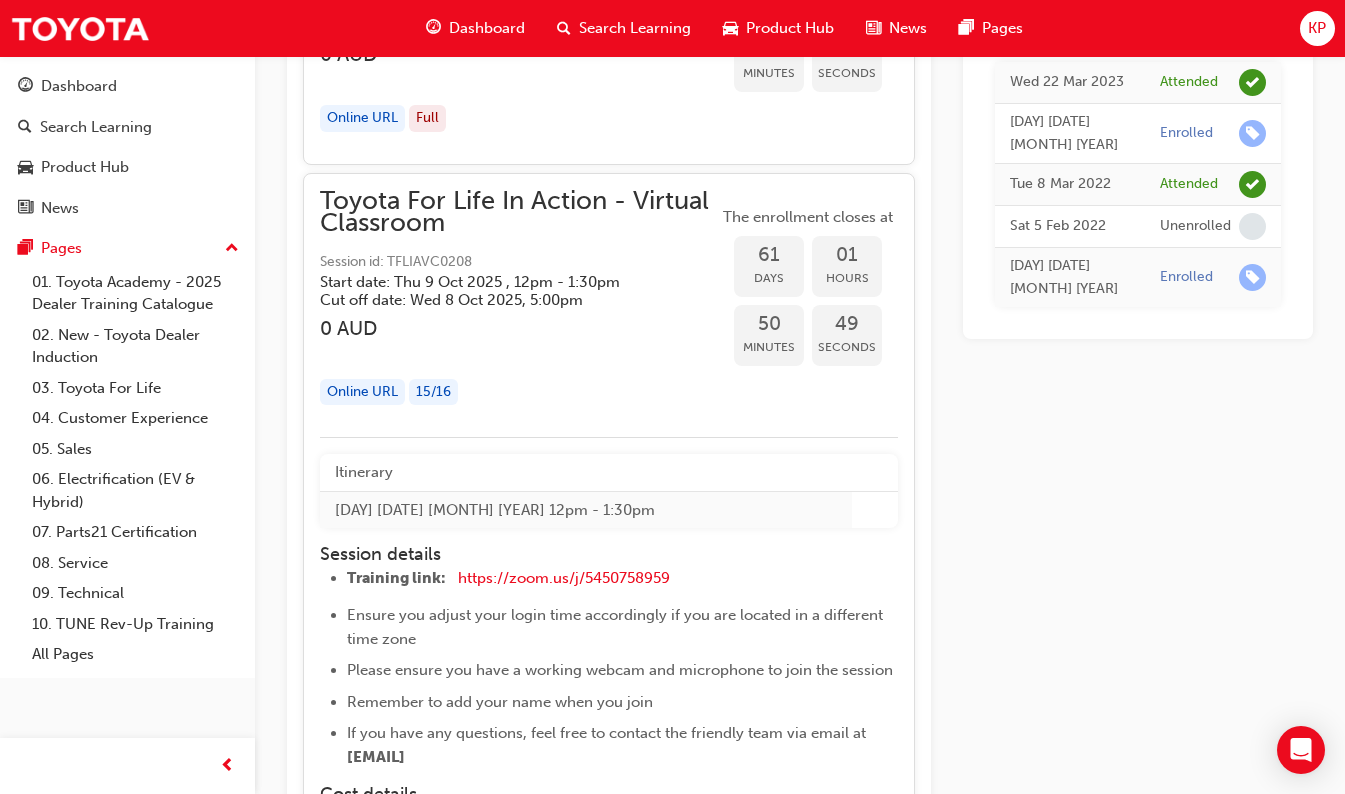 click at bounding box center (519, 351) 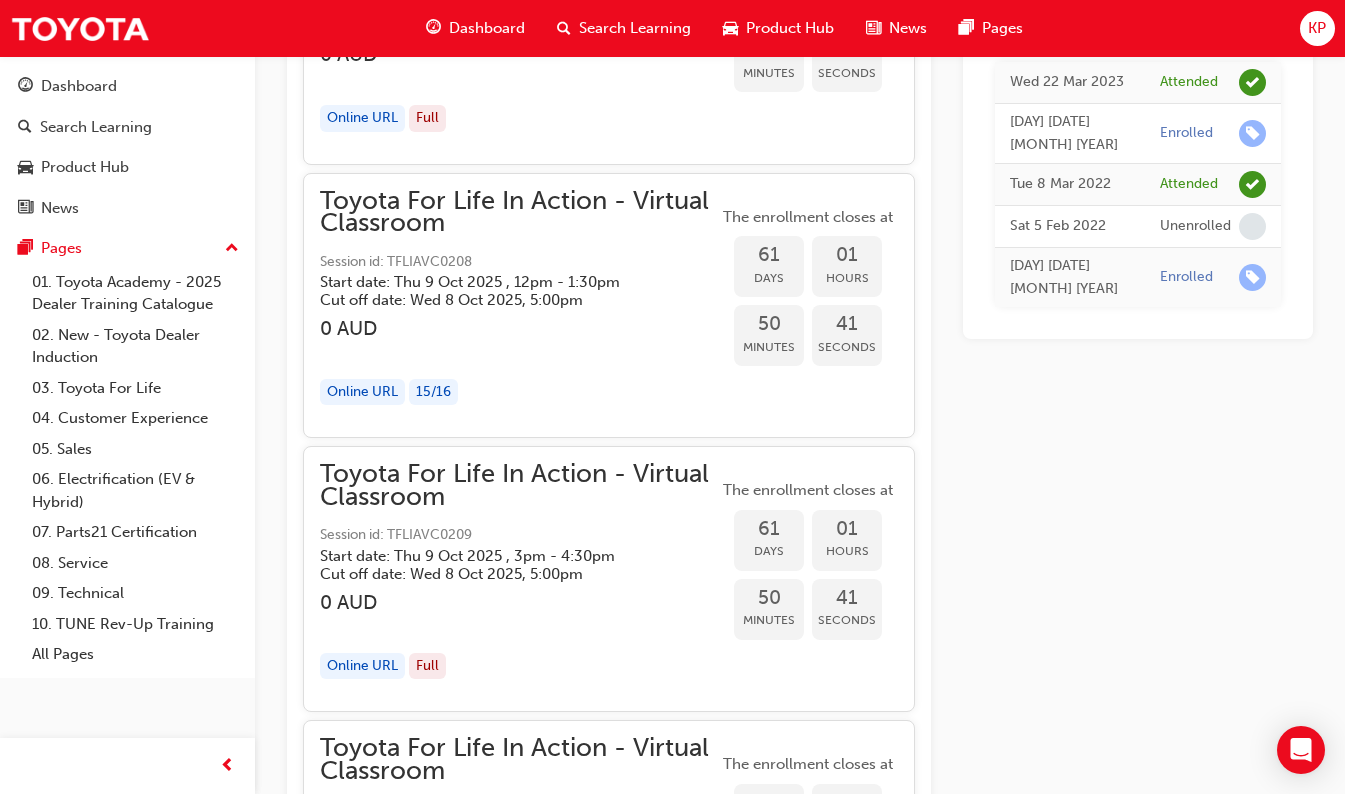 click on "Online URL" at bounding box center [362, 392] 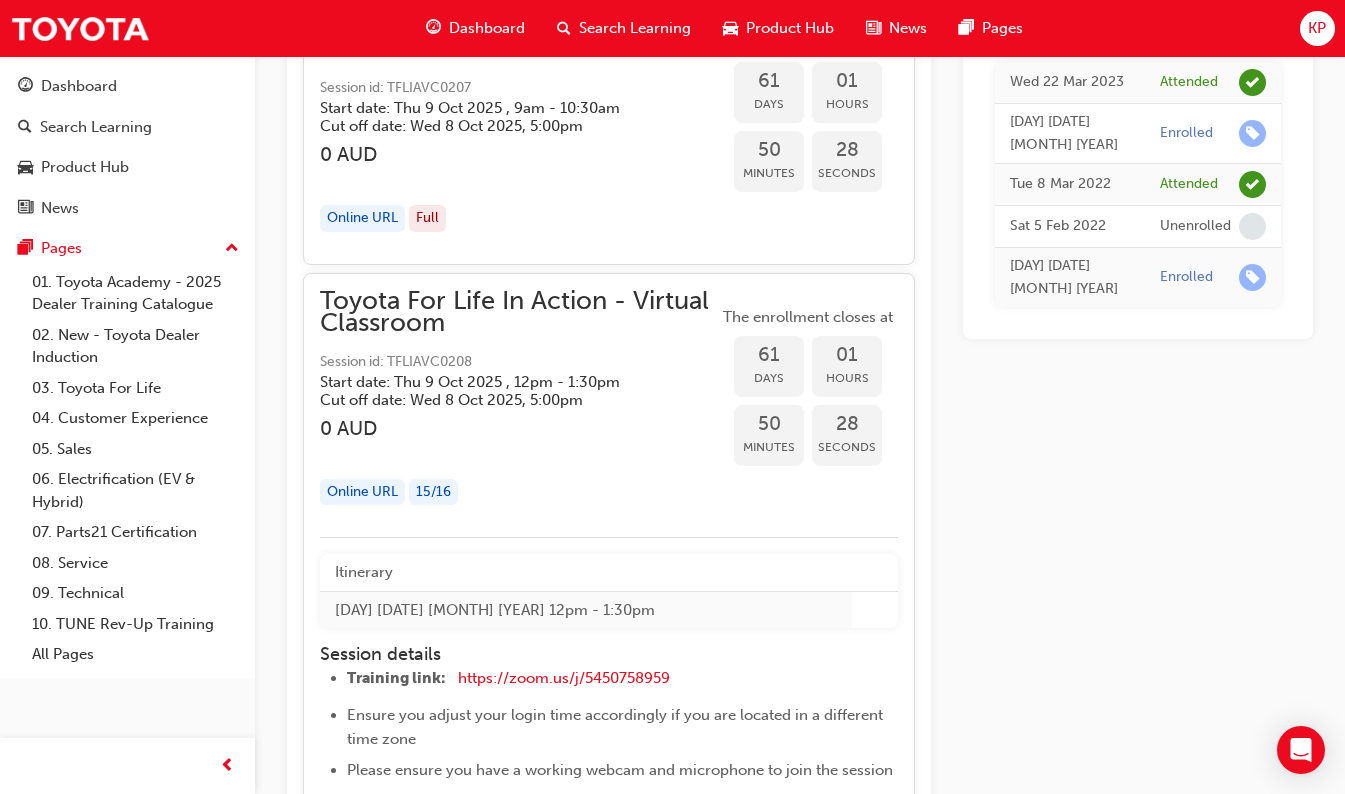 scroll, scrollTop: 21230, scrollLeft: 0, axis: vertical 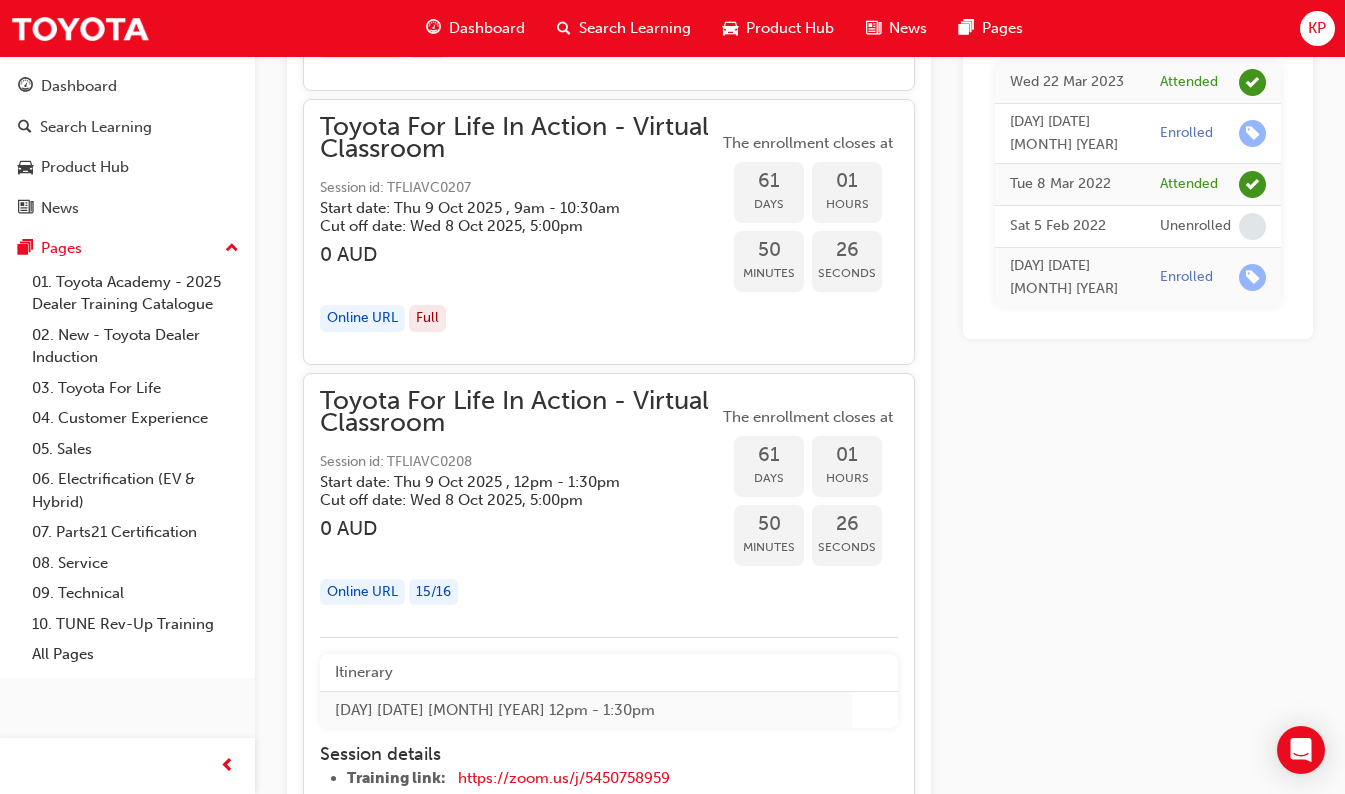 click on "Toyota For Life In Action - Virtual Classroom" at bounding box center [519, 412] 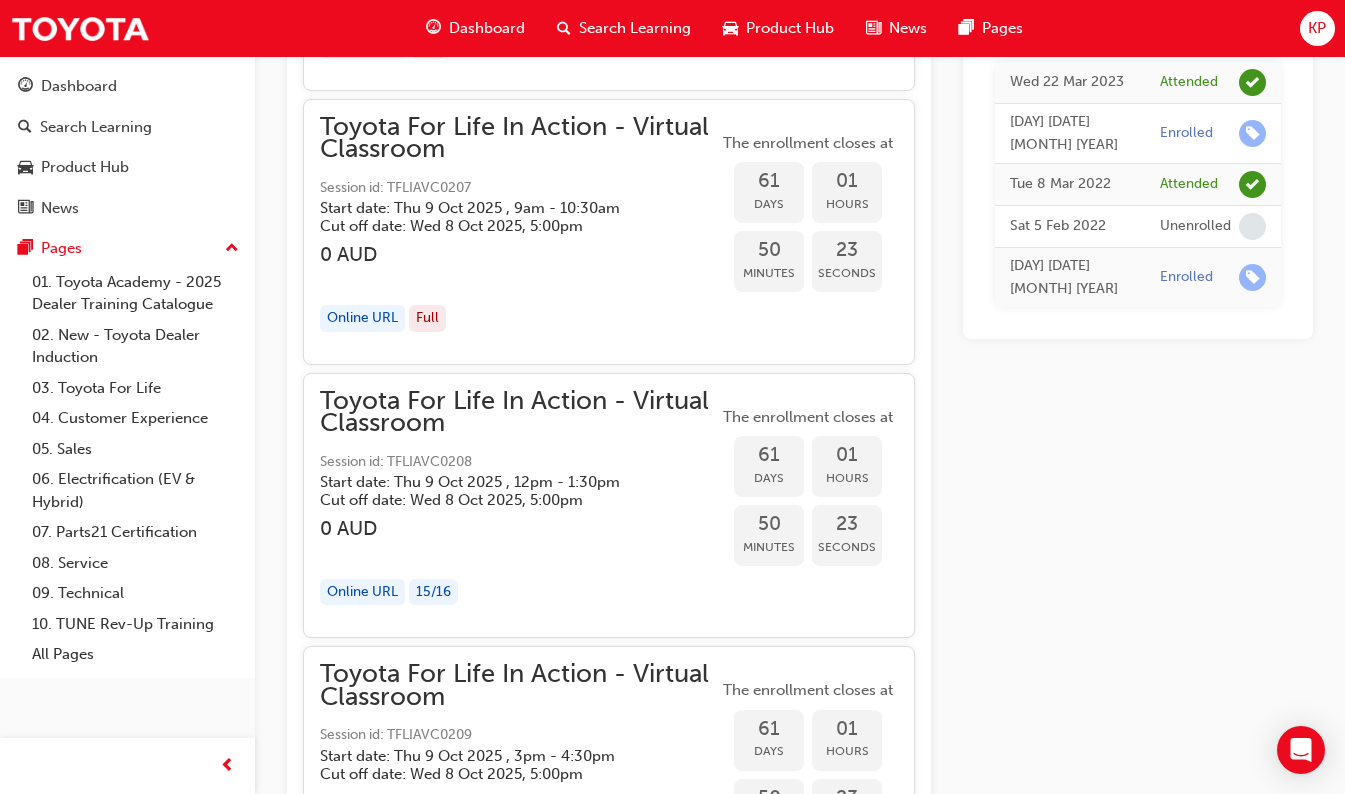 click on "15  /  16" at bounding box center (433, 592) 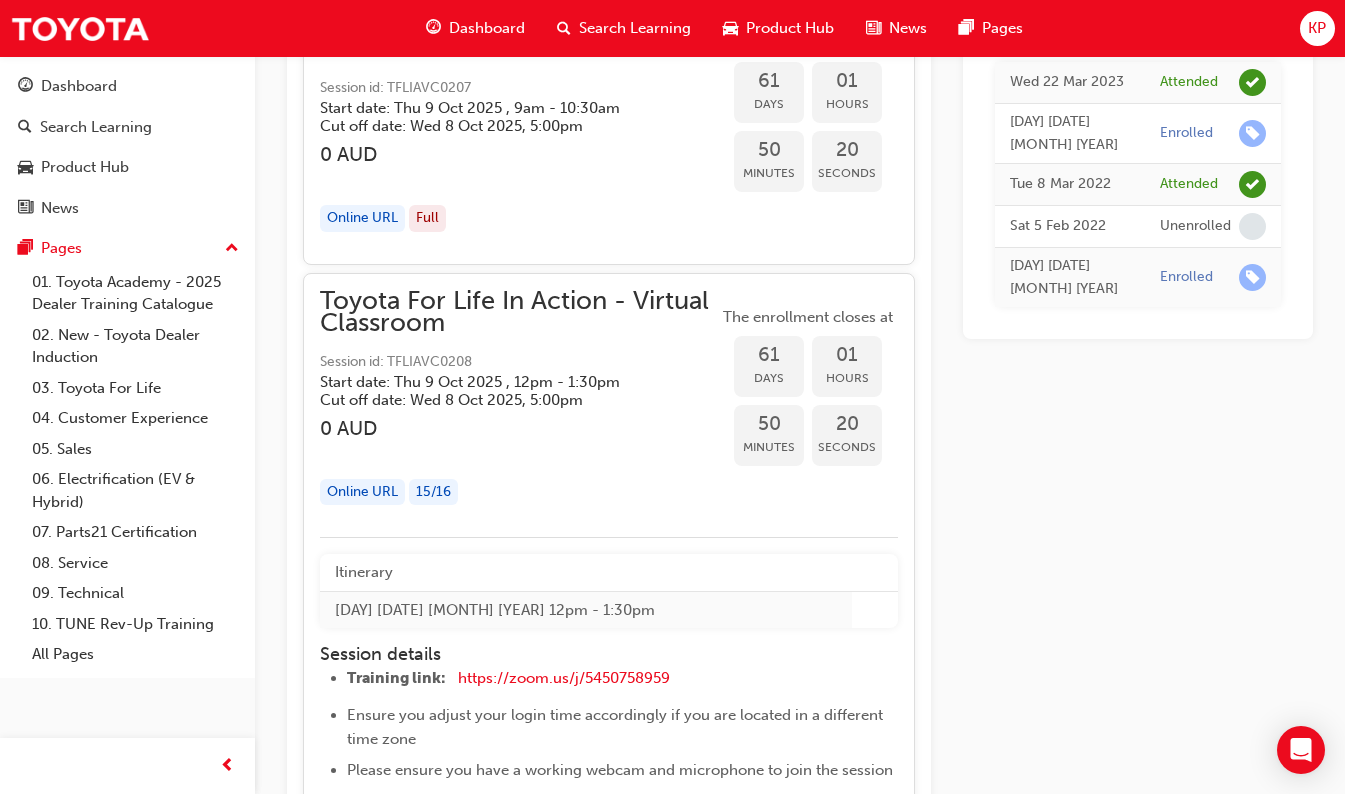 scroll, scrollTop: 21430, scrollLeft: 0, axis: vertical 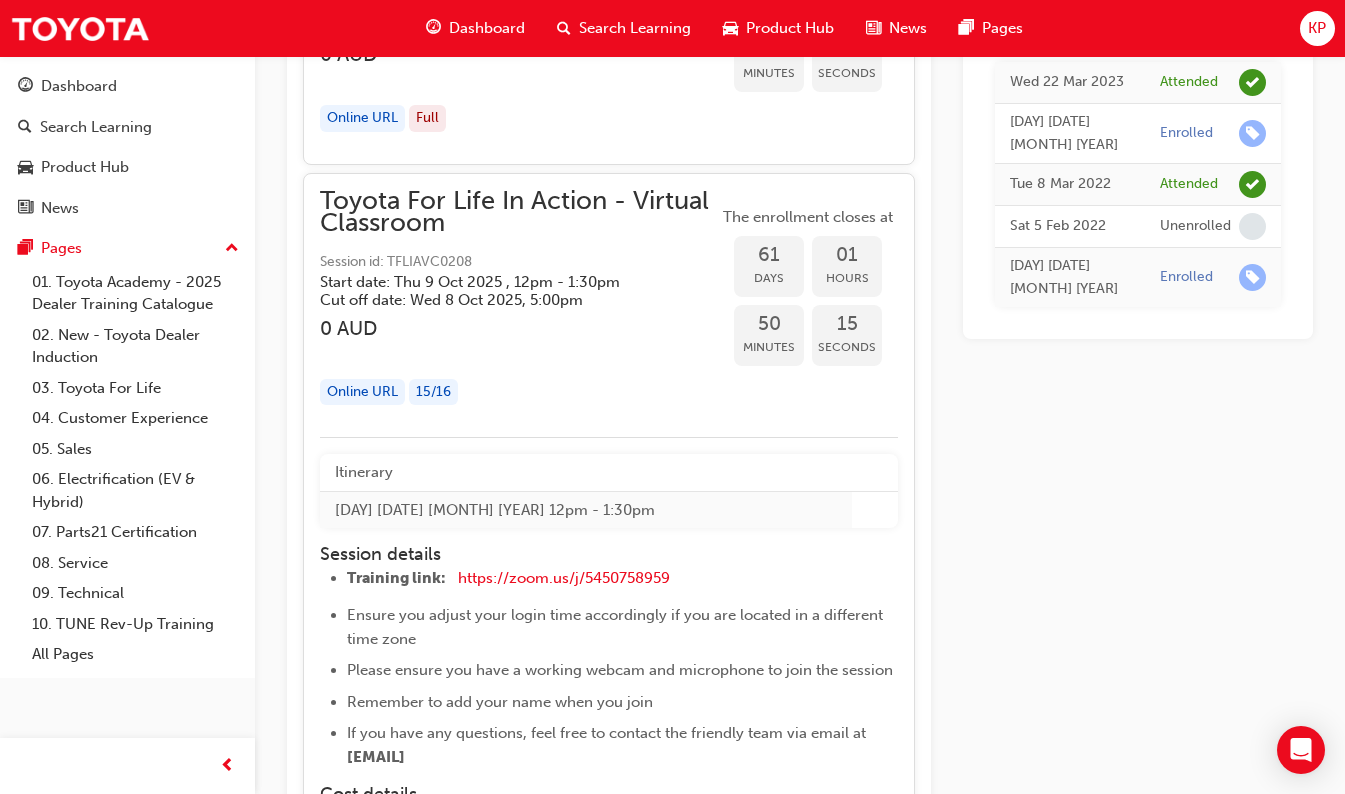 click on "The enrollment closes at" at bounding box center (808, 217) 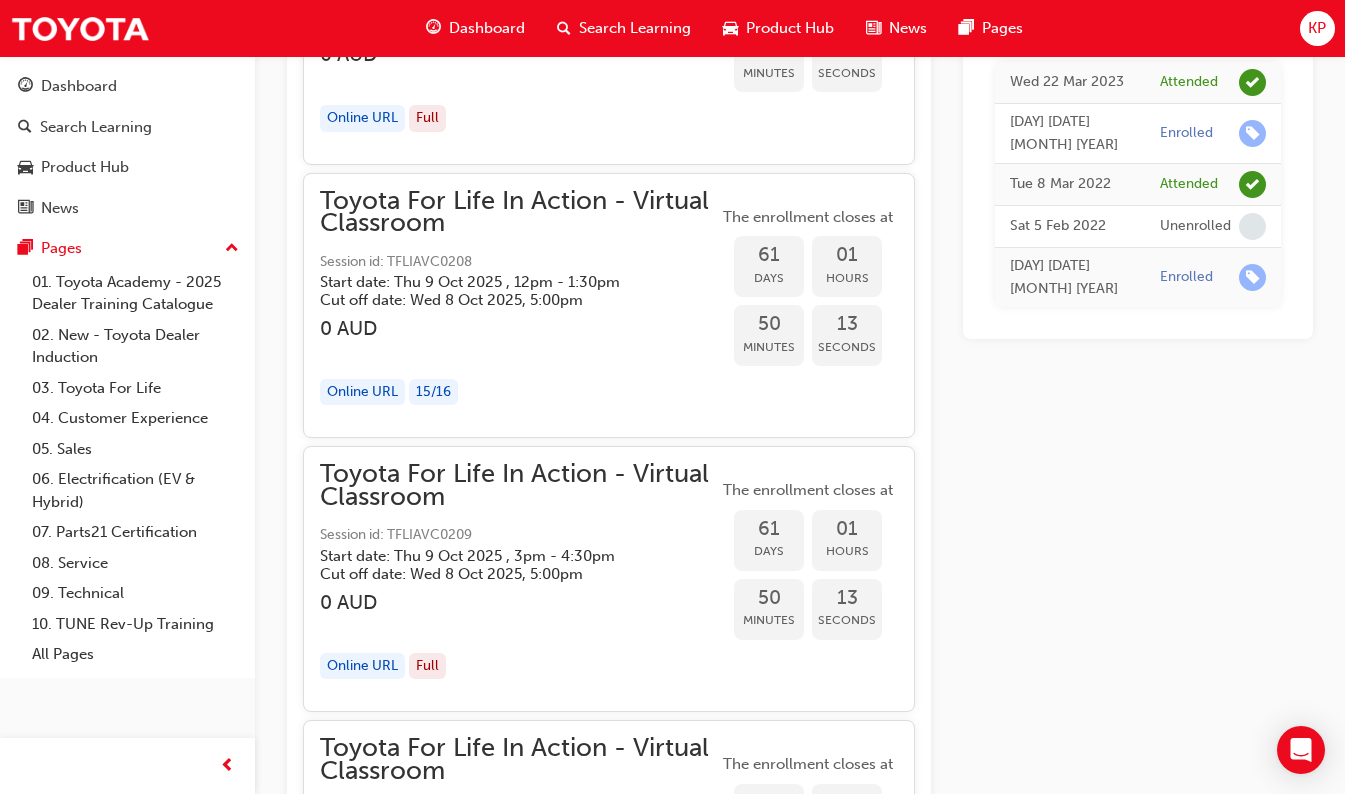 click on "Toyota For Life In Action - Virtual Classroom" at bounding box center [519, 212] 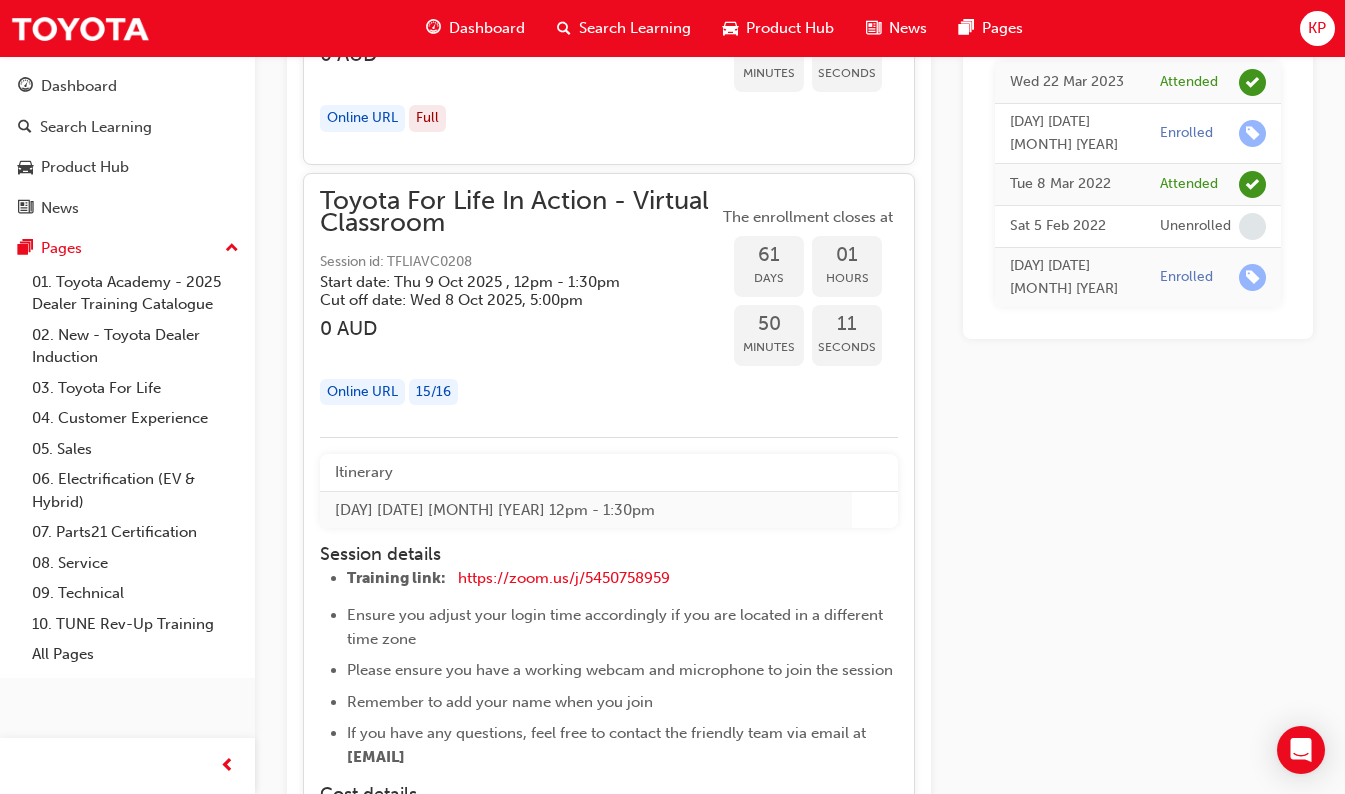 click on "Toyota For Life In Action - Virtual Classroom" at bounding box center (519, 212) 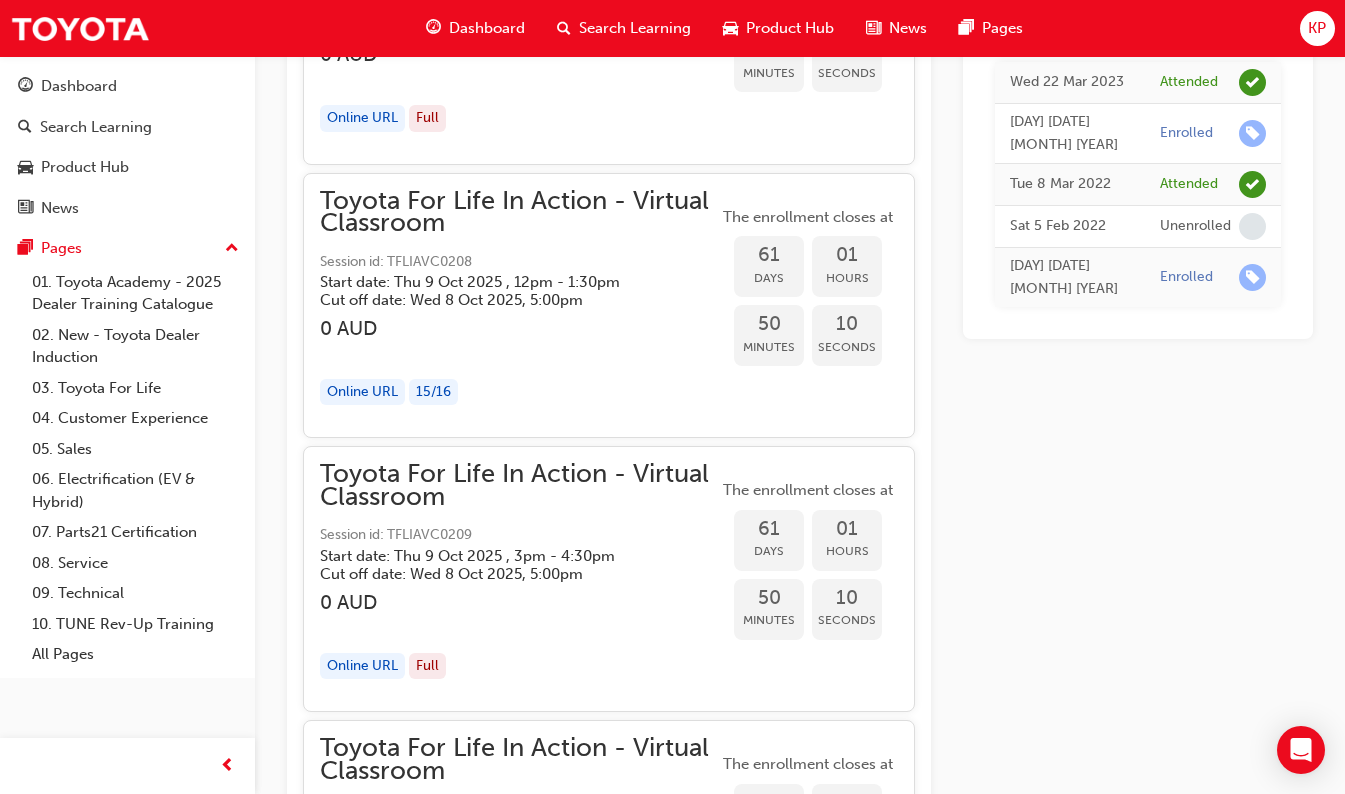drag, startPoint x: 381, startPoint y: 226, endPoint x: 383, endPoint y: 282, distance: 56.0357 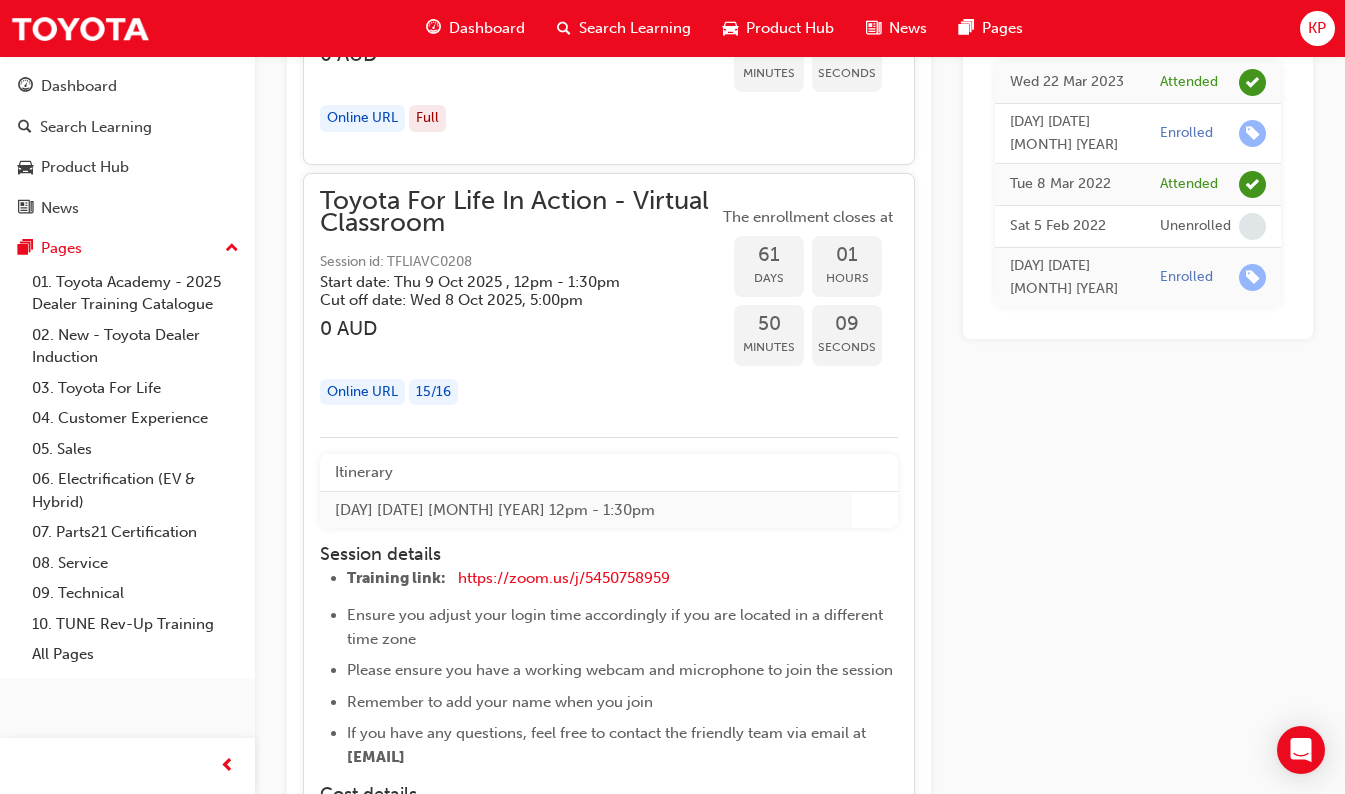 click on "Session id: TFLIAVC0208" at bounding box center [519, 262] 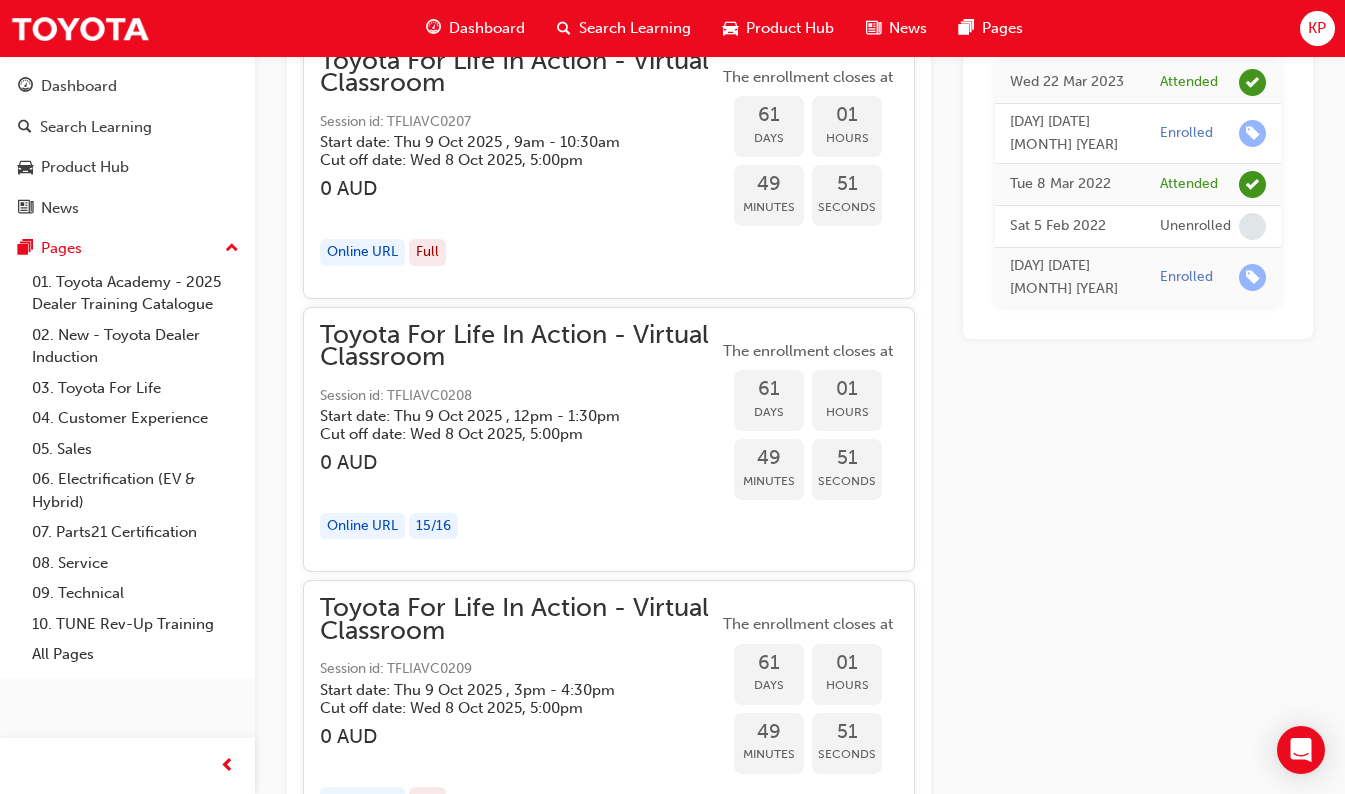scroll, scrollTop: 21330, scrollLeft: 0, axis: vertical 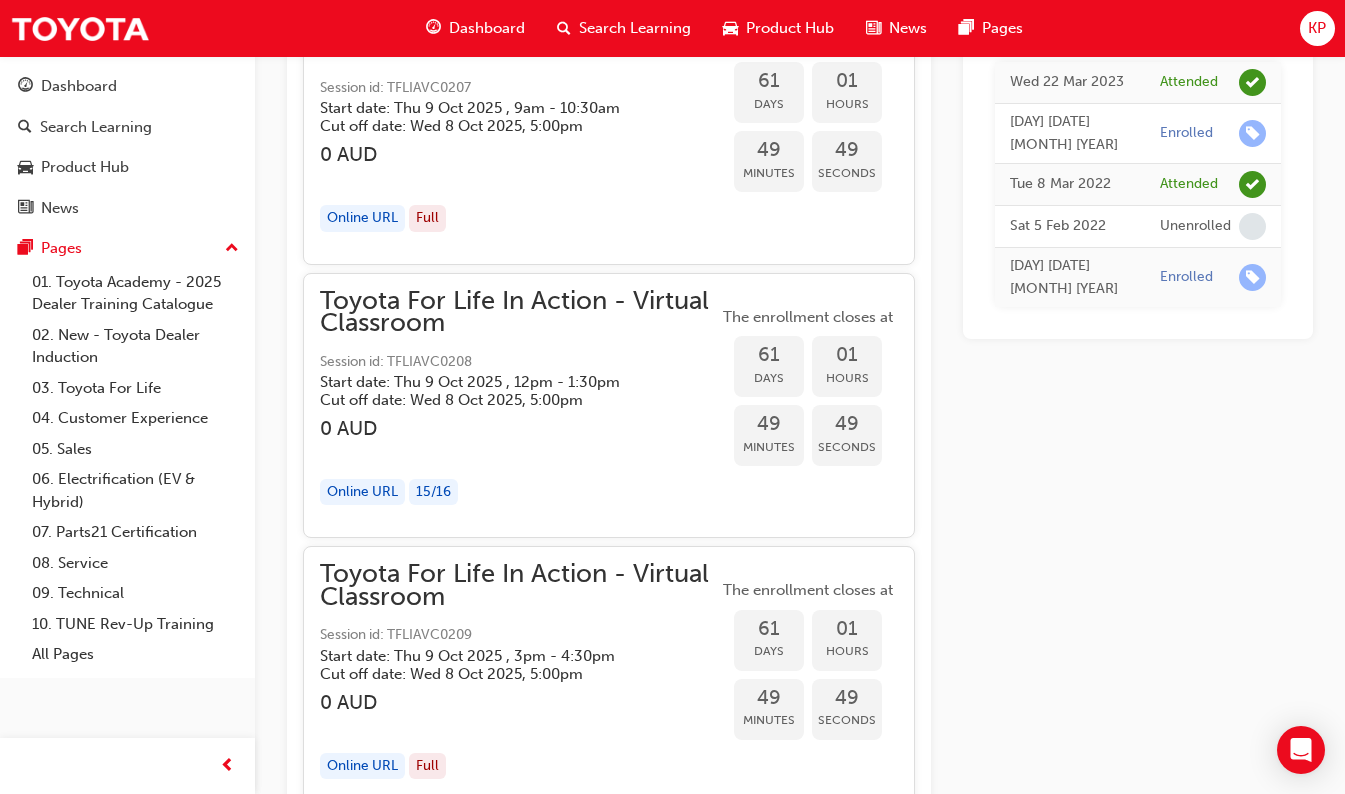 click on "Toyota For Life In Action - Virtual Classroom" at bounding box center [519, 312] 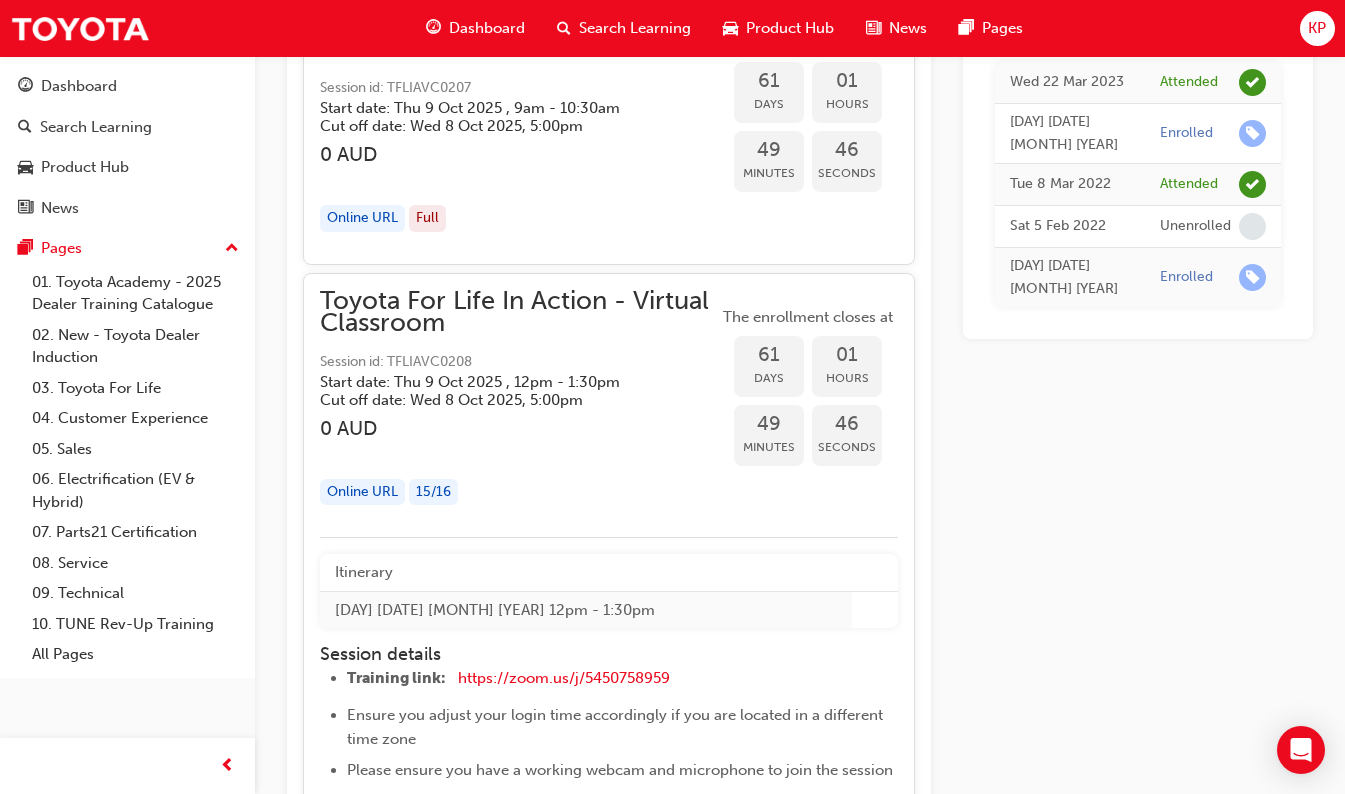 click on "Online URL" at bounding box center [362, 492] 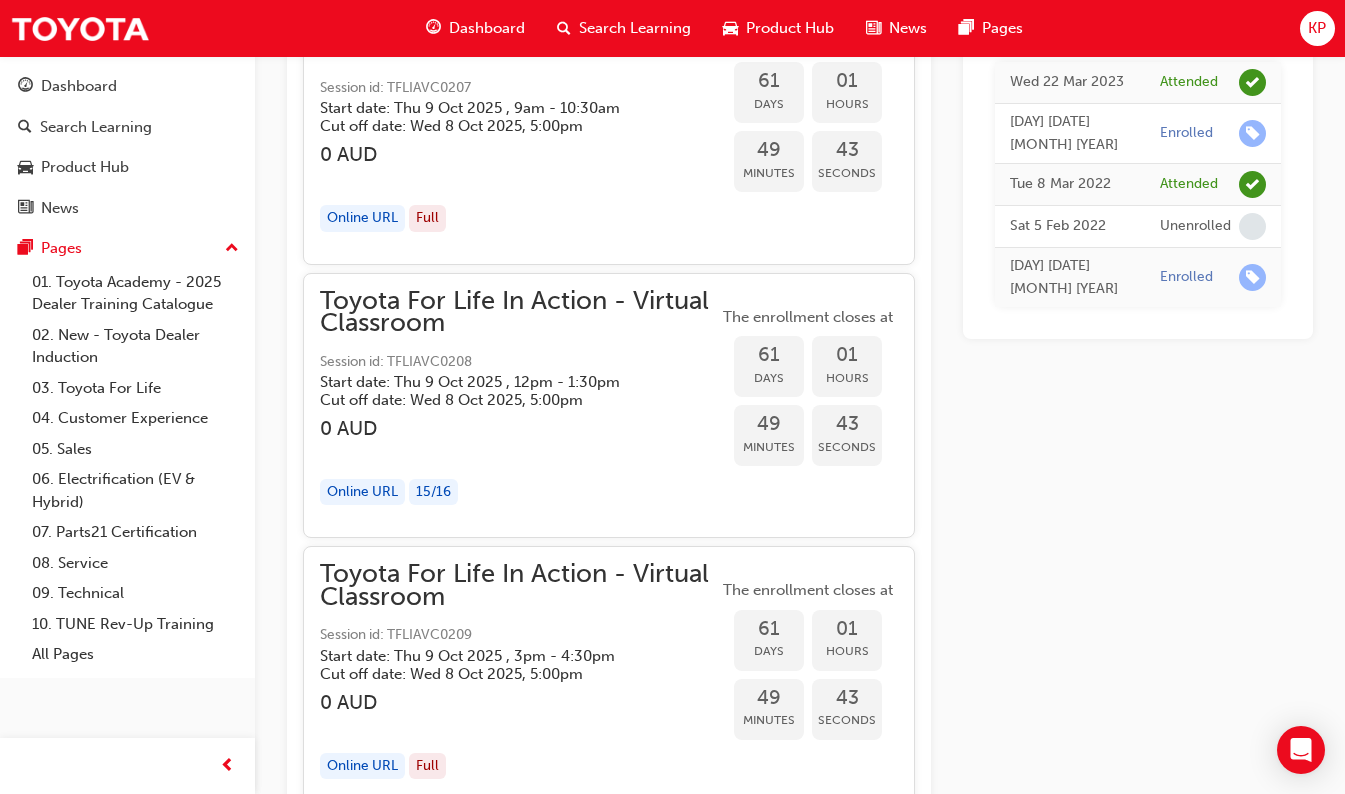click on "15  /  16" at bounding box center (433, 492) 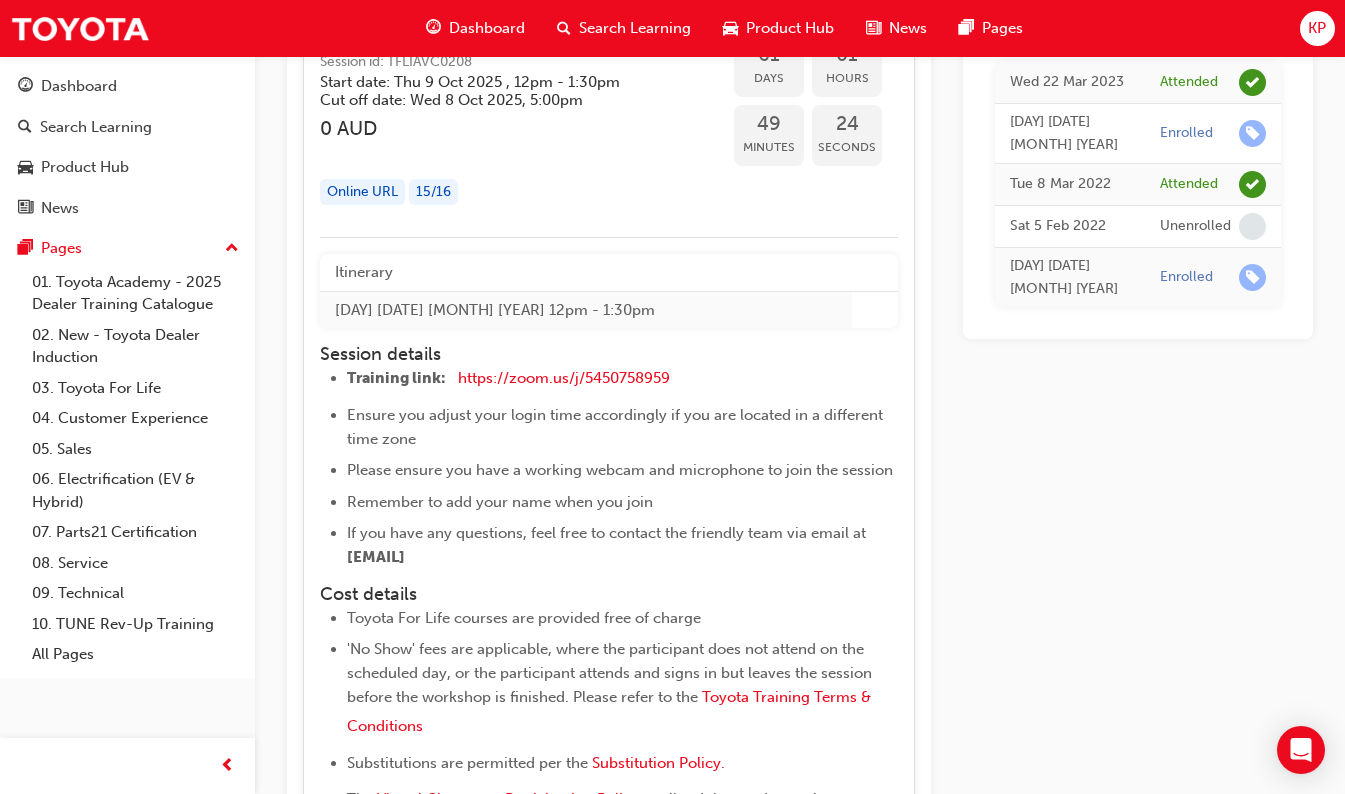 scroll, scrollTop: 21530, scrollLeft: 0, axis: vertical 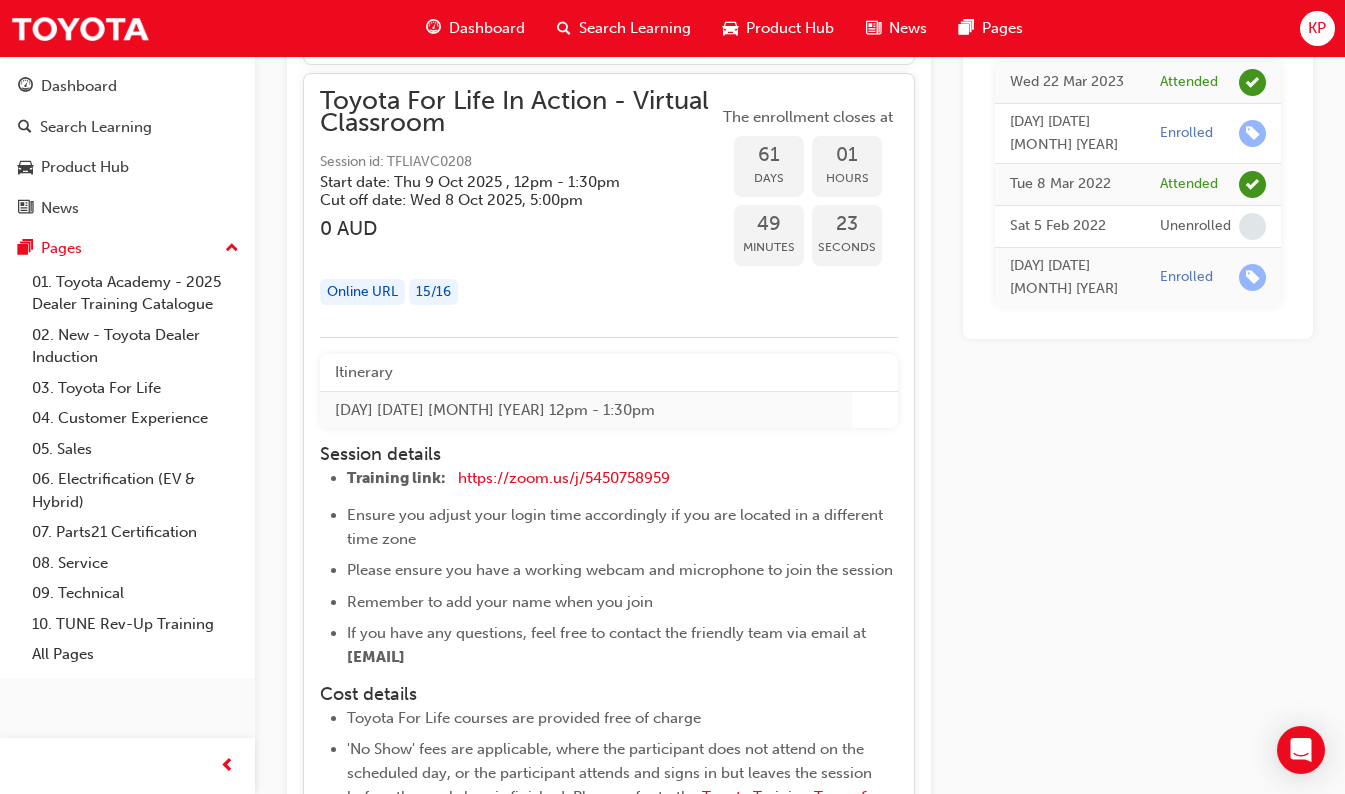 click on "Itinerary" at bounding box center (586, 372) 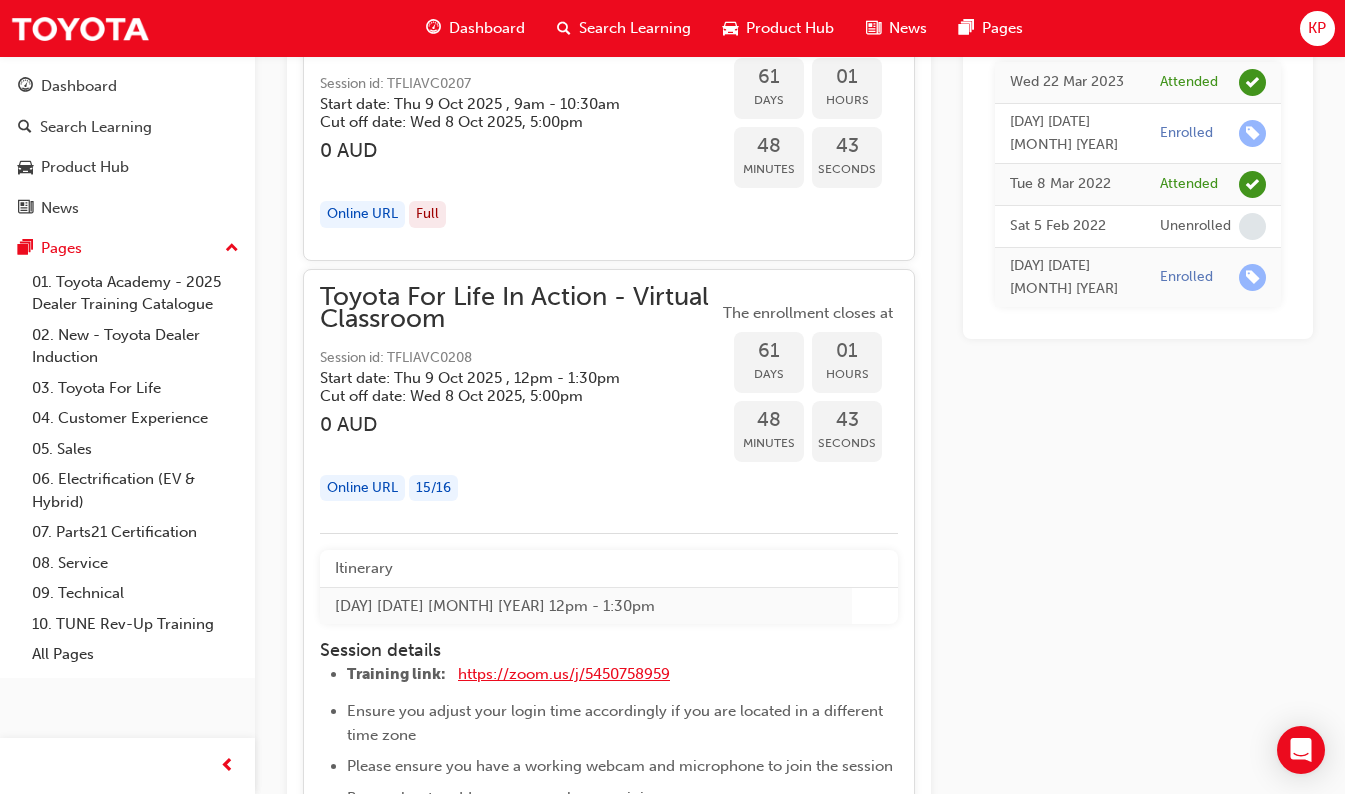 scroll, scrollTop: 21130, scrollLeft: 0, axis: vertical 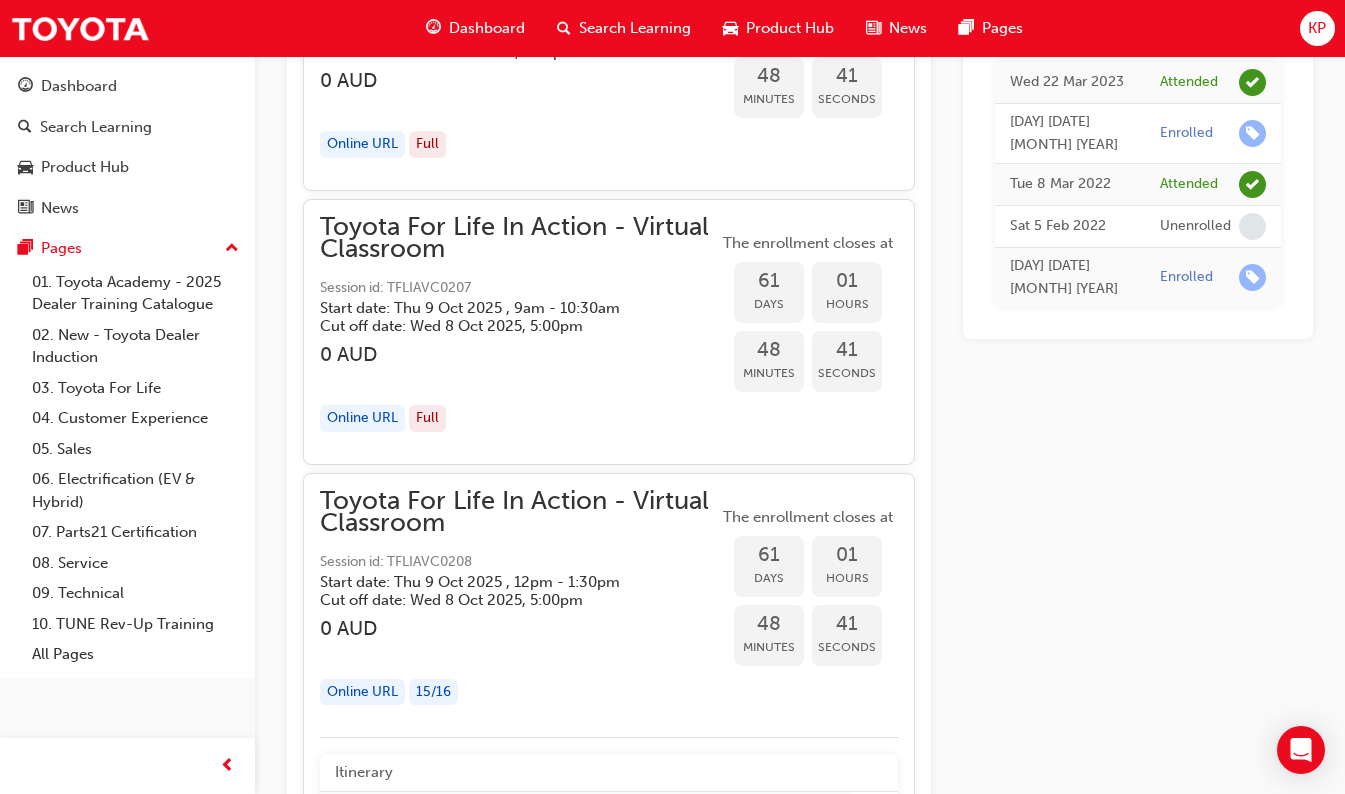 click on "Toyota For Life In Action - Virtual Classroom" at bounding box center [519, 512] 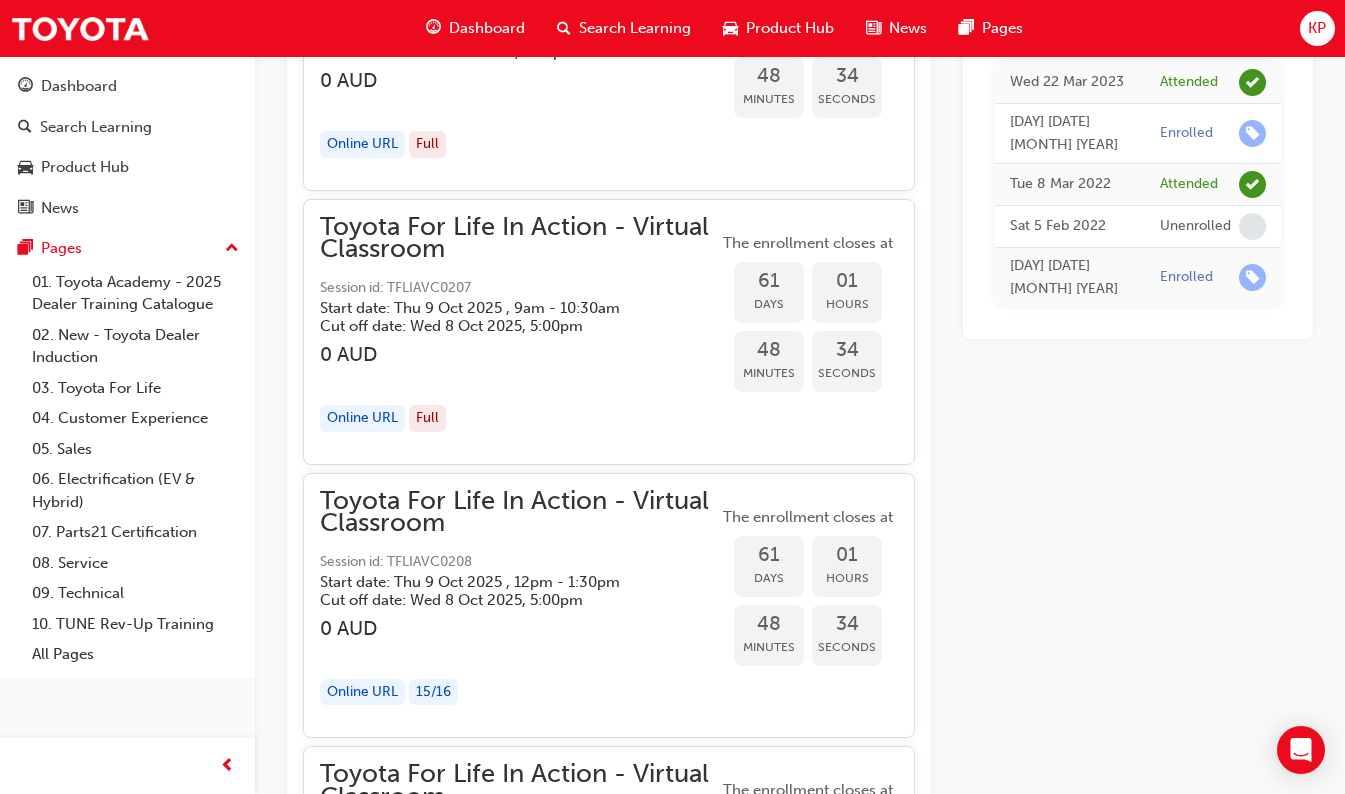 click on "48" at bounding box center [769, 624] 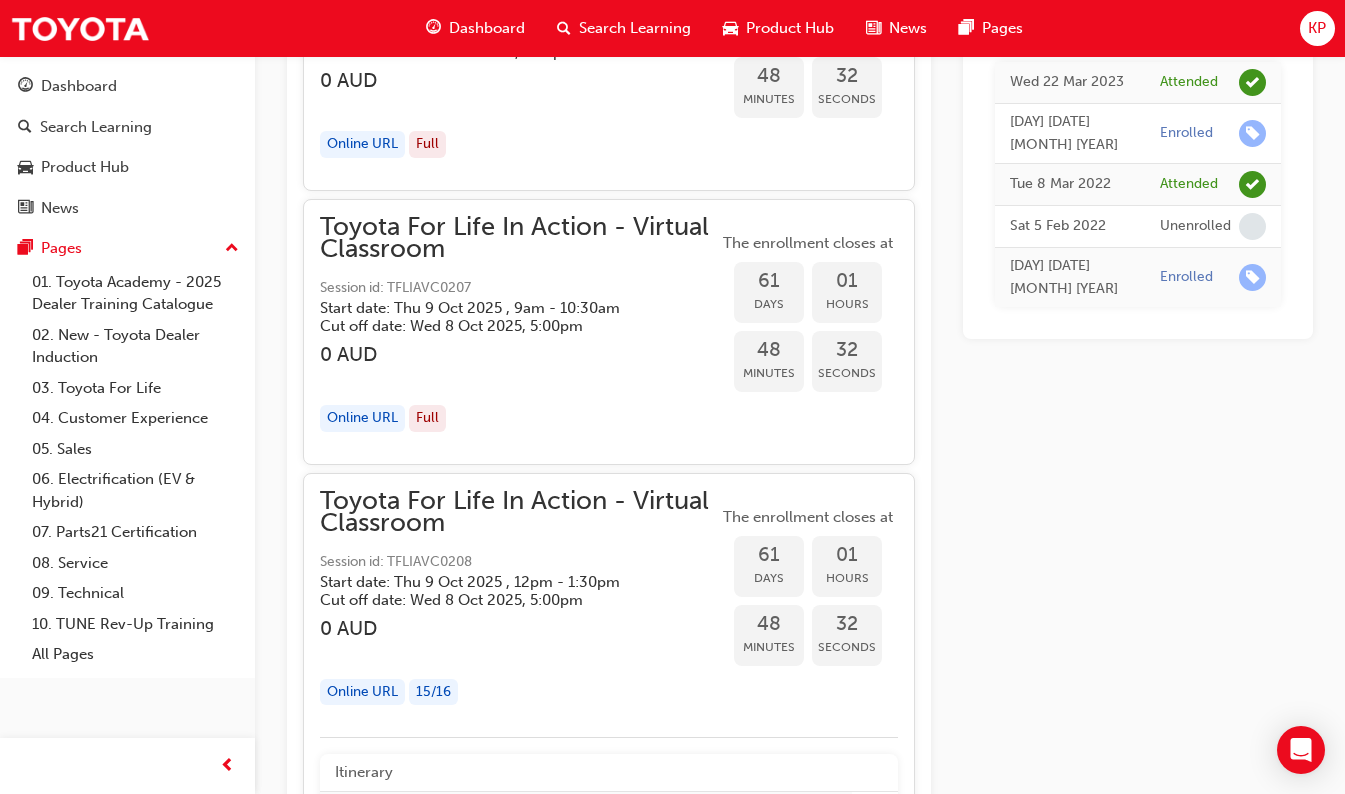 drag, startPoint x: 842, startPoint y: 621, endPoint x: 809, endPoint y: 593, distance: 43.27817 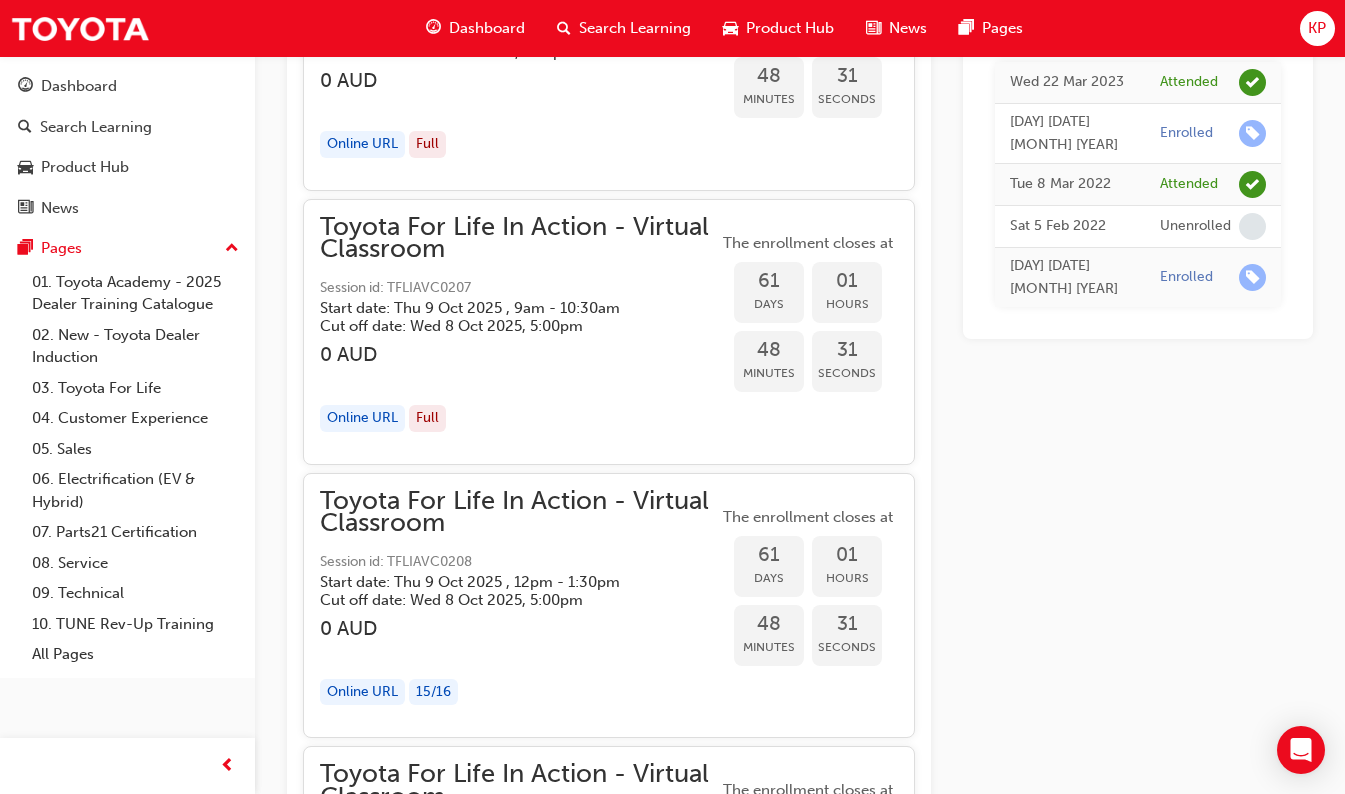 click on "61" at bounding box center (769, 555) 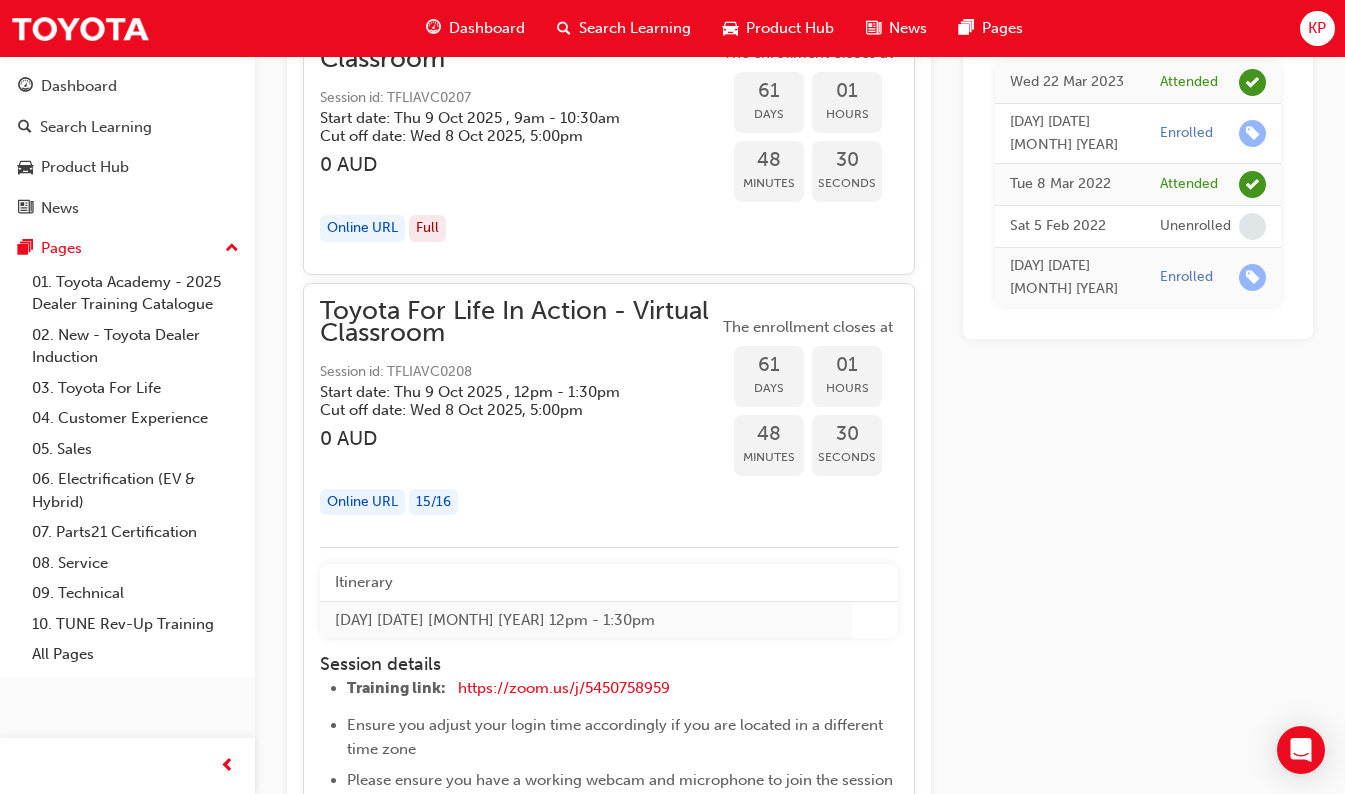 scroll, scrollTop: 21330, scrollLeft: 0, axis: vertical 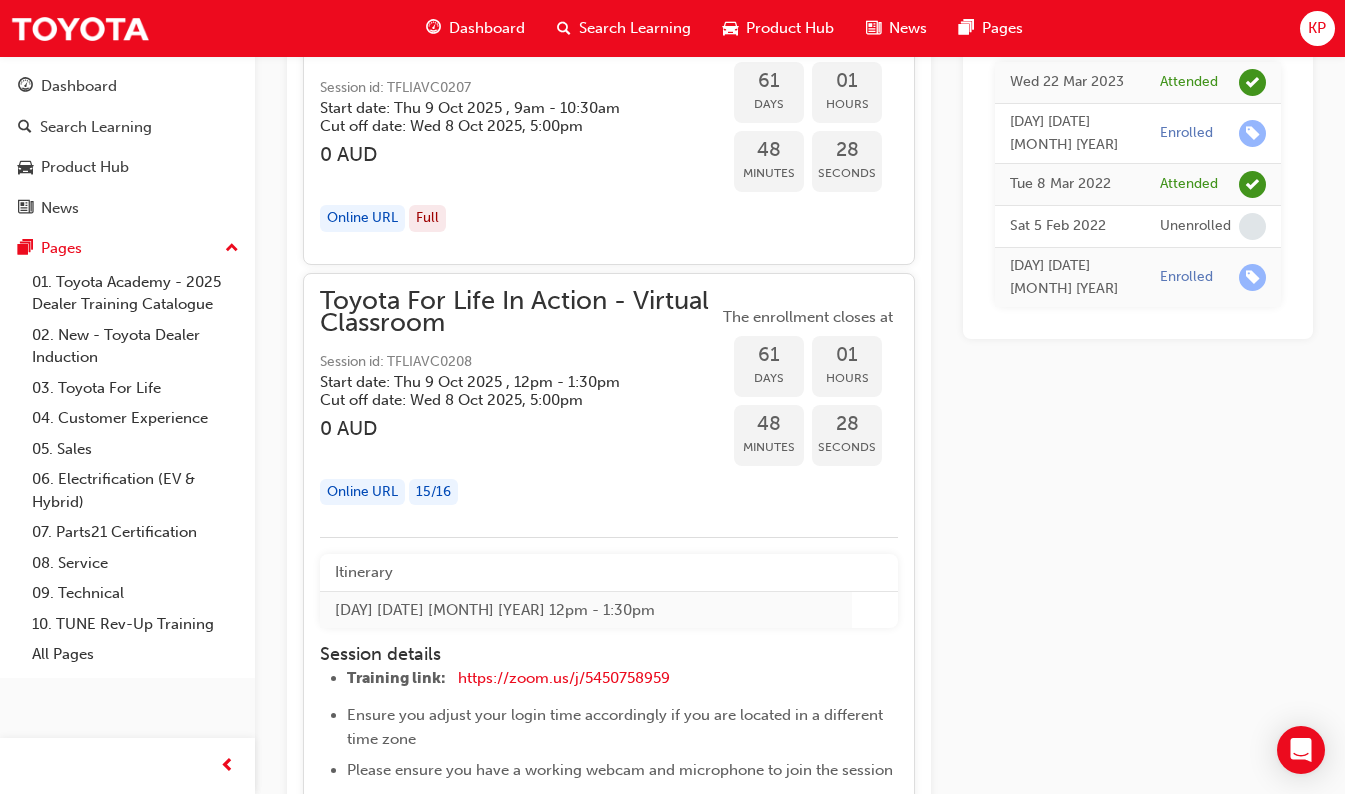 click on "15  /  16" at bounding box center [433, 492] 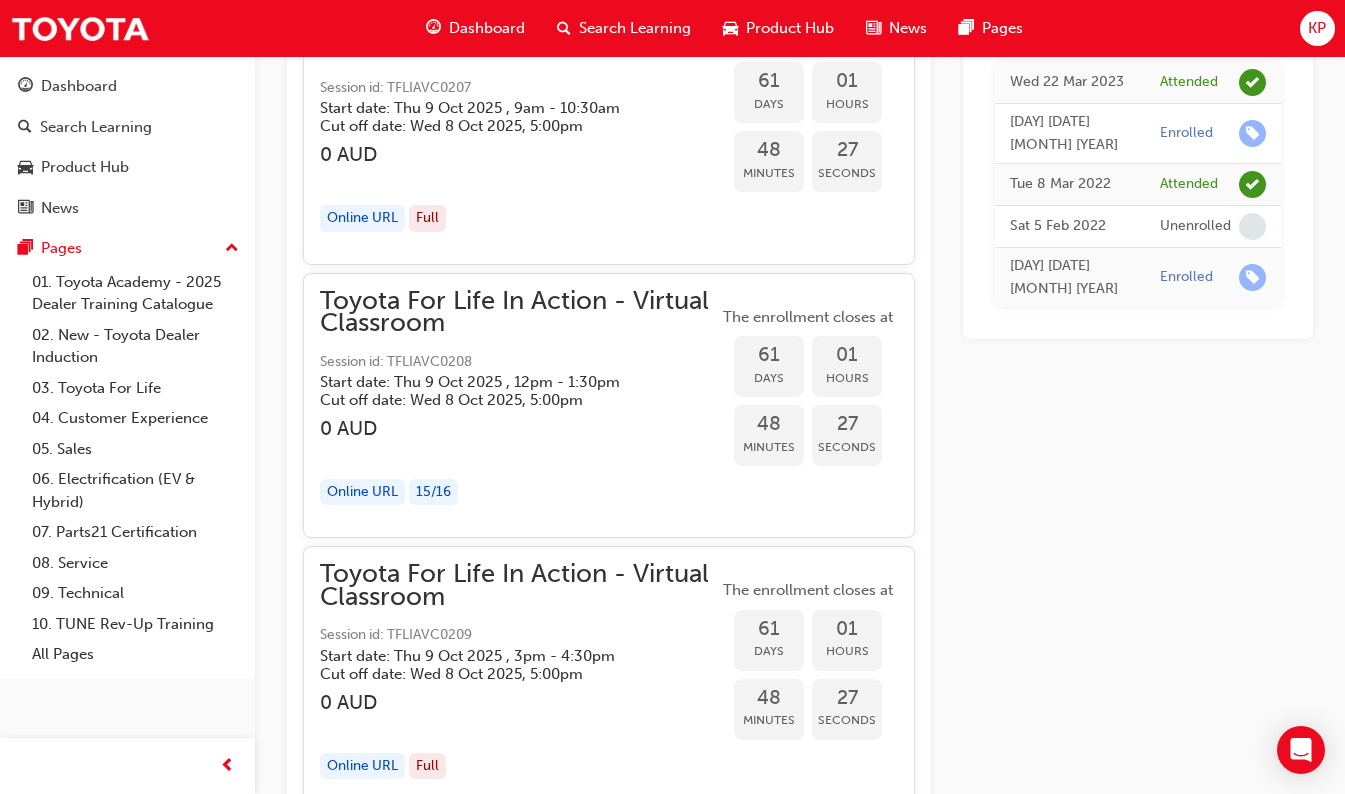 click on "15  /  16" at bounding box center [433, 492] 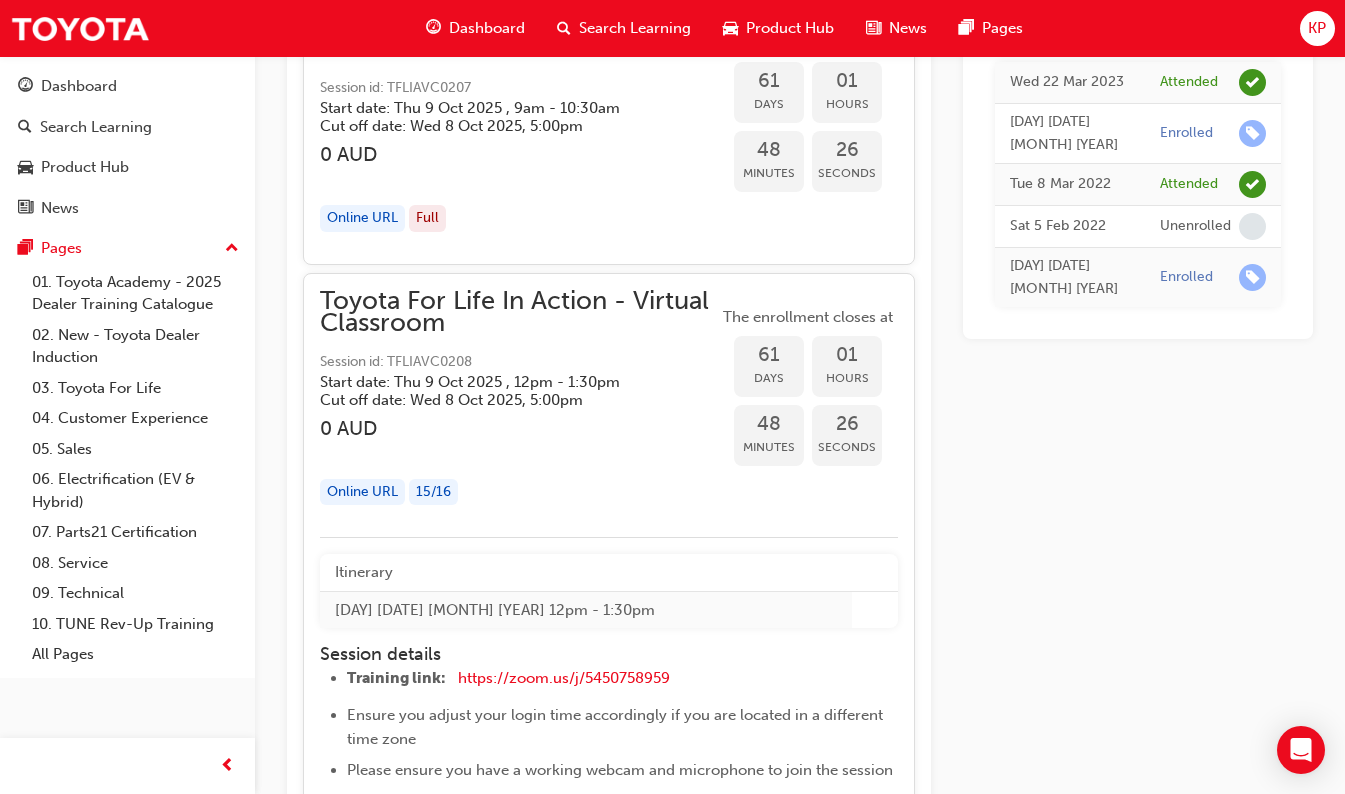 click on "Cut off date:   [DAY] [DATE] [MONTH] [YEAR], 5:00pm" at bounding box center (503, 400) 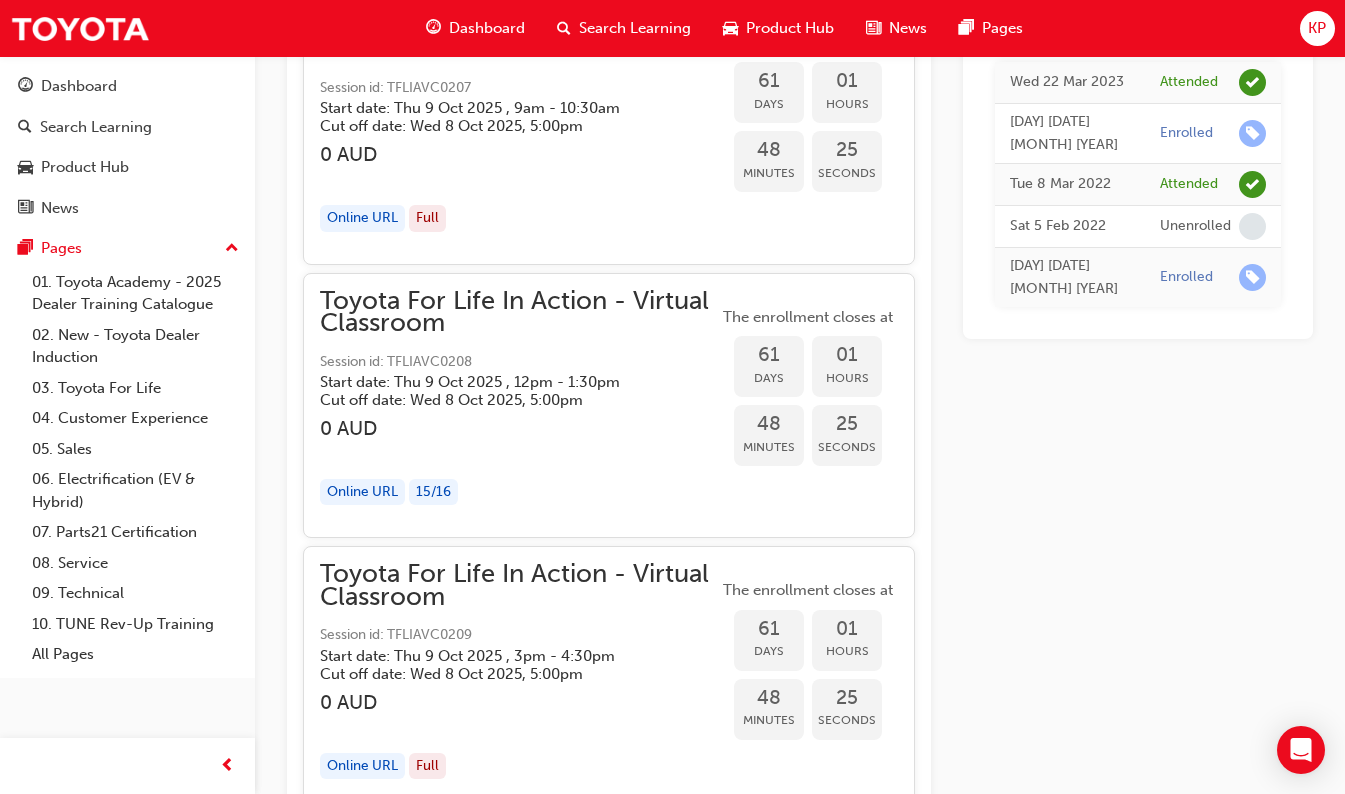 click on "Session id: TFLIAVC0208" at bounding box center (519, 362) 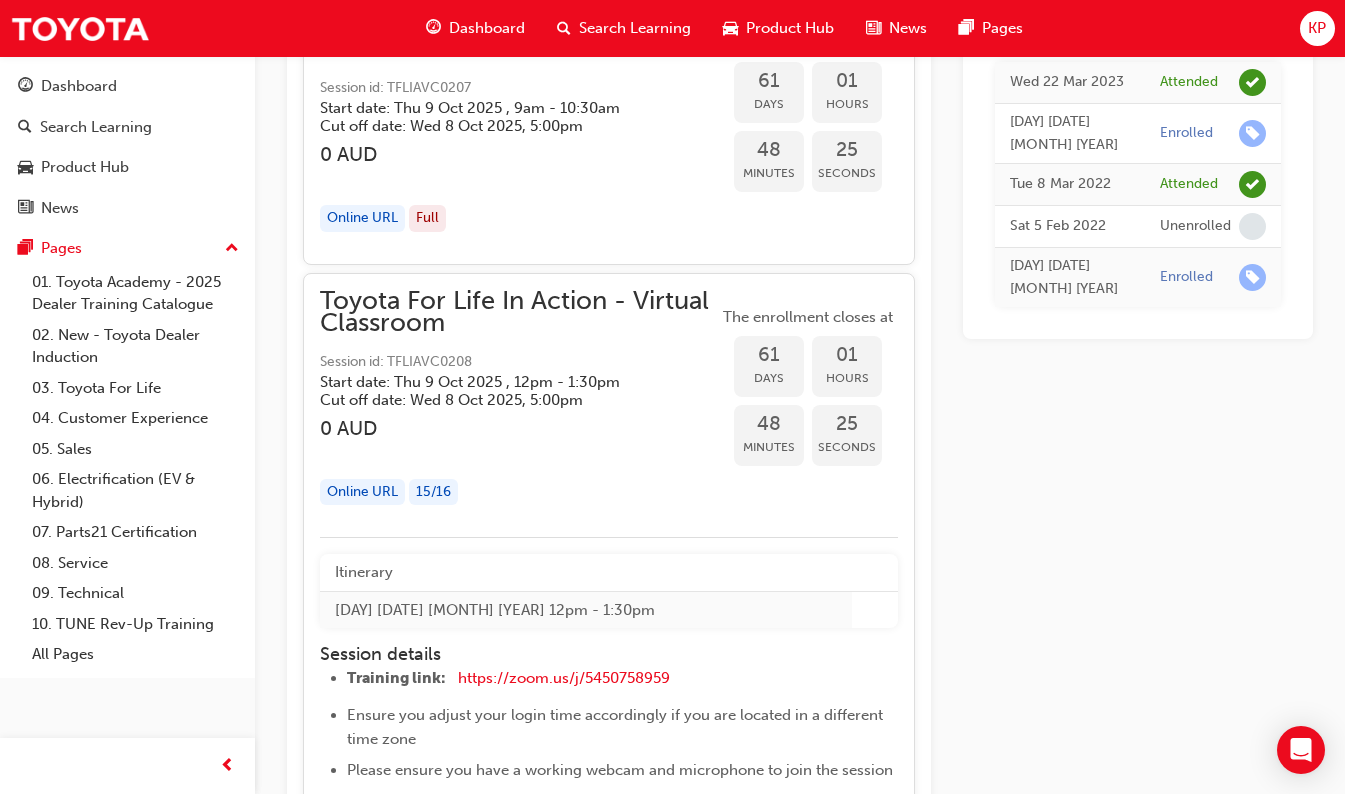click on "Toyota For Life In Action - Virtual Classroom" at bounding box center [519, 312] 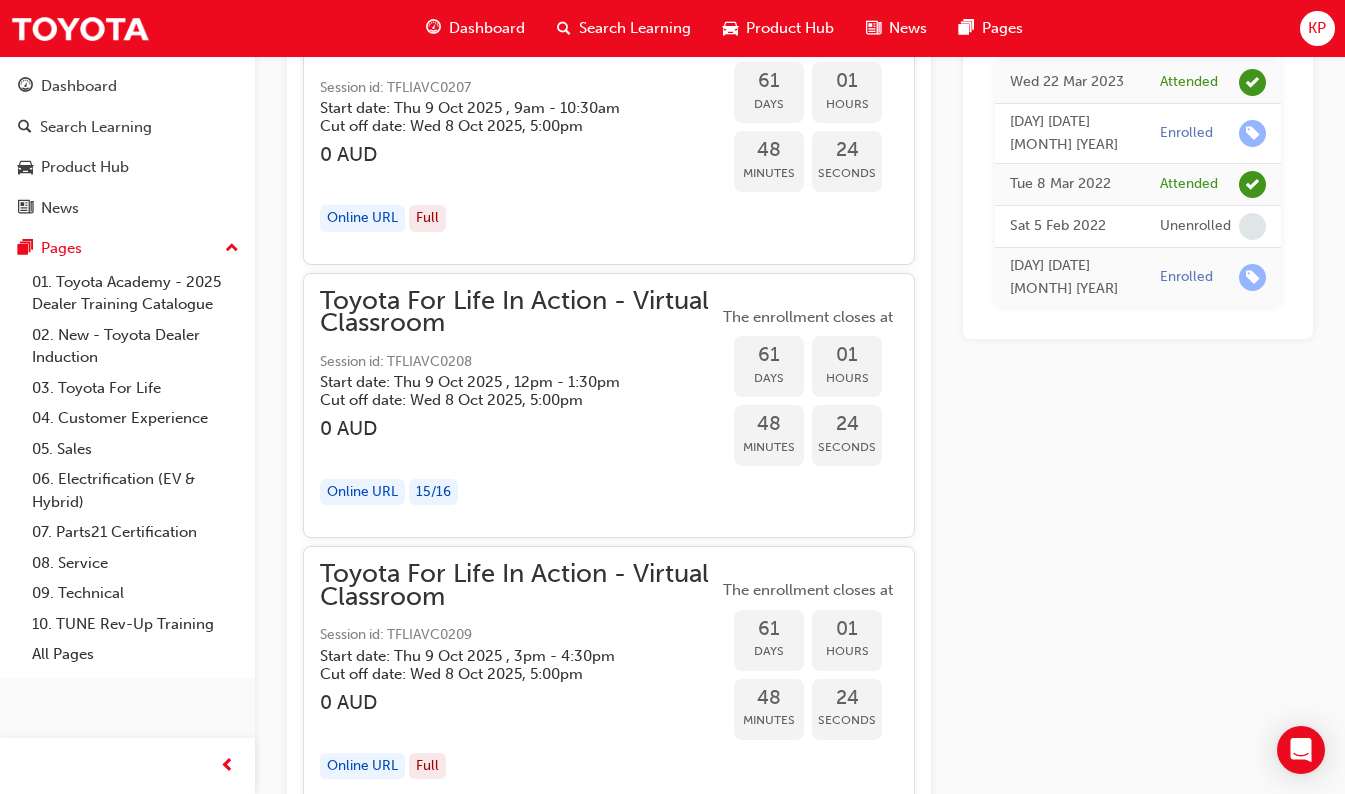 click on "Toyota For Life In Action - Virtual Classroom" at bounding box center (519, 312) 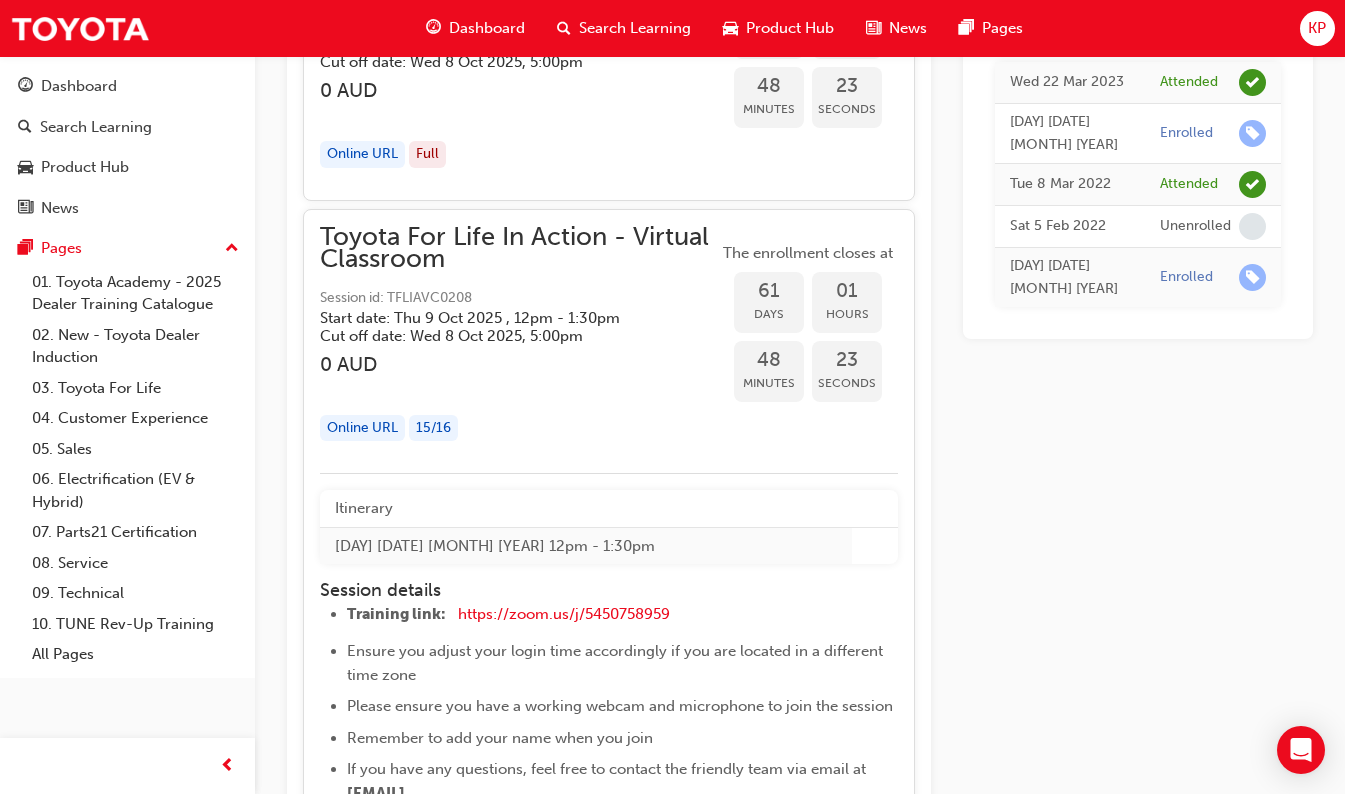 scroll, scrollTop: 21430, scrollLeft: 0, axis: vertical 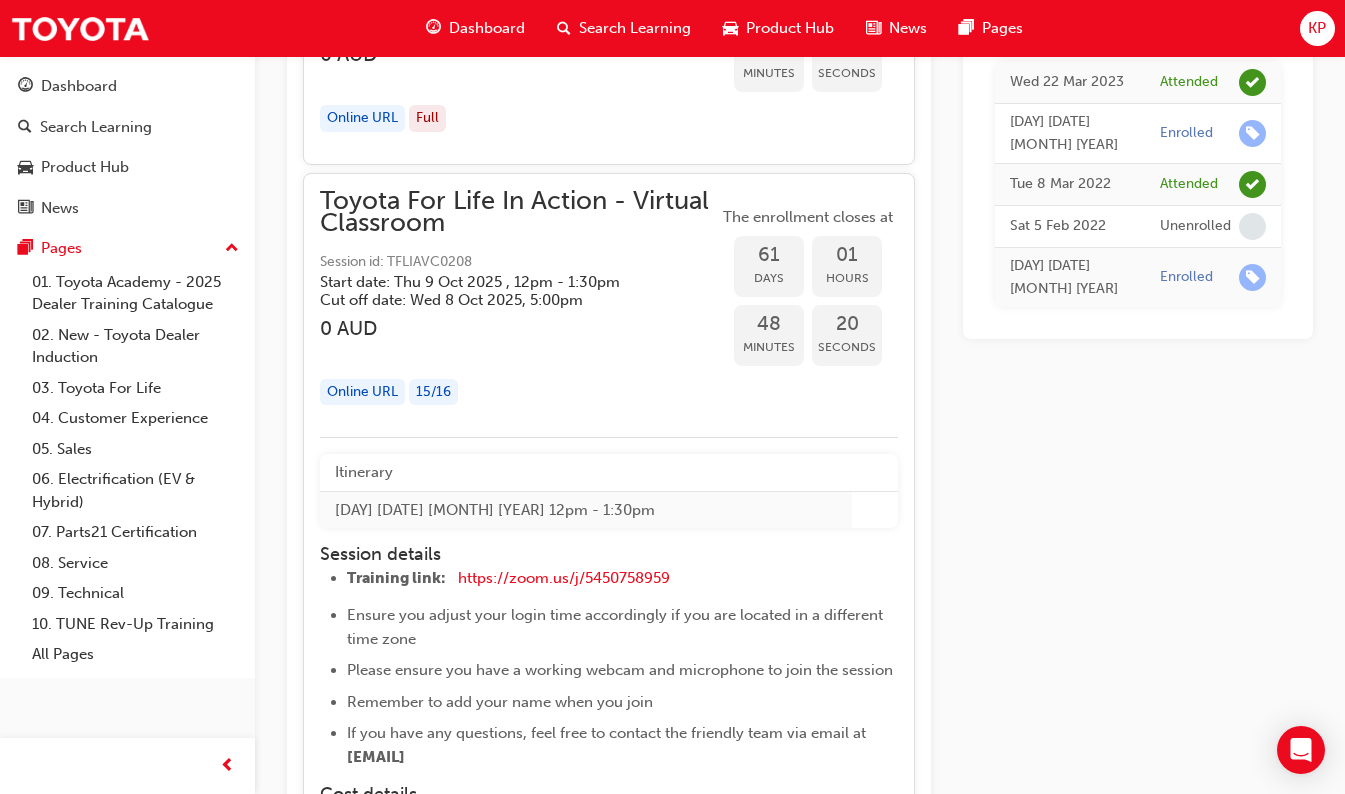 click on "[DAY] [DATE] [MONTH] [YEAR] 12pm - 1:30pm" at bounding box center (586, 509) 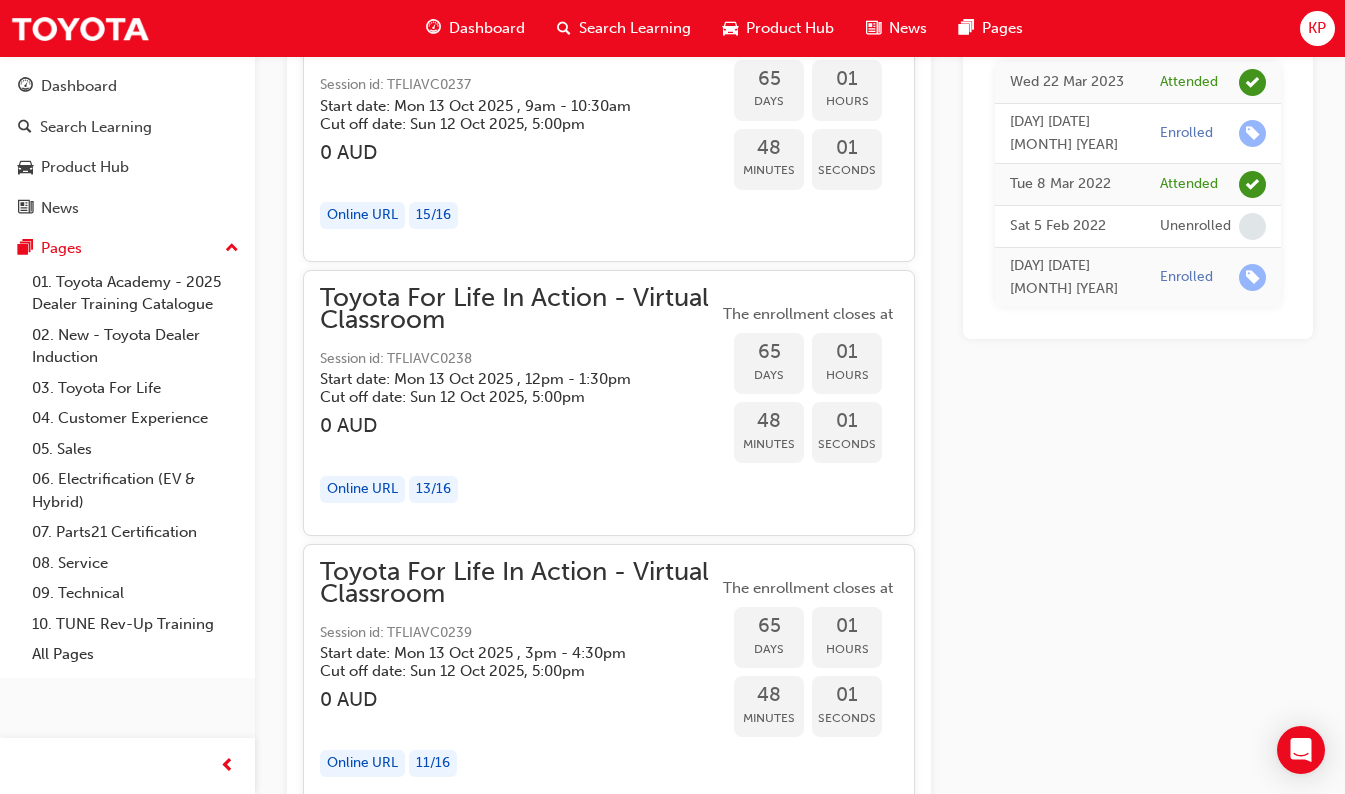 scroll, scrollTop: 23130, scrollLeft: 0, axis: vertical 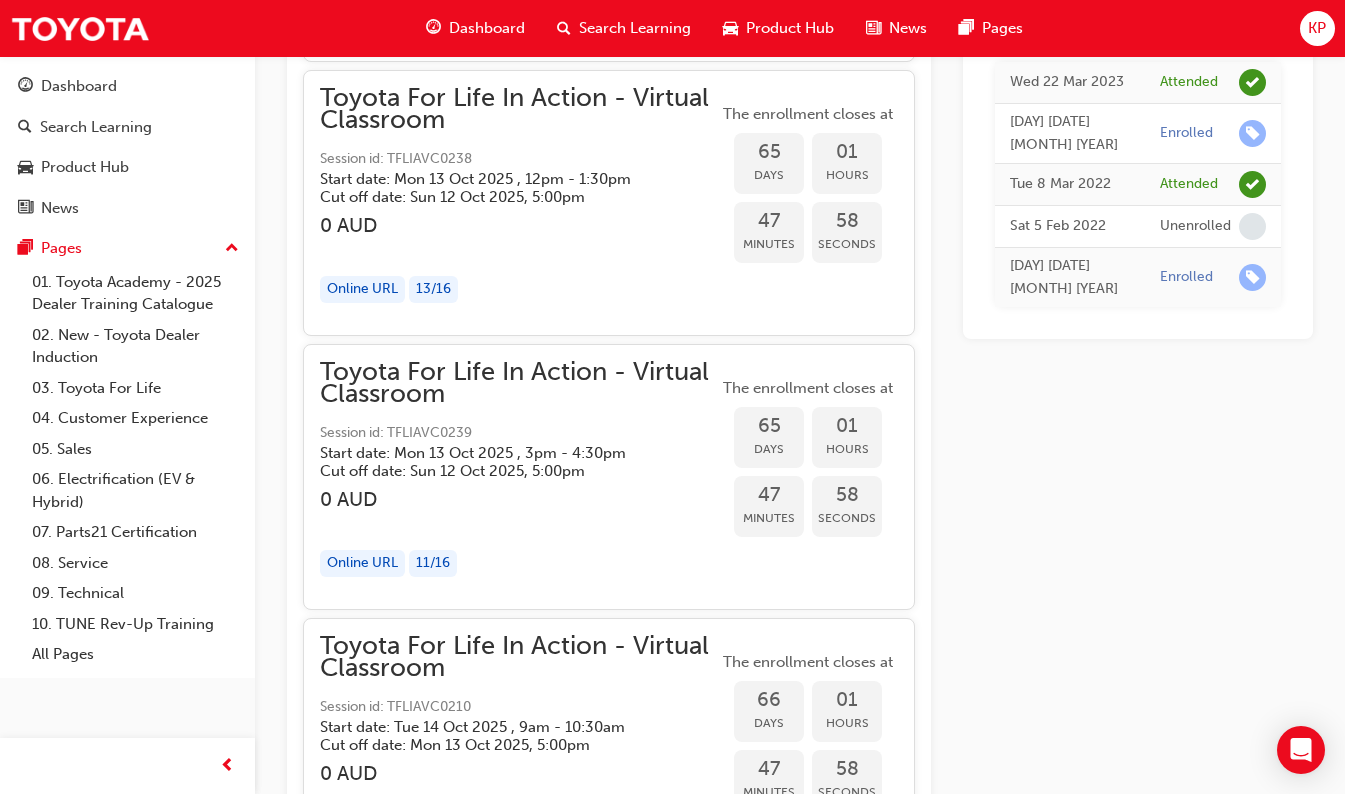 click on "Toyota For Life In Action - Virtual Classroom" at bounding box center [519, 383] 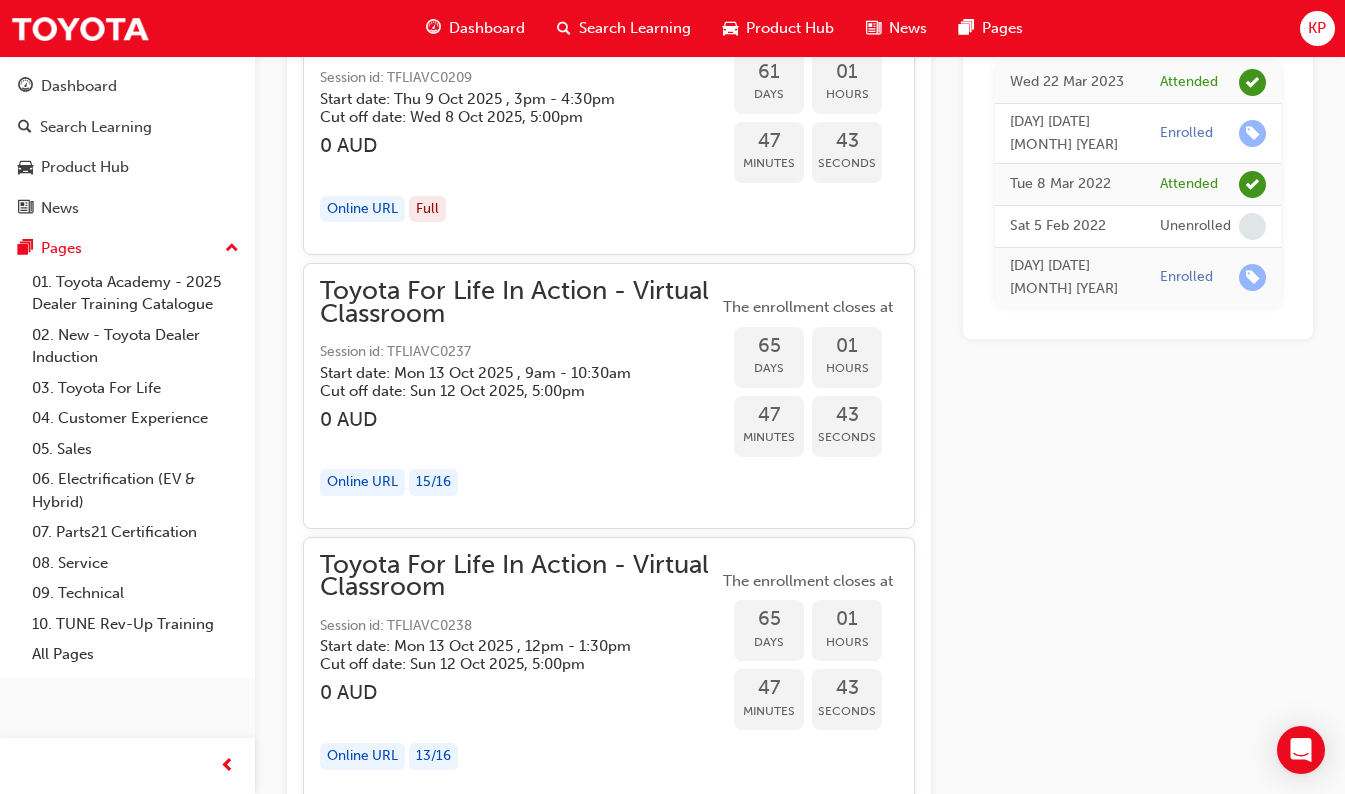 scroll, scrollTop: 22630, scrollLeft: 0, axis: vertical 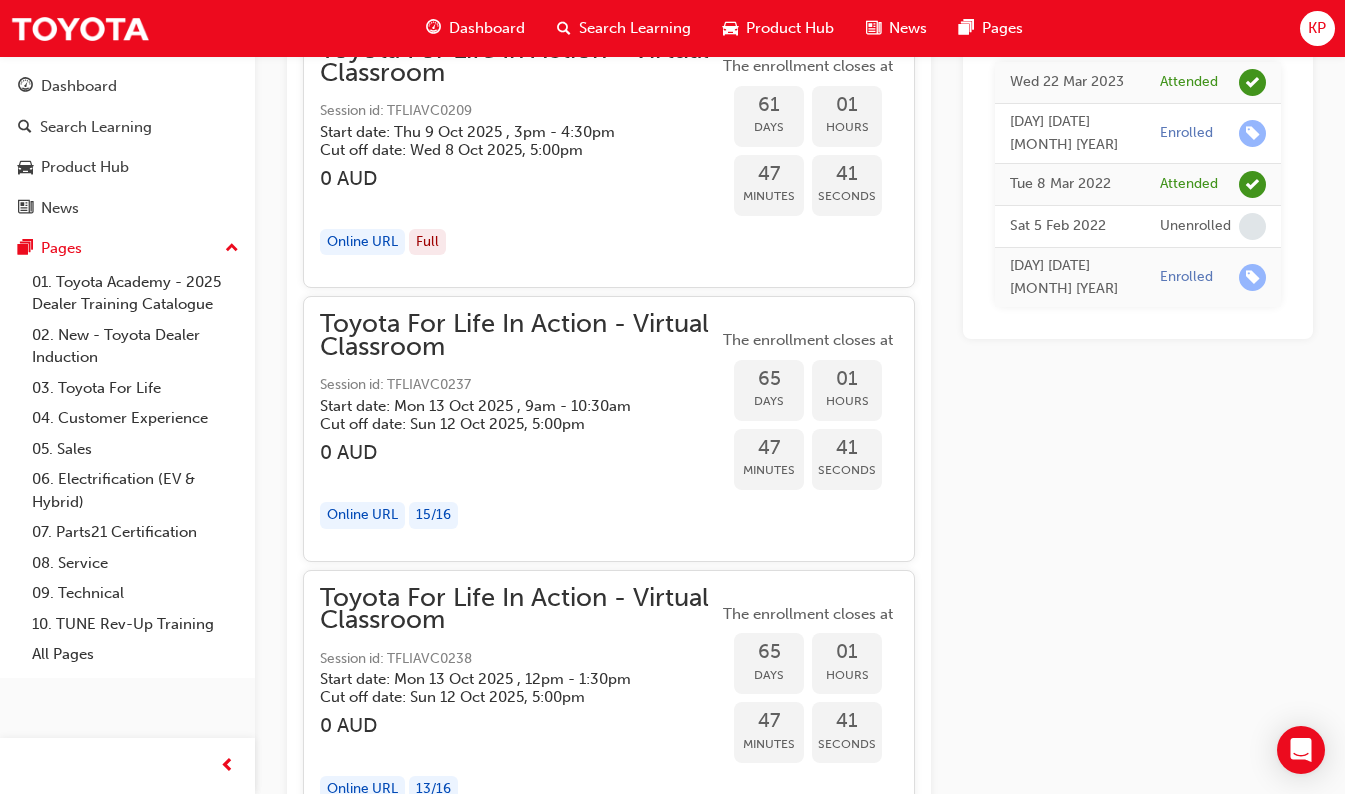 click on "Toyota For Life In Action - Virtual Classroom" at bounding box center (519, 335) 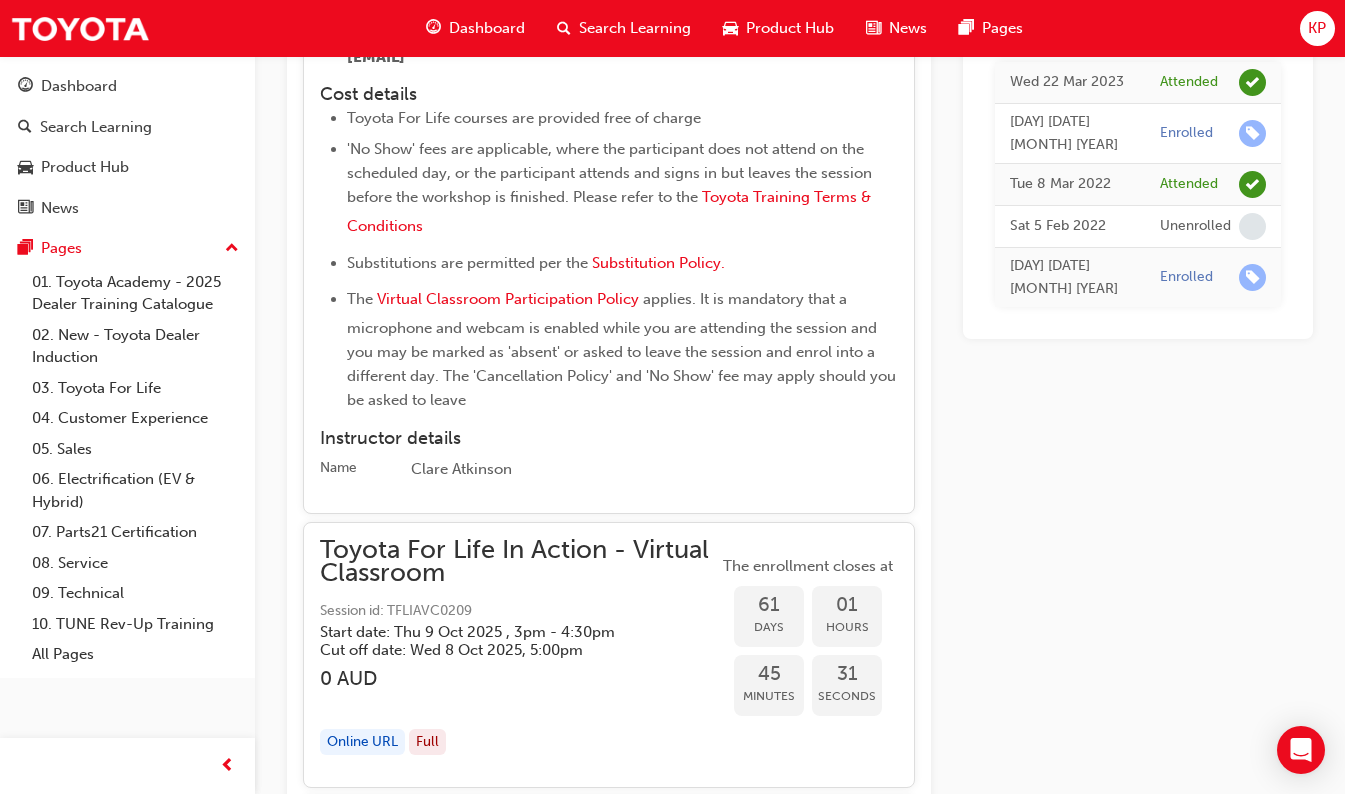 scroll, scrollTop: 22530, scrollLeft: 0, axis: vertical 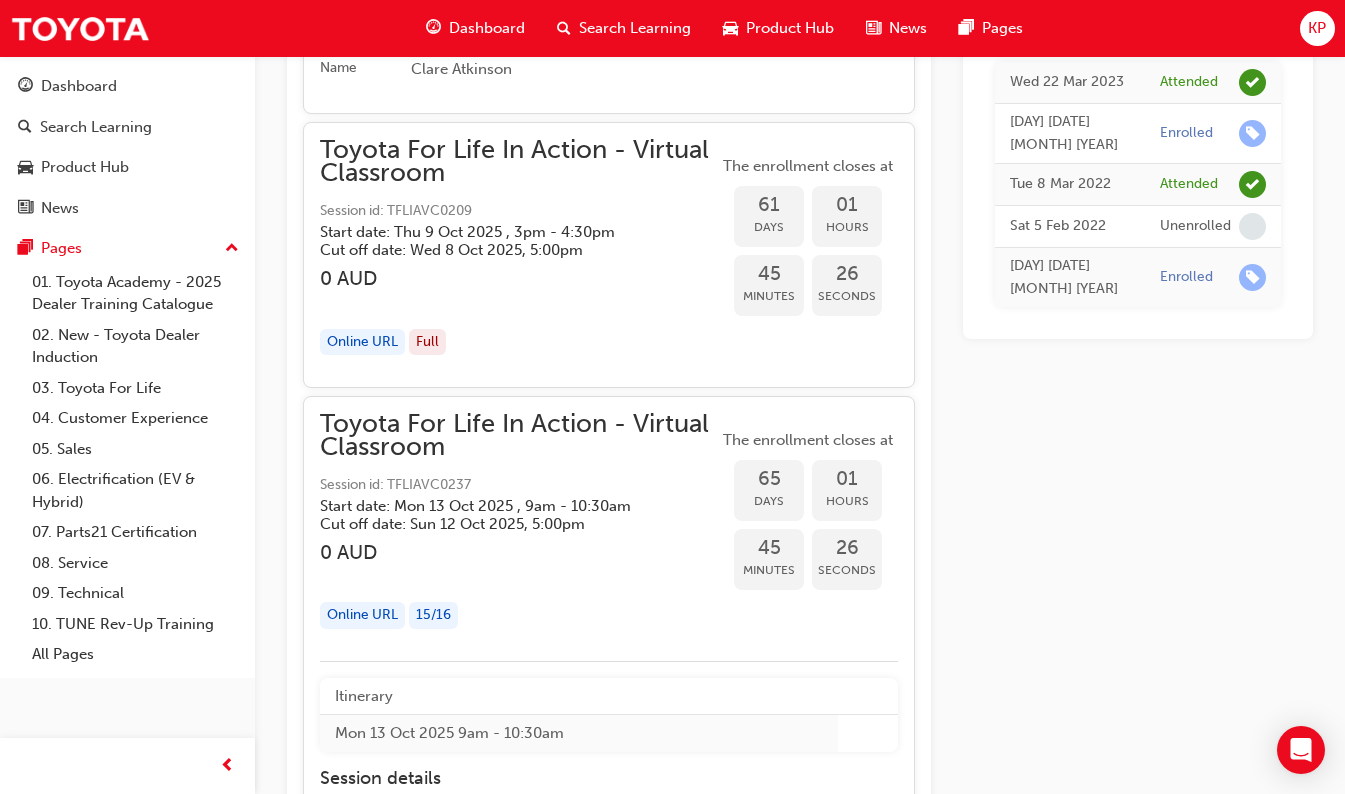 click on "Toyota For Life In Action - Virtual Classroom" at bounding box center [519, 161] 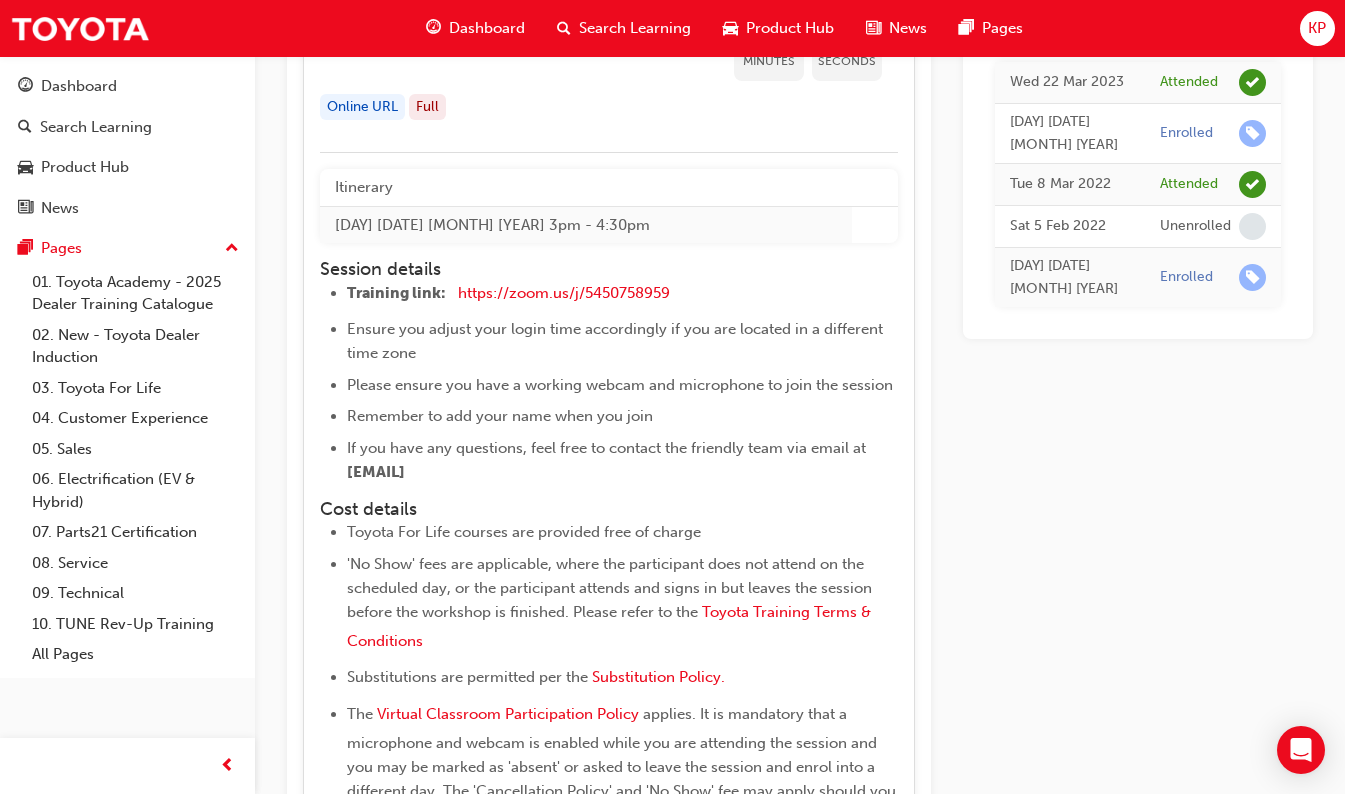 scroll, scrollTop: 22637, scrollLeft: 0, axis: vertical 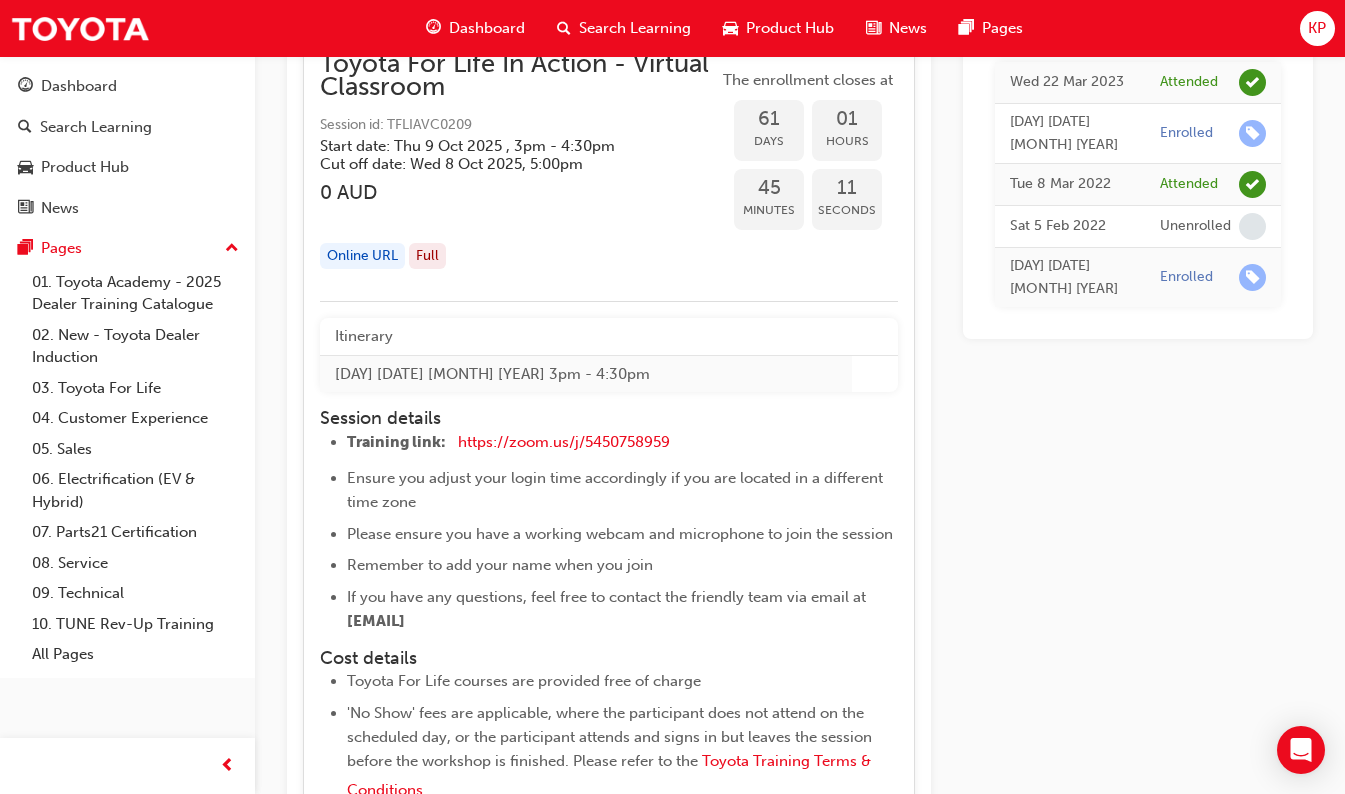 click on "Ensure you adjust your login time accordingly if you are located in a different time zone" at bounding box center [622, 490] 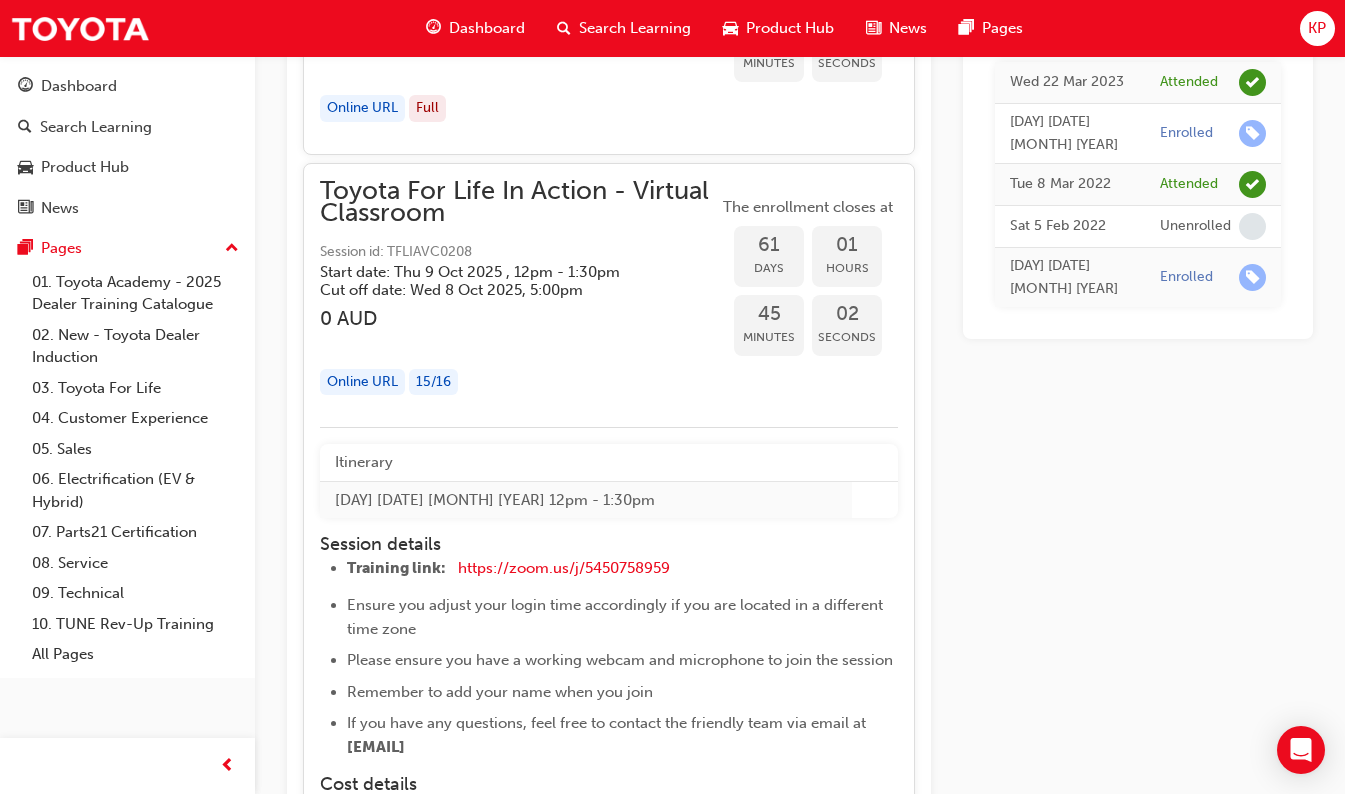 scroll, scrollTop: 21416, scrollLeft: 0, axis: vertical 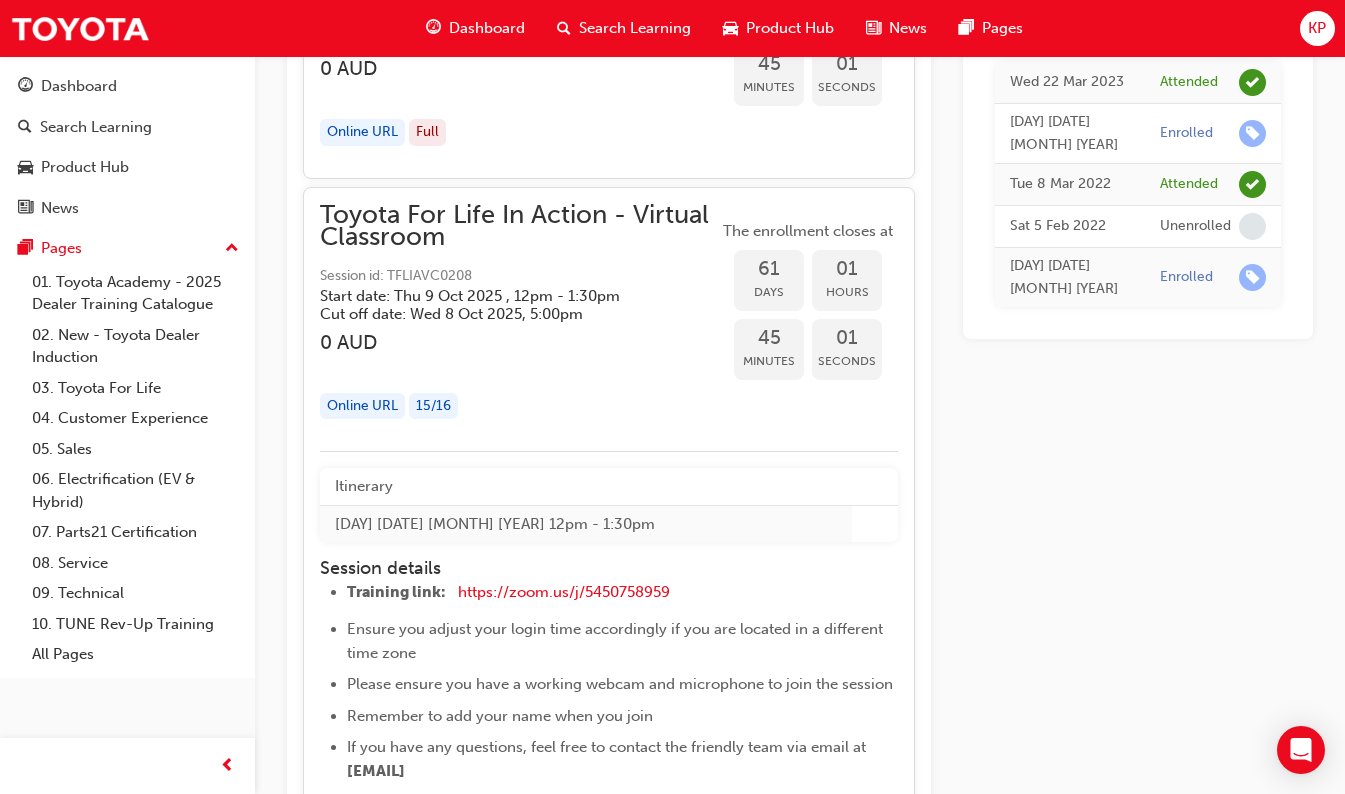 click on "Cut off date:   [DAY] [DATE] [MONTH] [YEAR], 5:00pm" at bounding box center (503, 314) 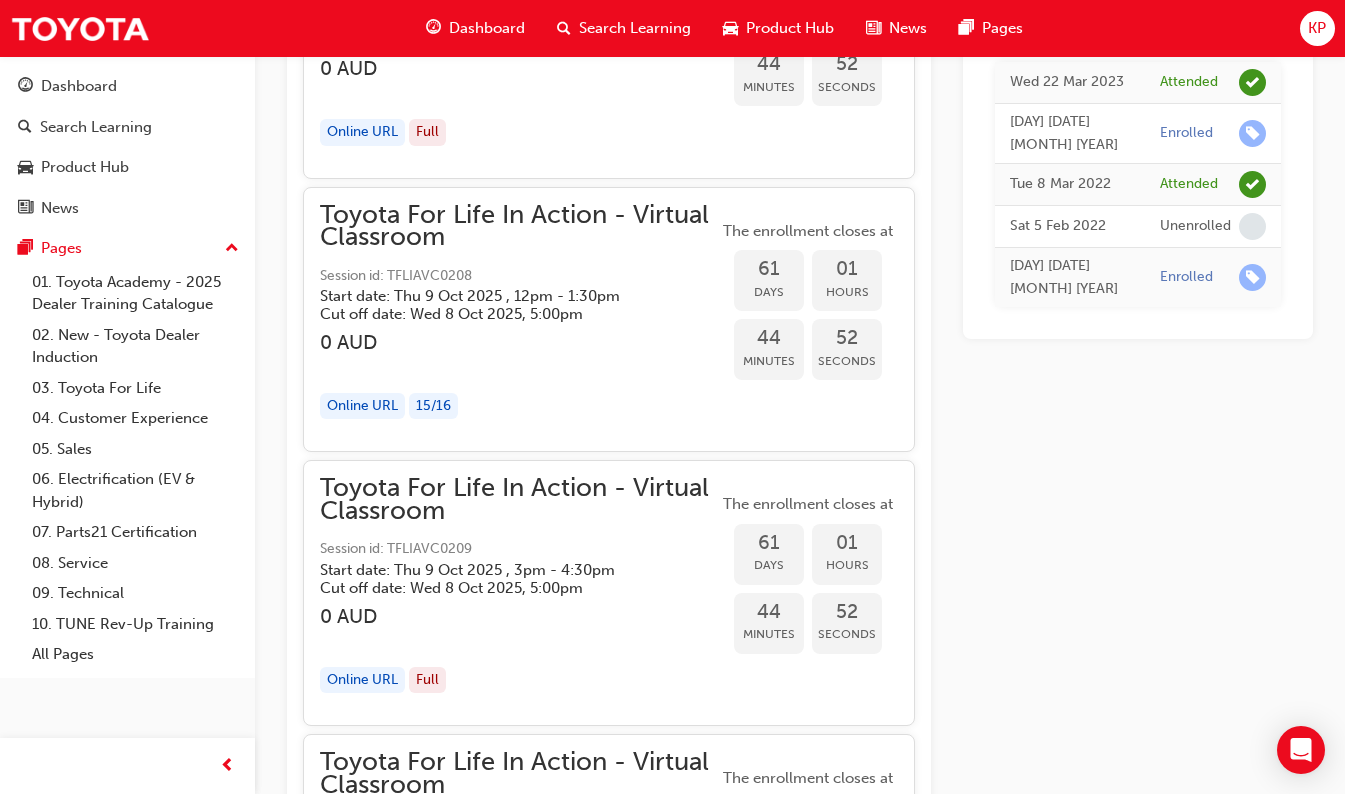 click on "Toyota For Life In Action - Virtual Classroom" at bounding box center [519, 226] 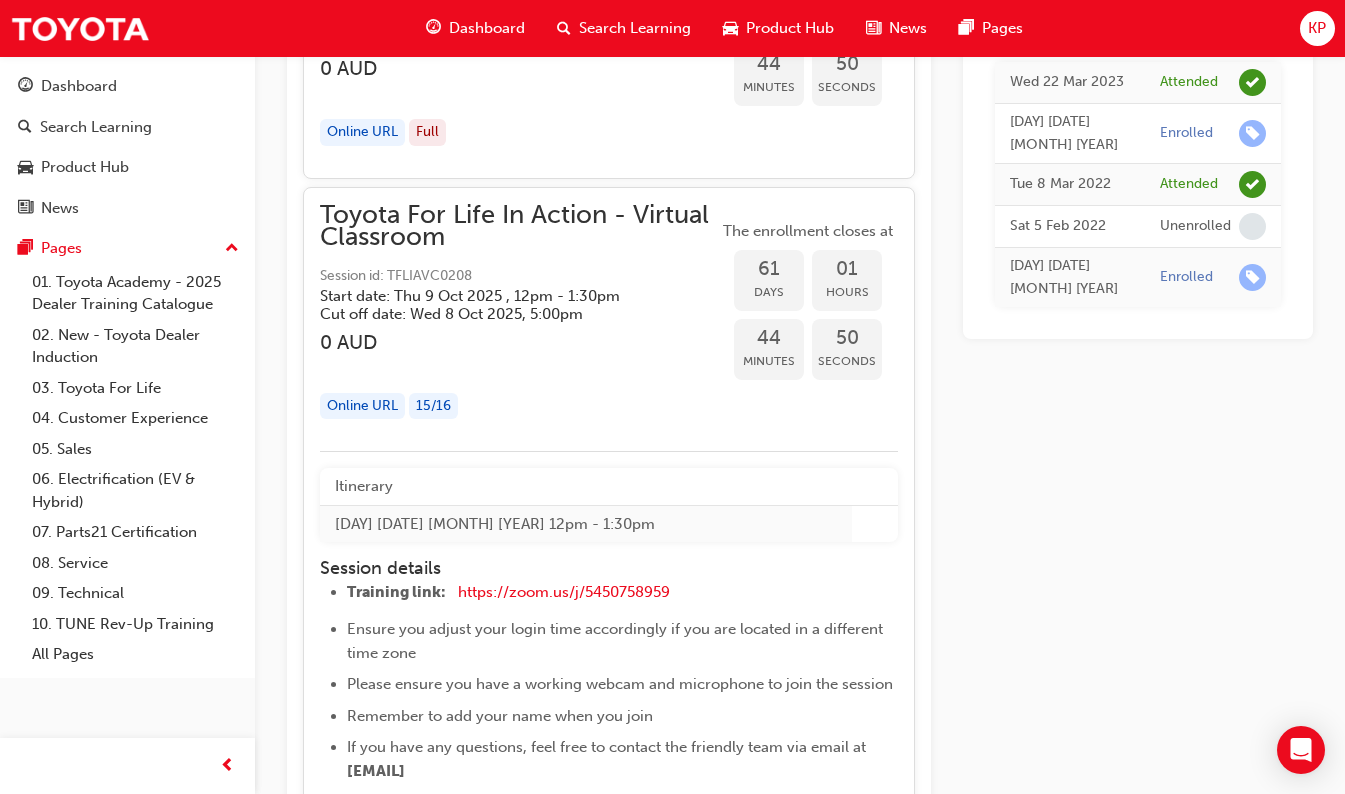 click on "Toyota For Life In Action - Virtual Classroom" at bounding box center [519, 226] 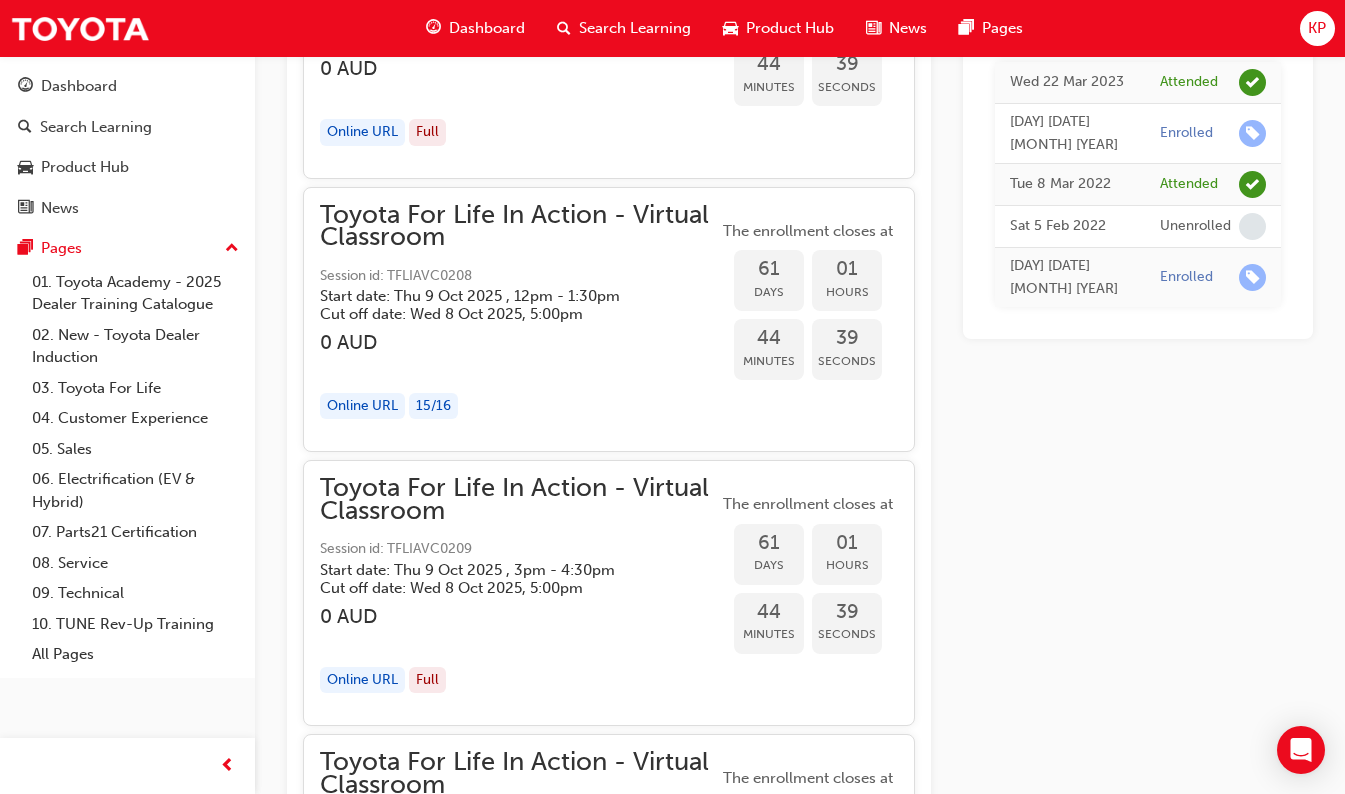 click on "Toyota For Life In Action - Virtual Classroom" at bounding box center (519, 226) 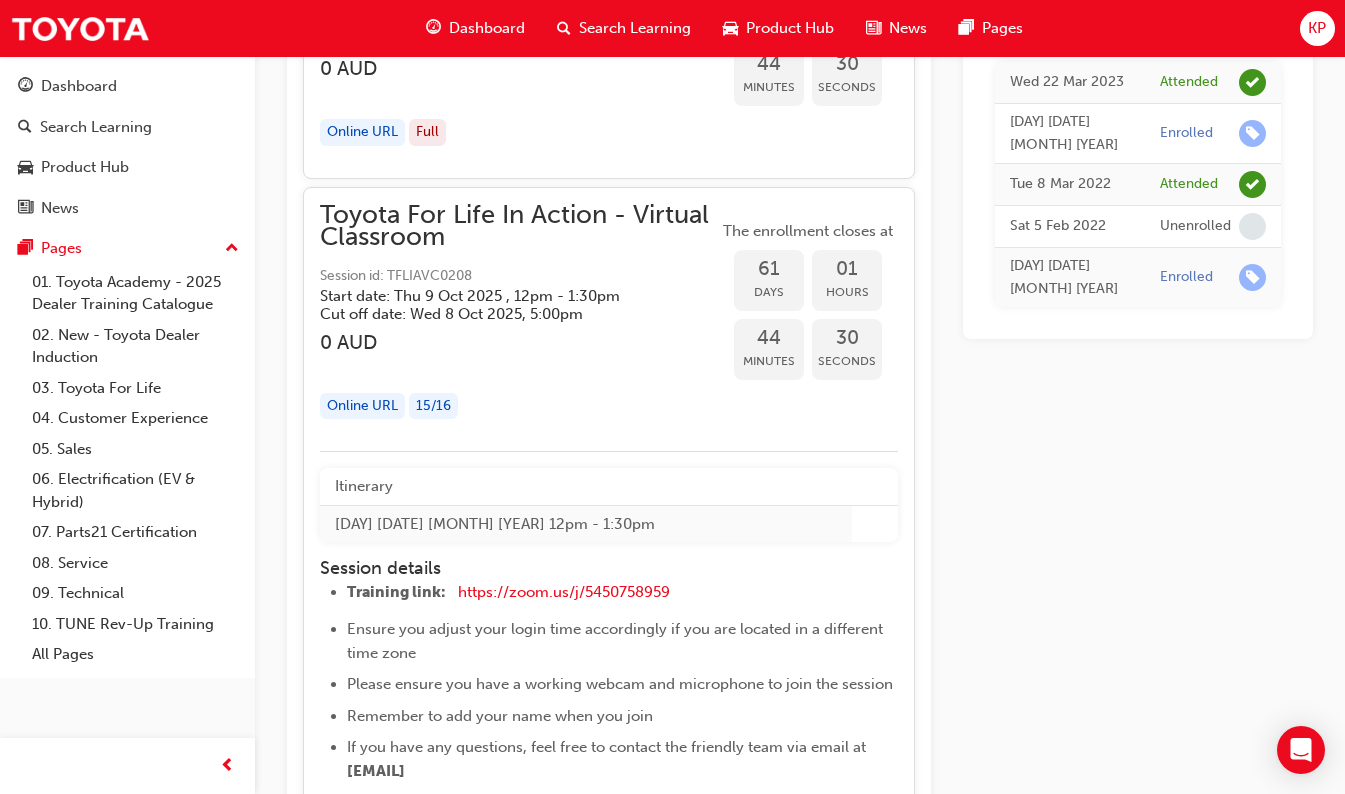 click on "15  /  16" at bounding box center (433, 406) 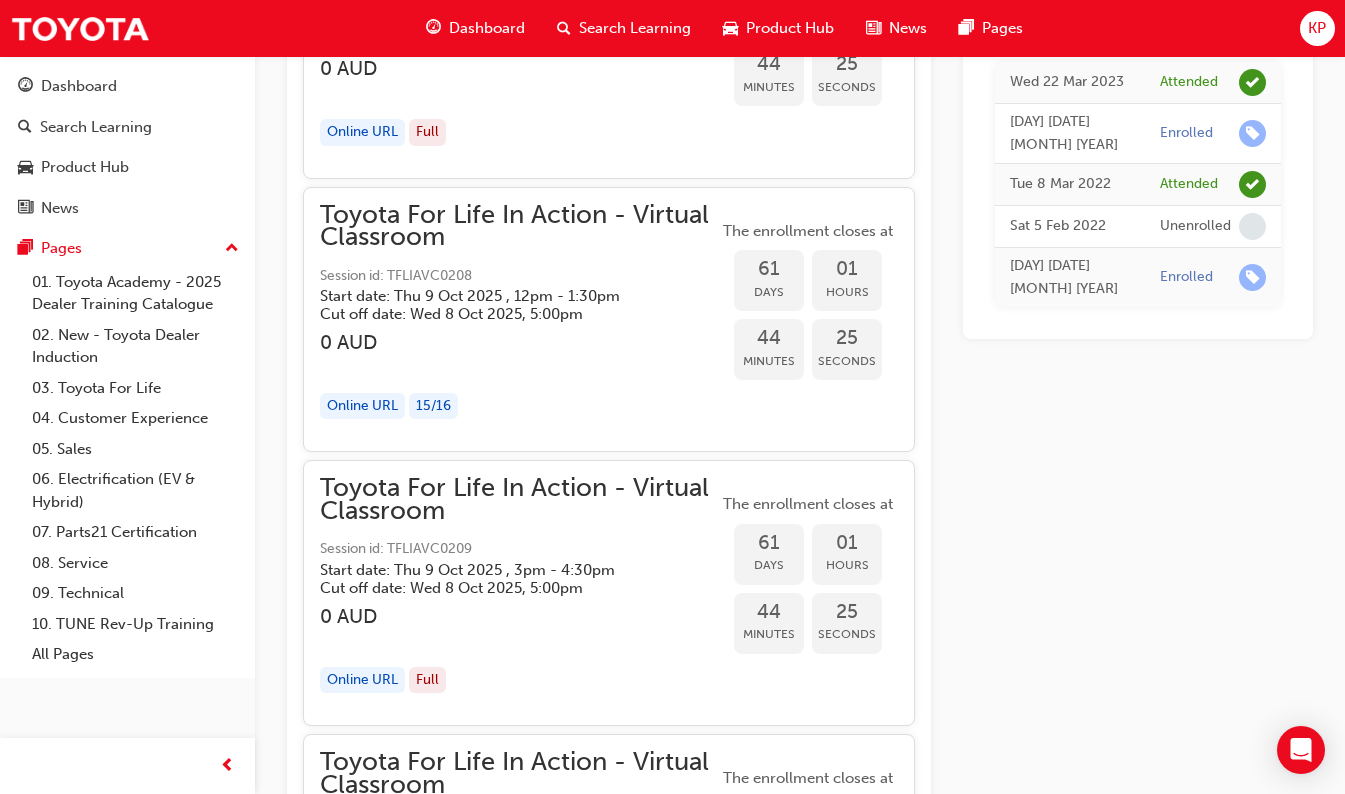 click on "15  /  16" at bounding box center (433, 406) 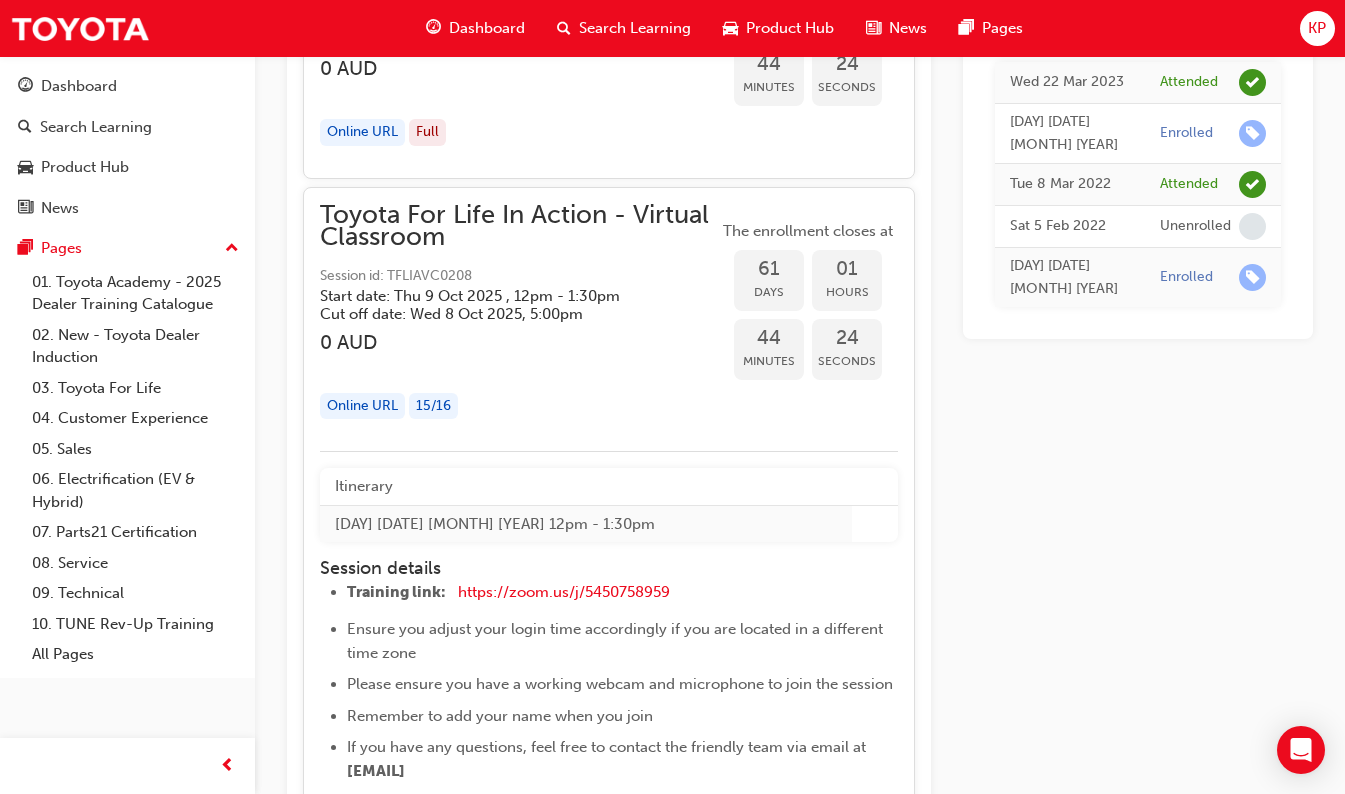 click on "15  /  16" at bounding box center [433, 406] 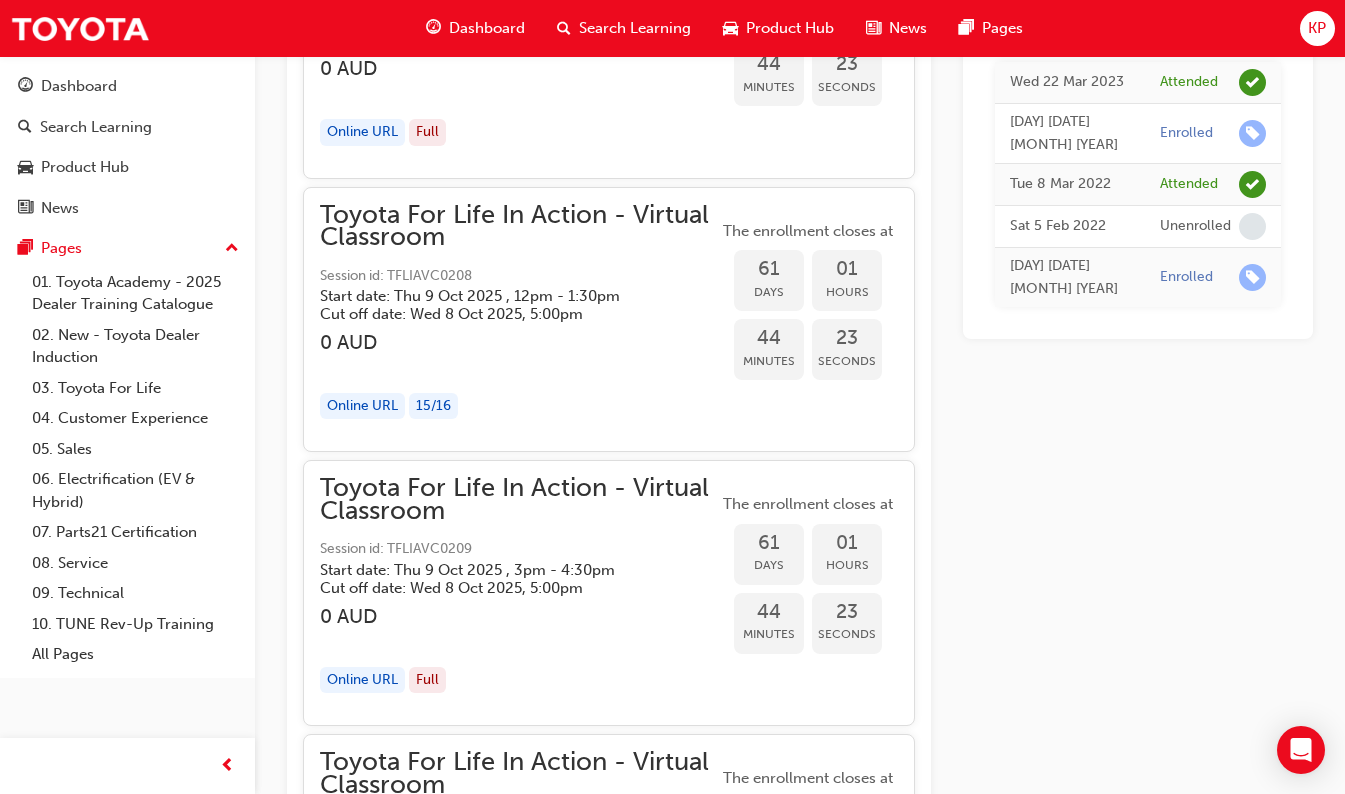 click on "15  /  16" at bounding box center [433, 406] 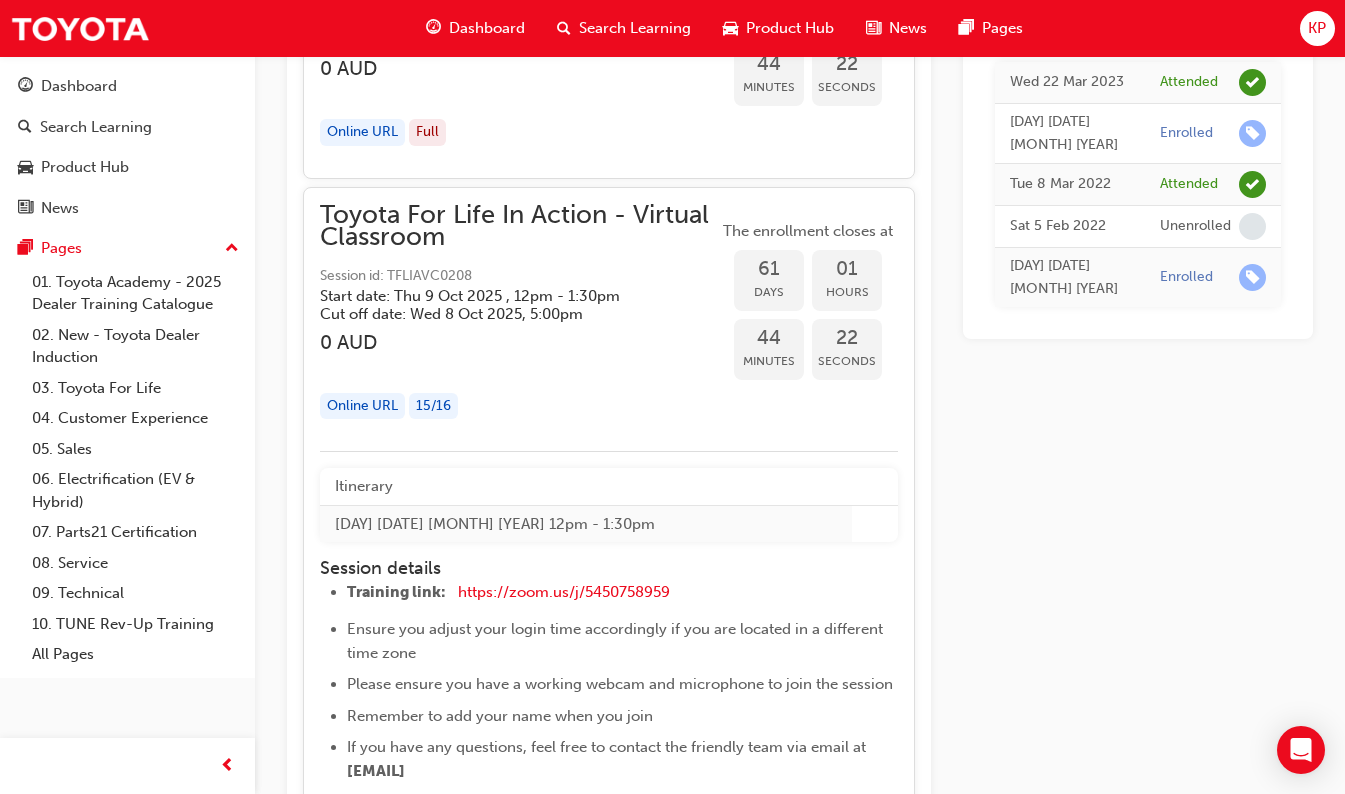 click on "15  /  16" at bounding box center [433, 406] 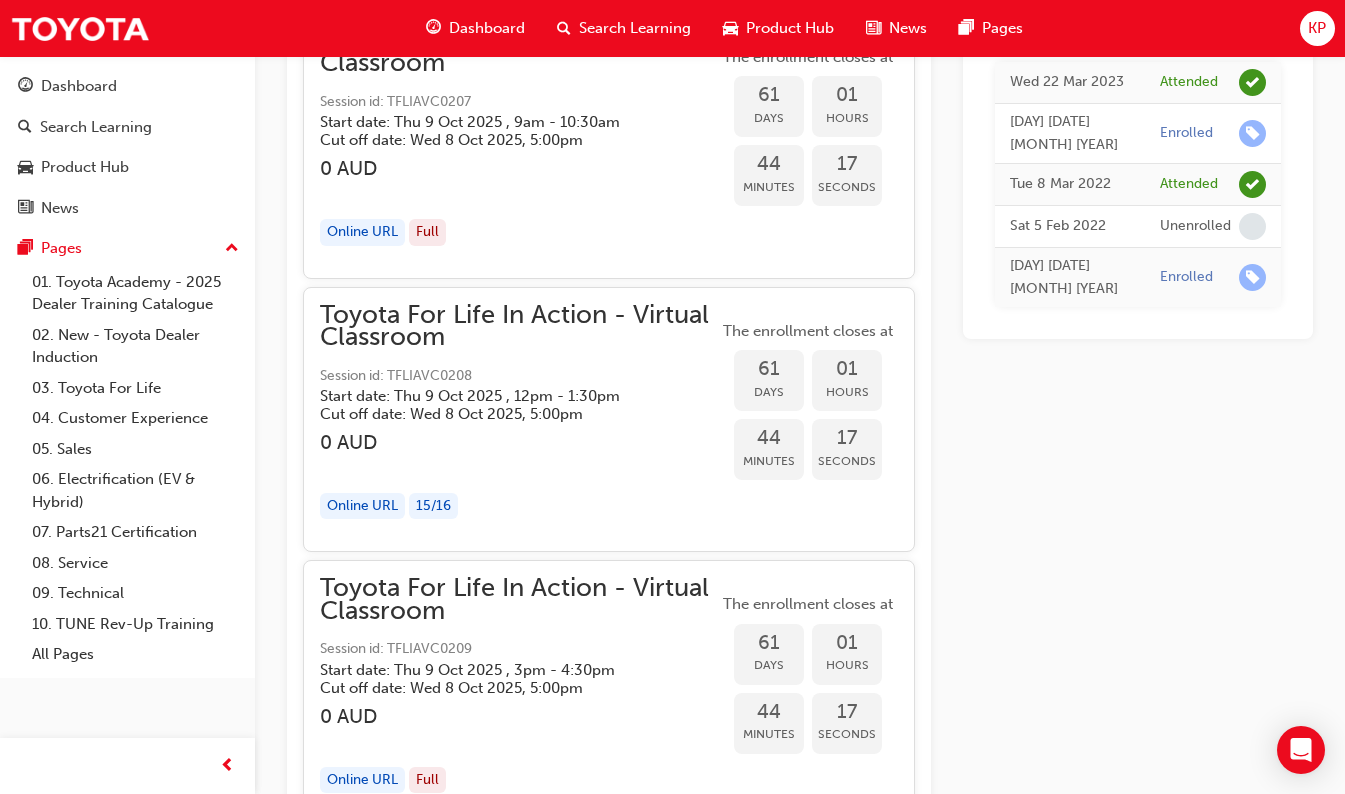 scroll, scrollTop: 21416, scrollLeft: 0, axis: vertical 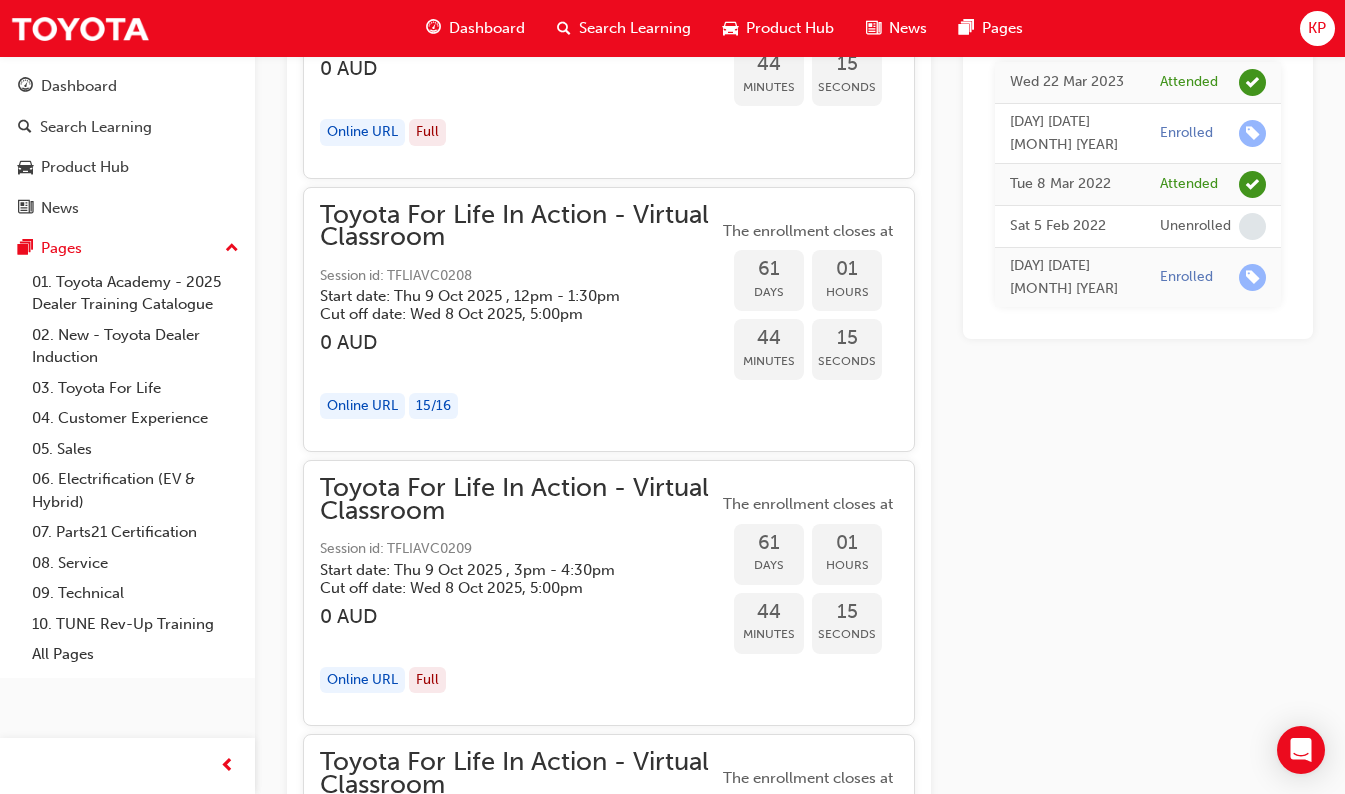 click on "15  /  16" at bounding box center (433, 406) 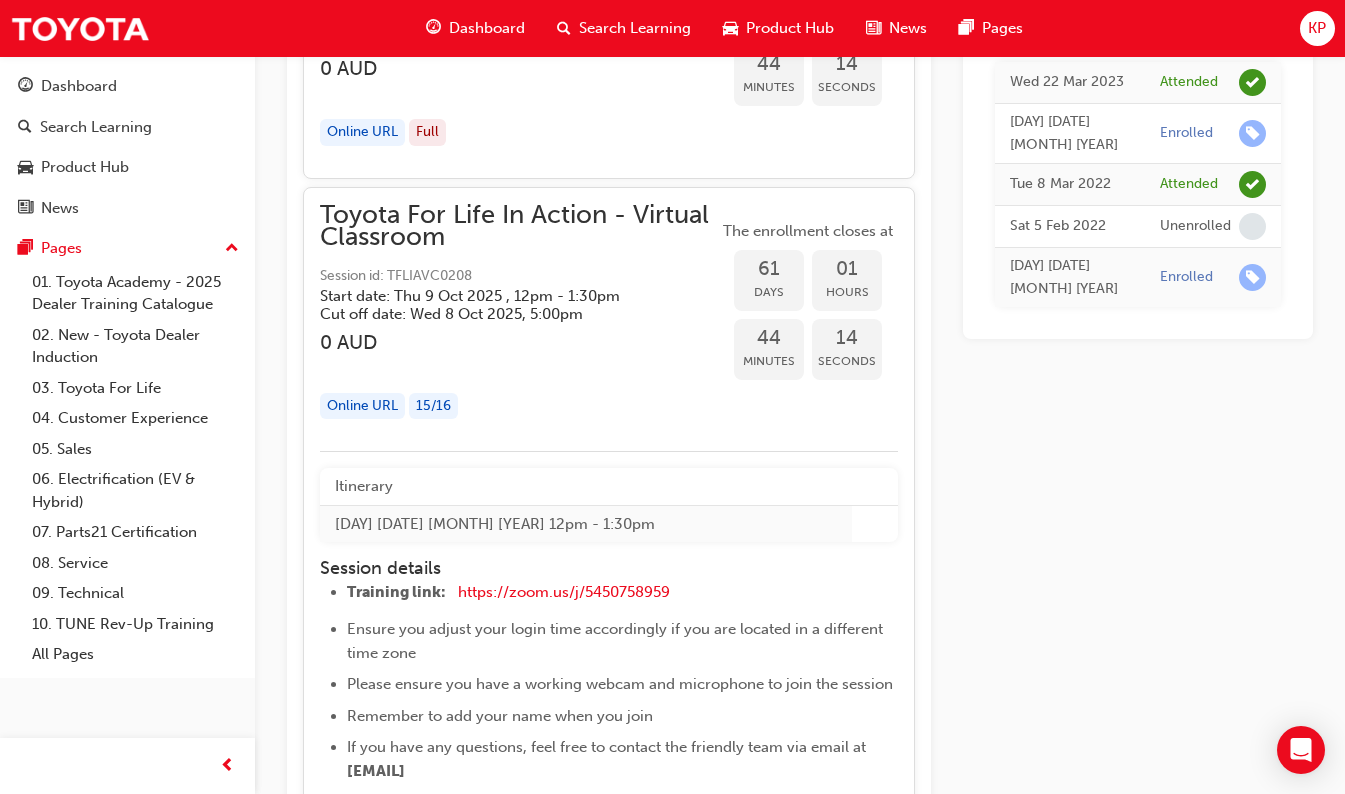 click on "15  /  16" at bounding box center [433, 406] 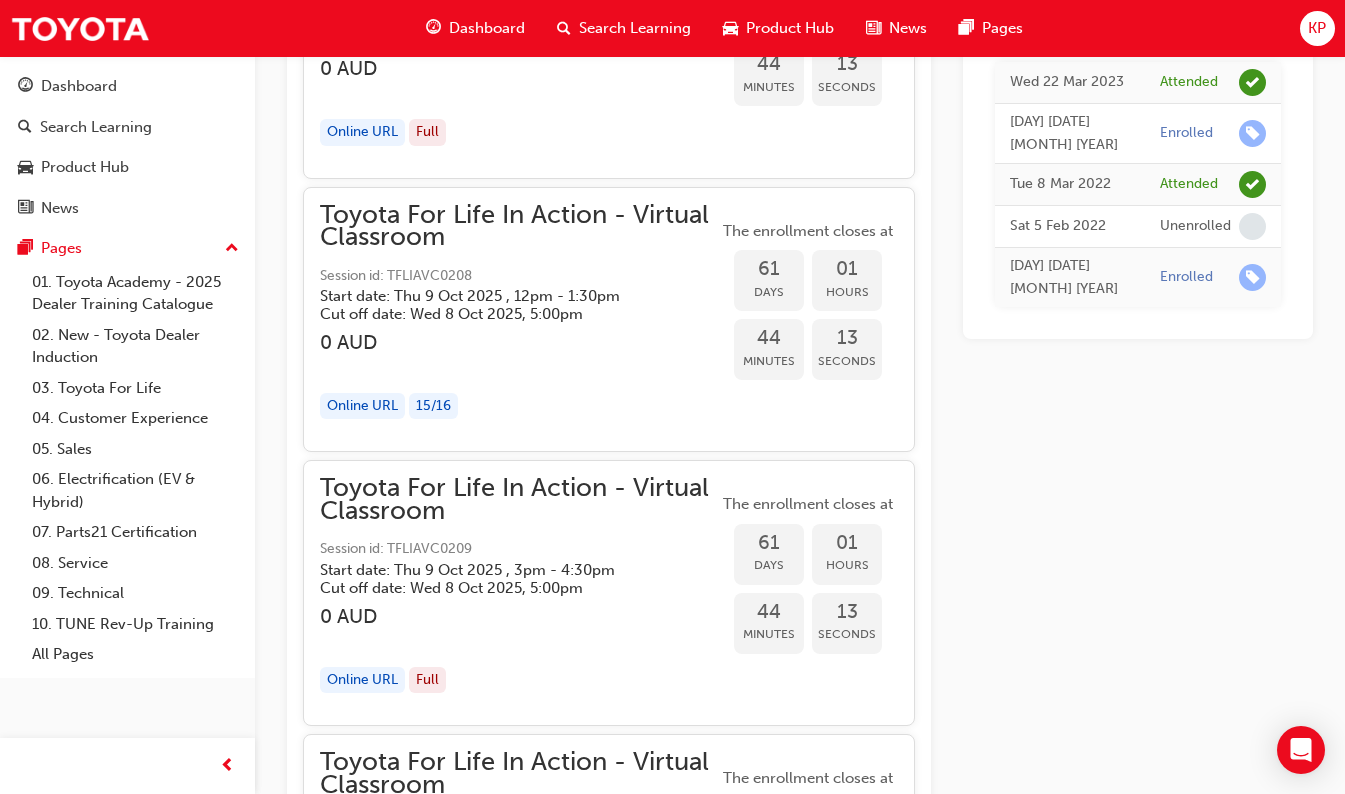 click on "Online URL" at bounding box center (362, 406) 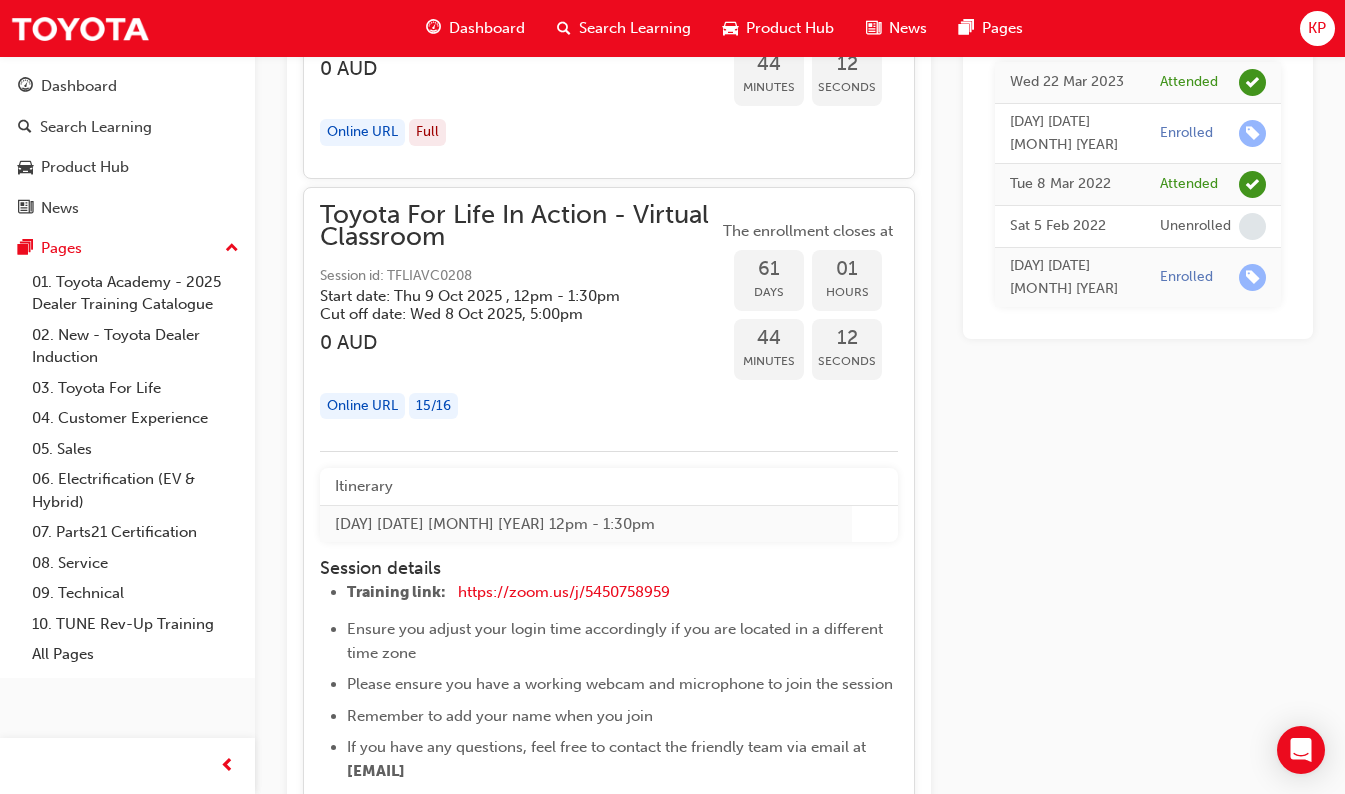 click on "Online URL" at bounding box center (362, 406) 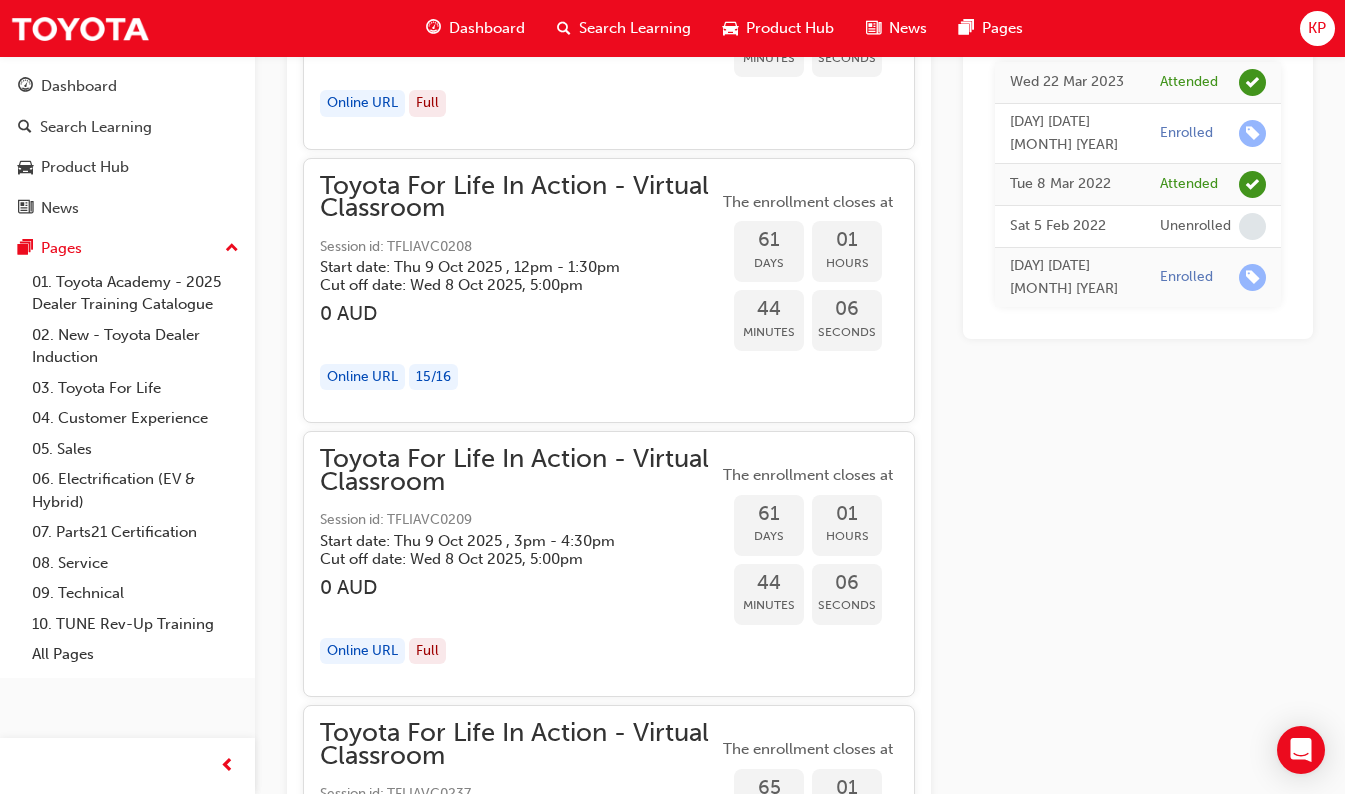 scroll, scrollTop: 21416, scrollLeft: 0, axis: vertical 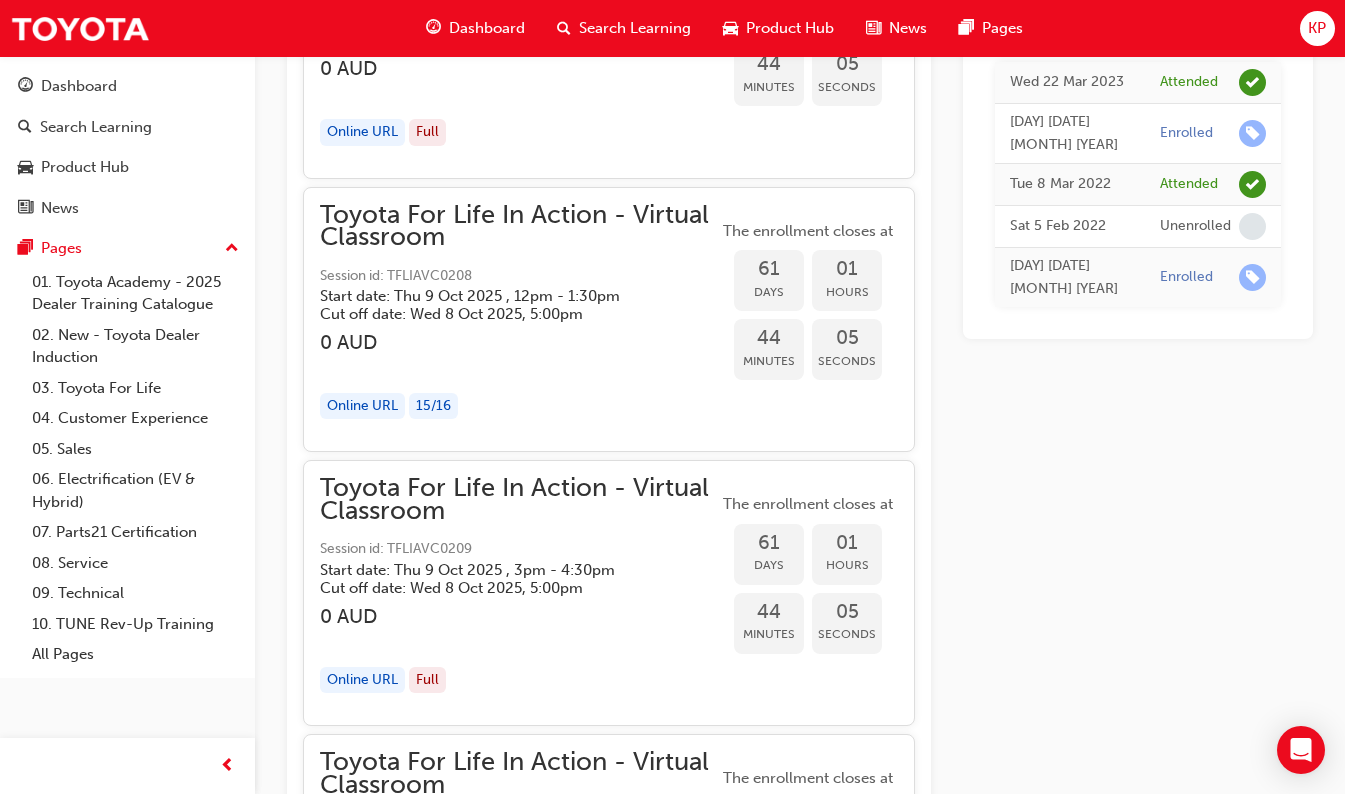 click at bounding box center (519, 365) 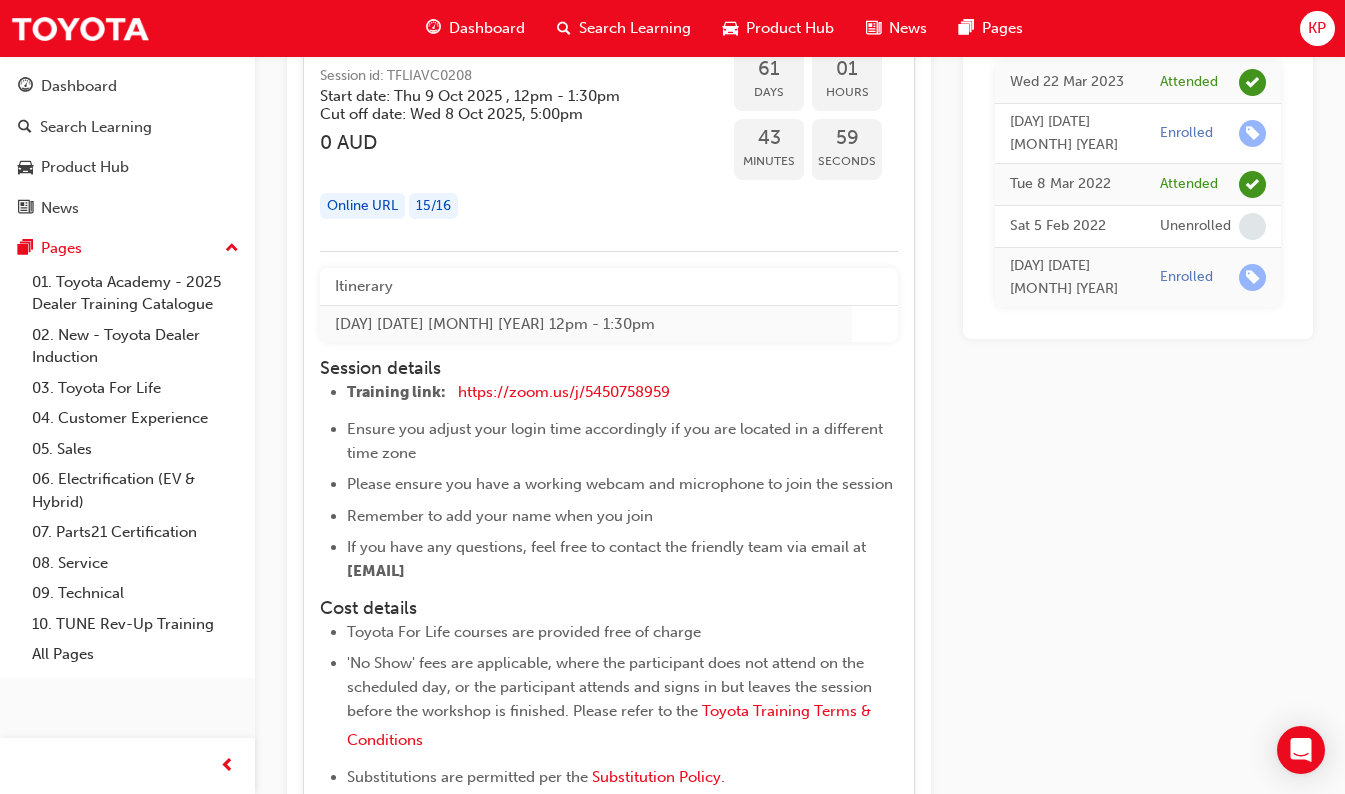 scroll, scrollTop: 21516, scrollLeft: 0, axis: vertical 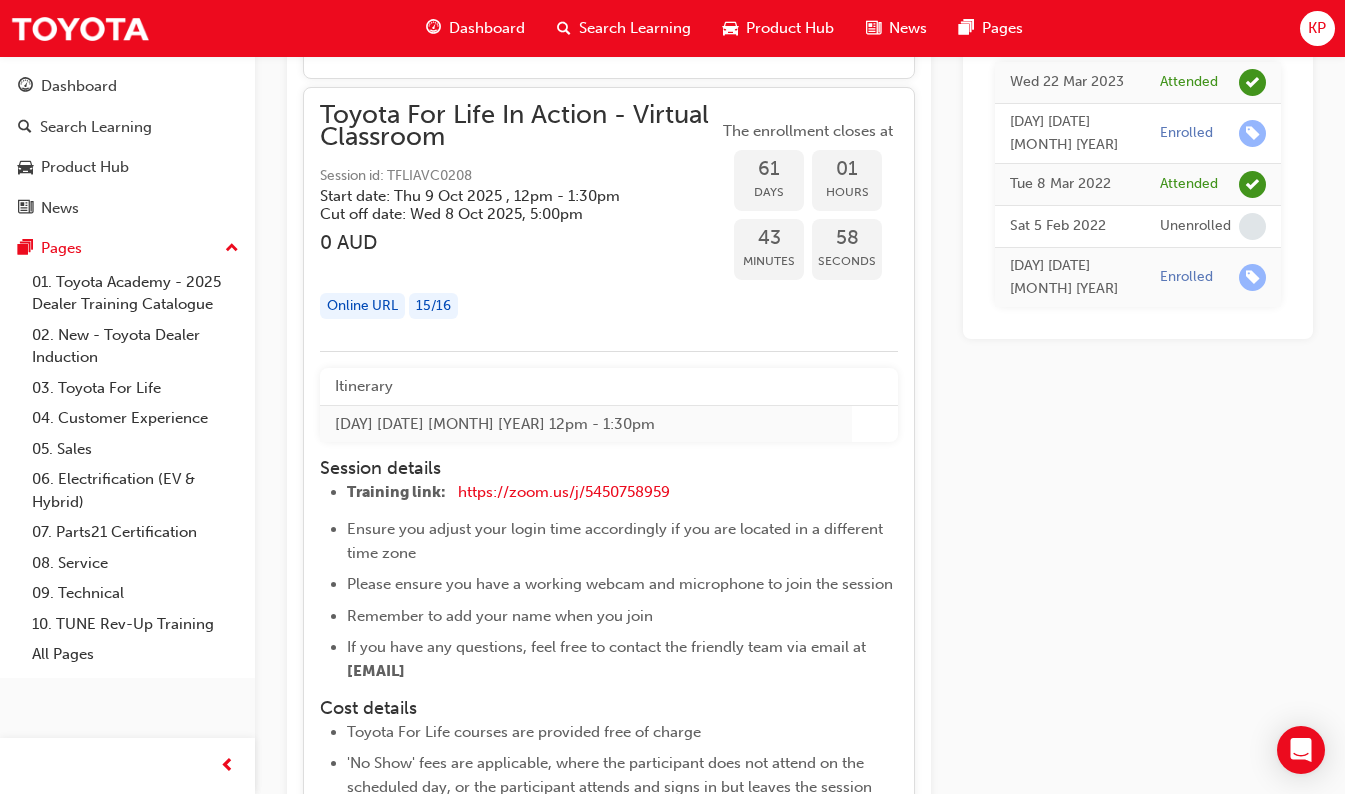 click on "Toyota For Life In Action - Virtual Classroom" at bounding box center (519, 126) 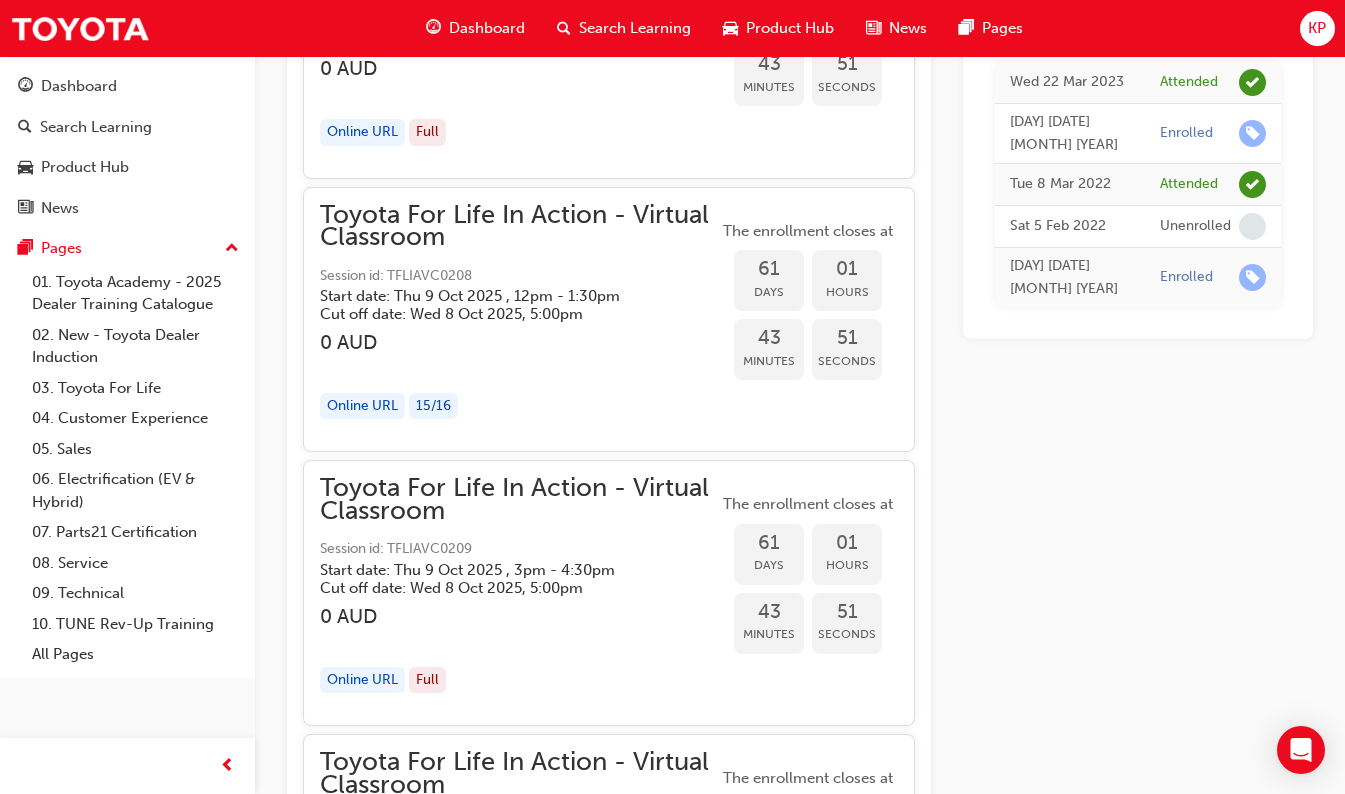 scroll, scrollTop: 21016, scrollLeft: 0, axis: vertical 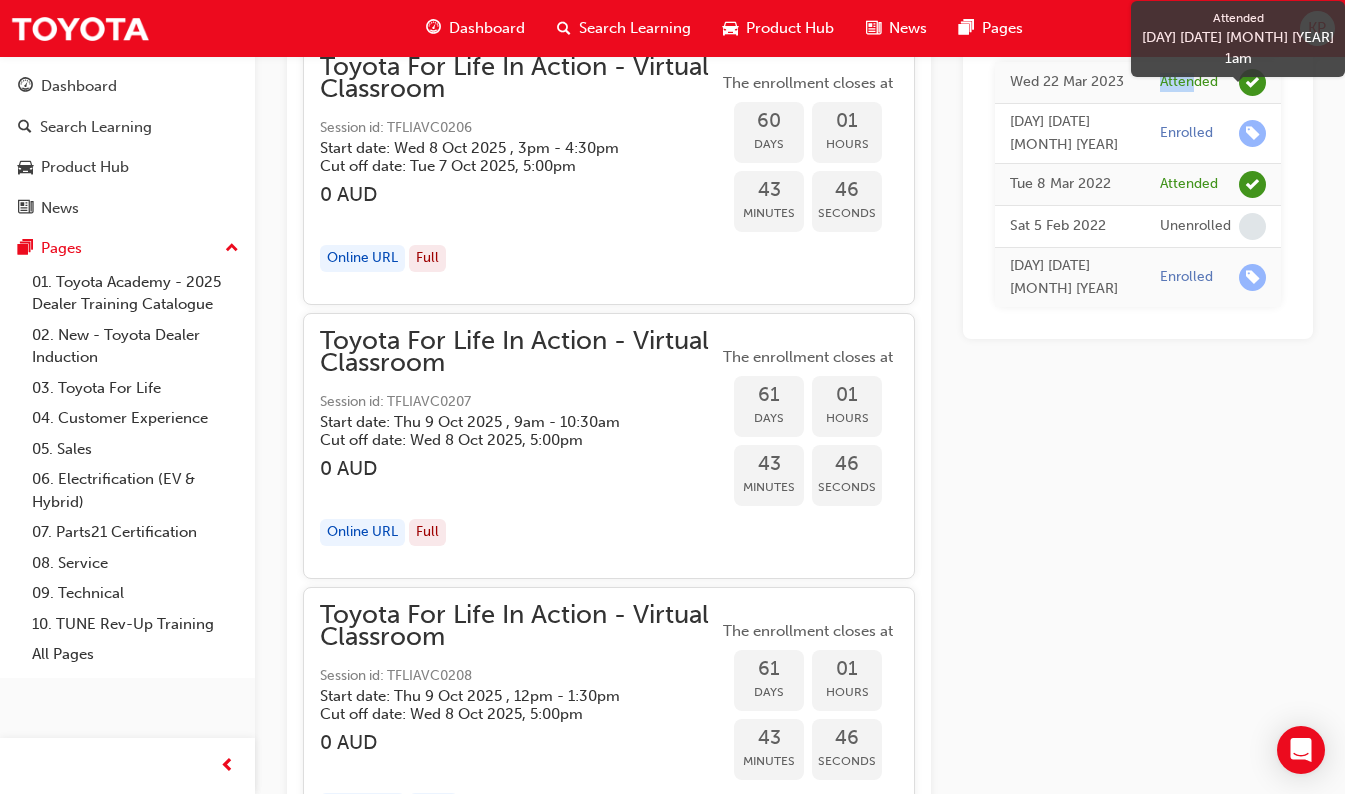 drag, startPoint x: 1147, startPoint y: 88, endPoint x: 1195, endPoint y: 83, distance: 48.259712 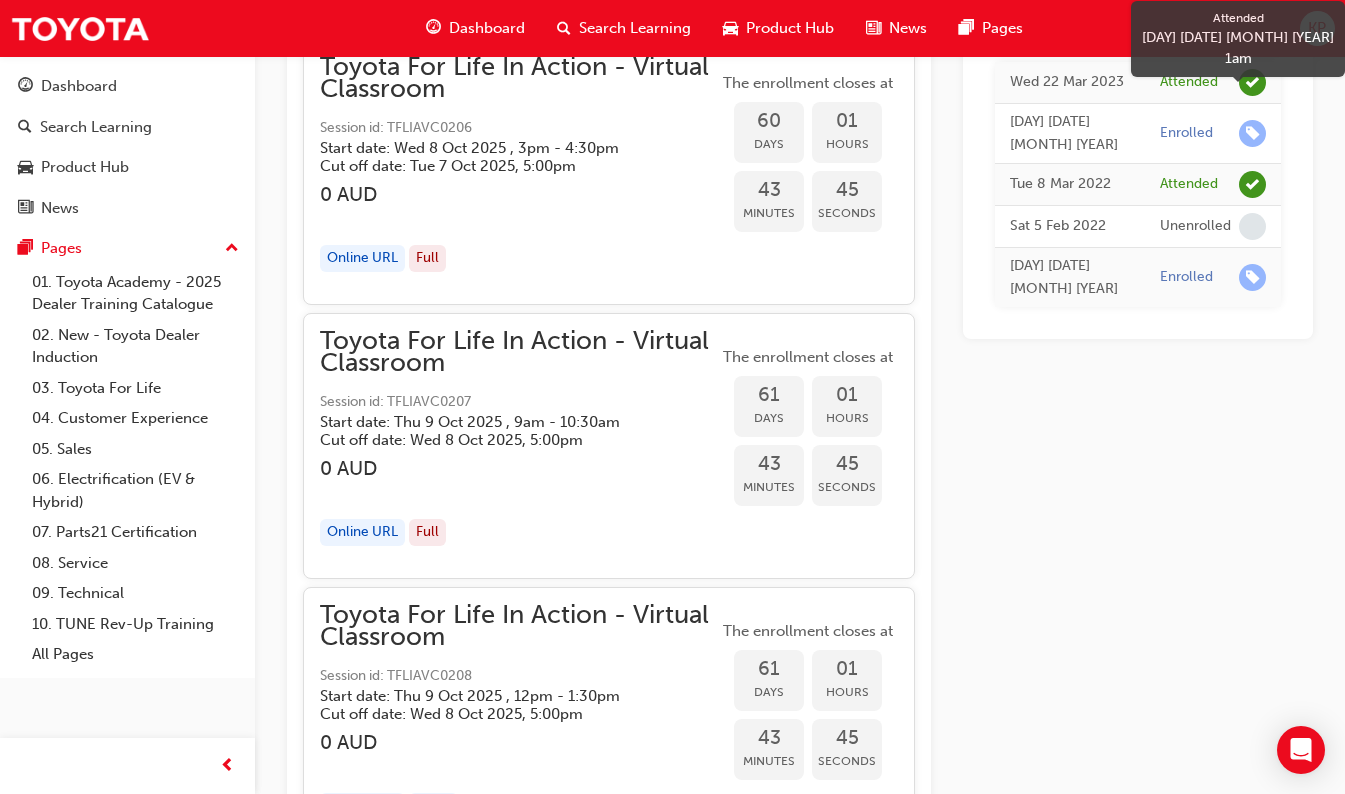 drag, startPoint x: 1195, startPoint y: 83, endPoint x: 1294, endPoint y: 130, distance: 109.59015 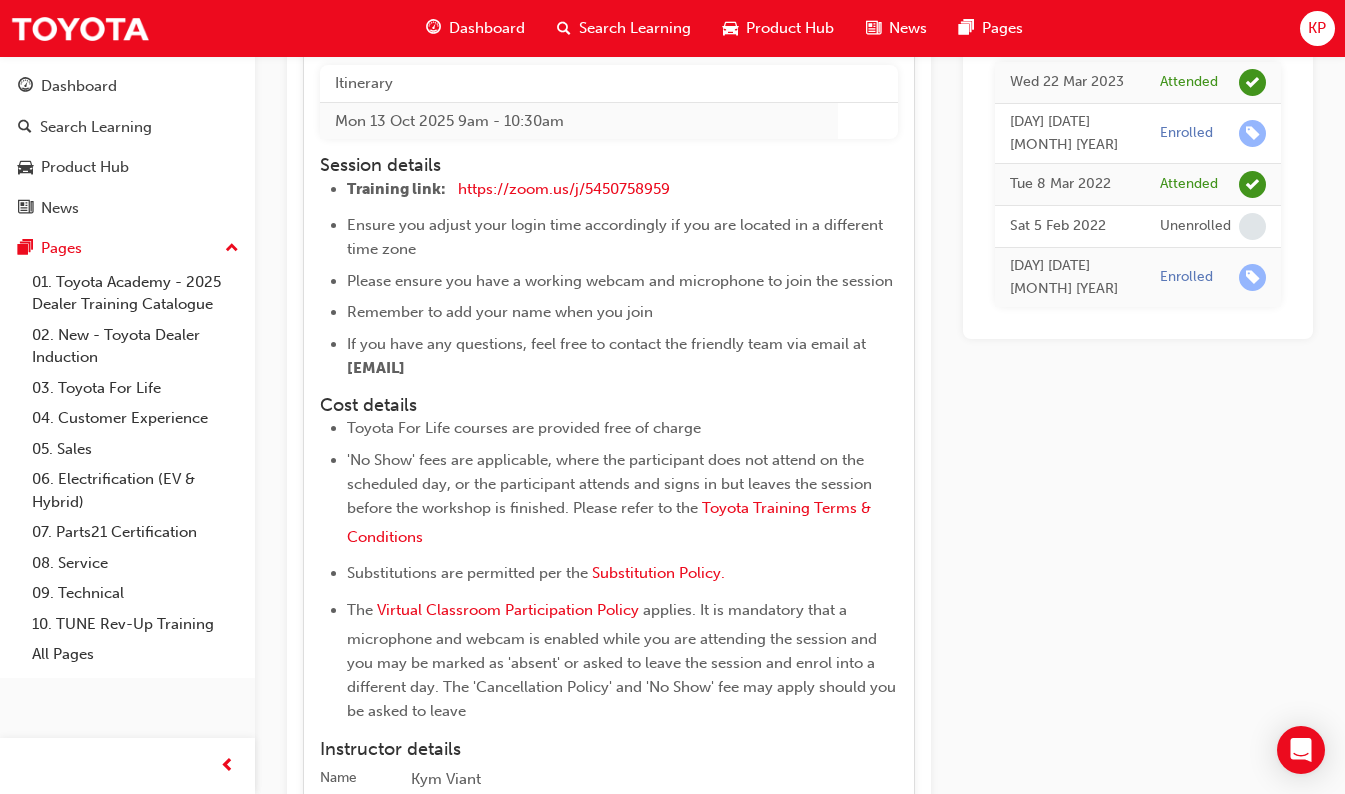 scroll, scrollTop: 22216, scrollLeft: 0, axis: vertical 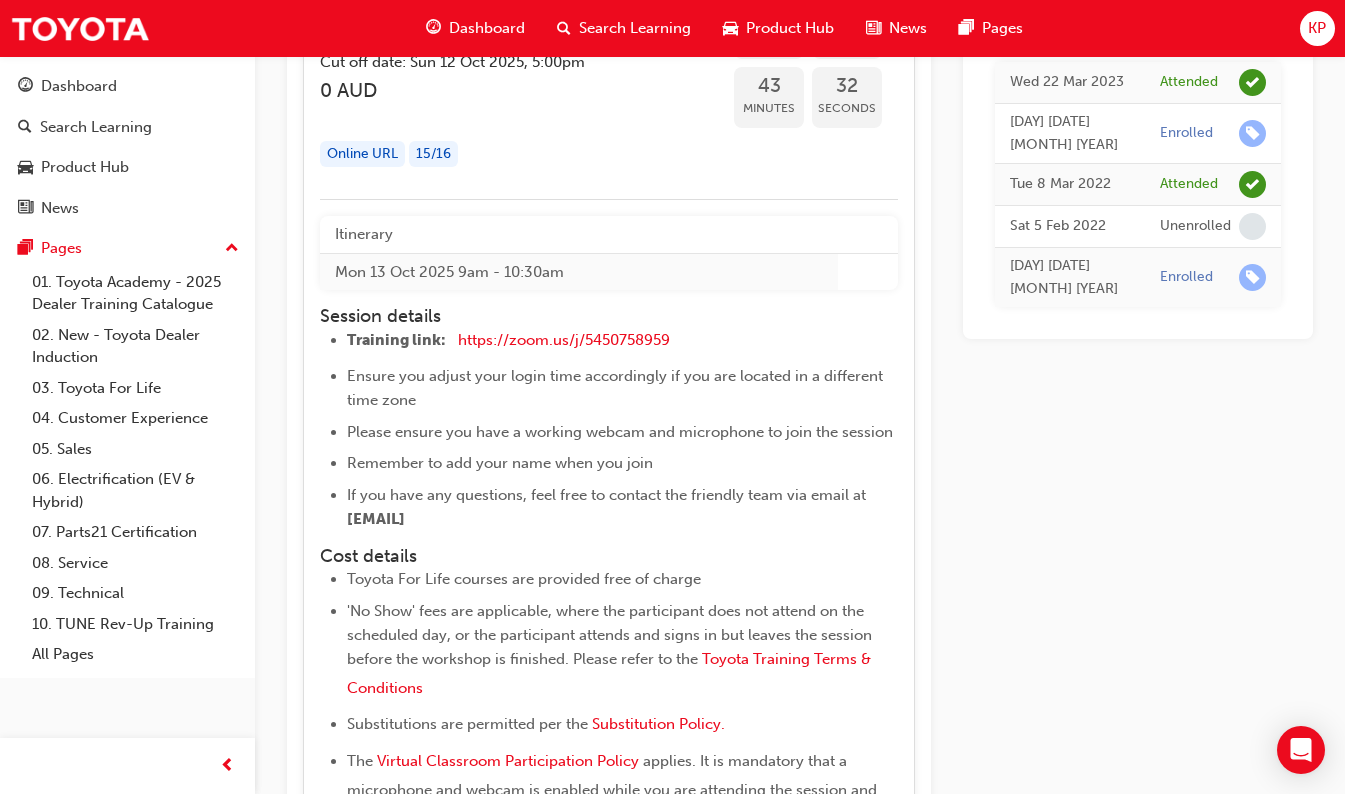 click on "Itinerary" at bounding box center (579, 234) 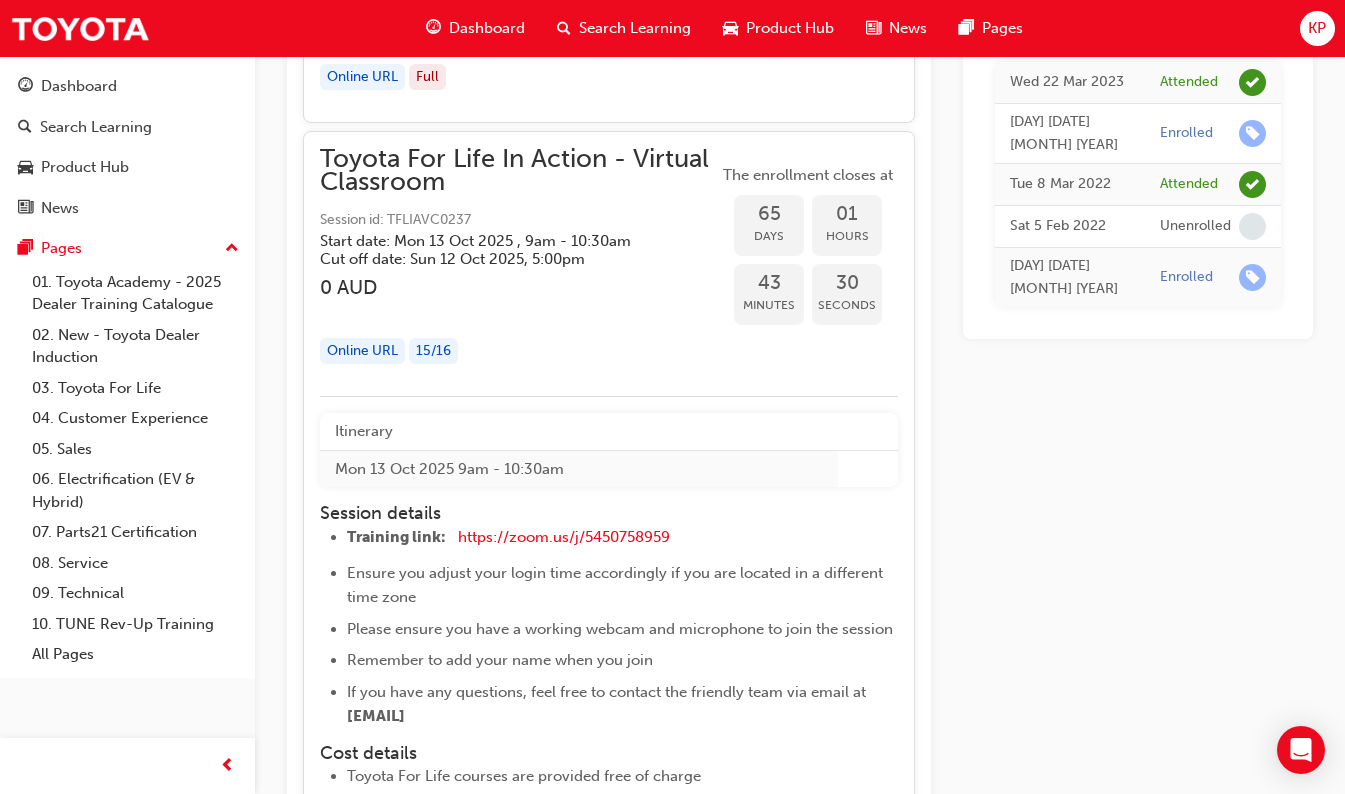 scroll, scrollTop: 21916, scrollLeft: 0, axis: vertical 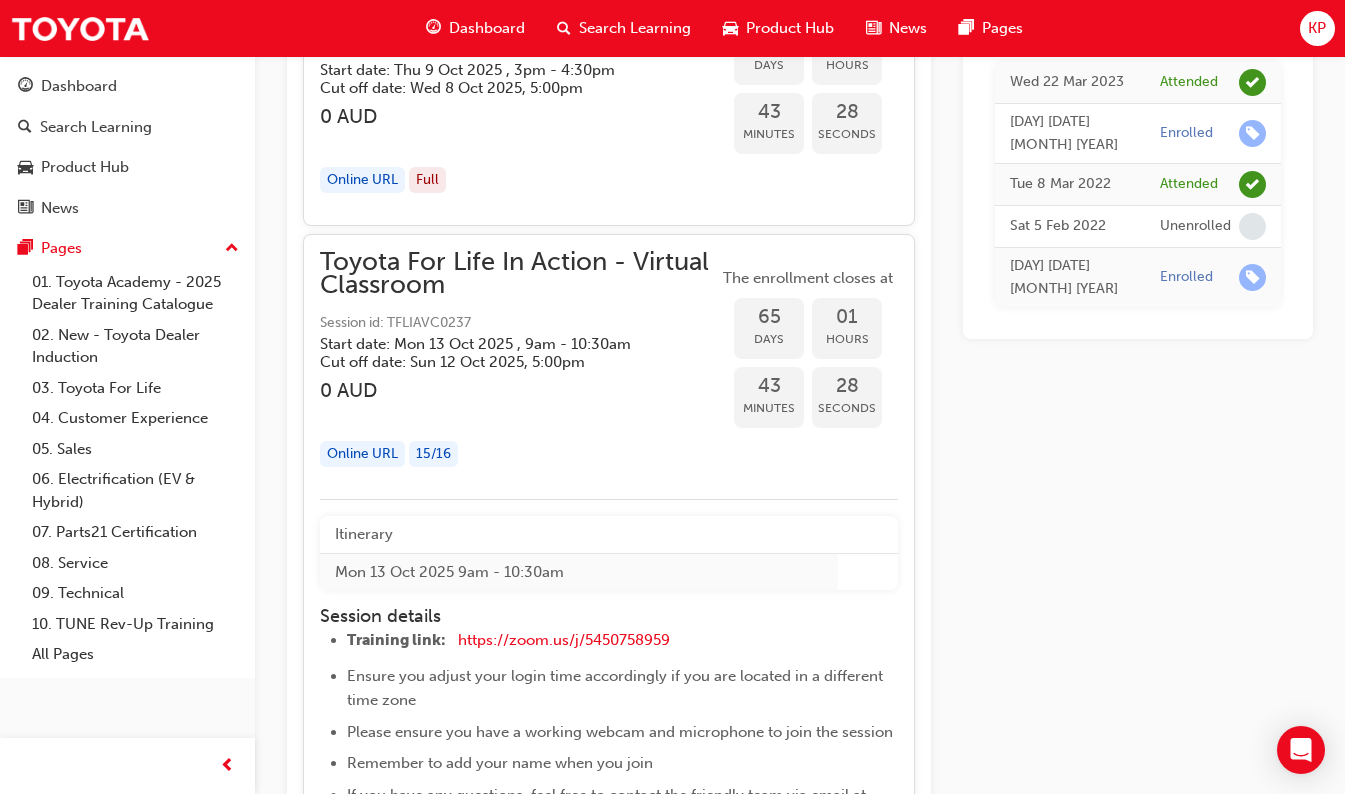 click at bounding box center (519, 413) 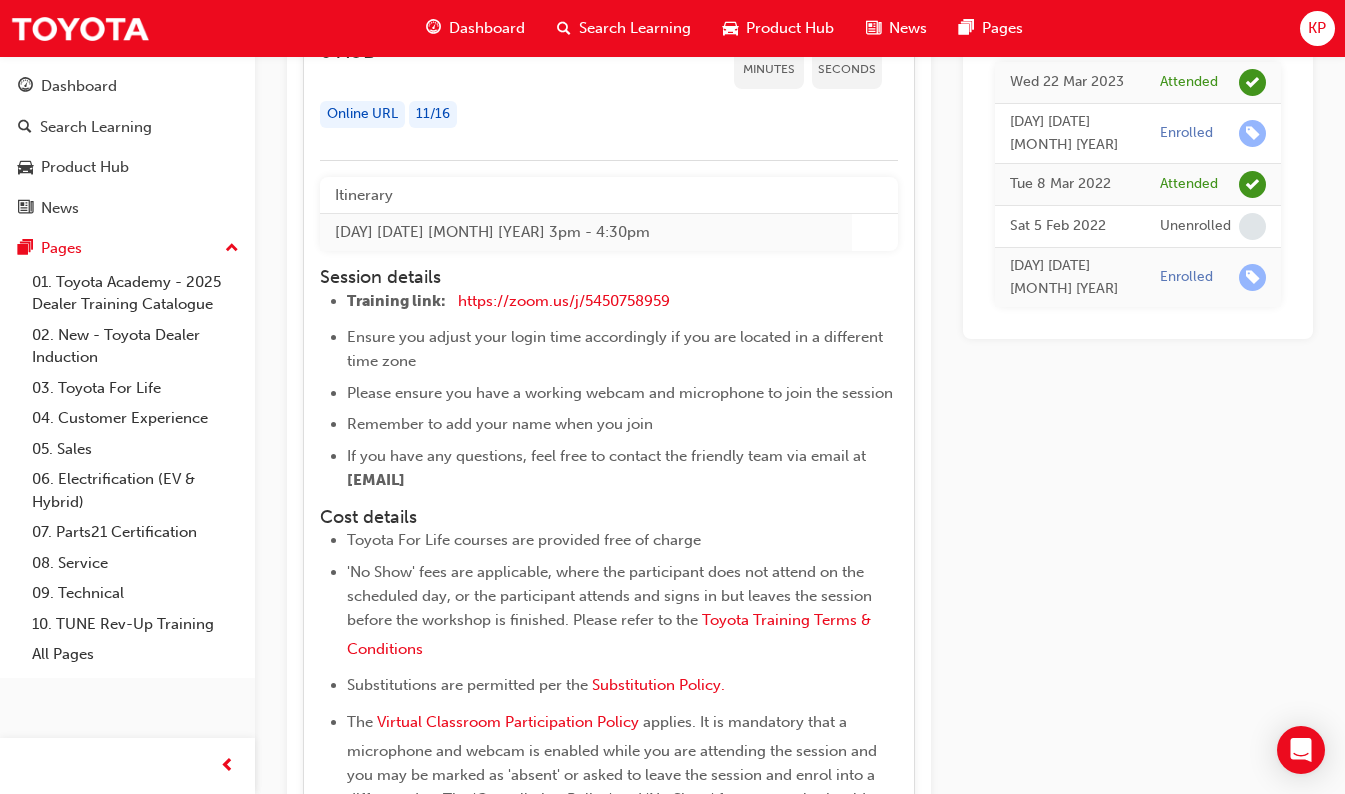 scroll, scrollTop: 22816, scrollLeft: 0, axis: vertical 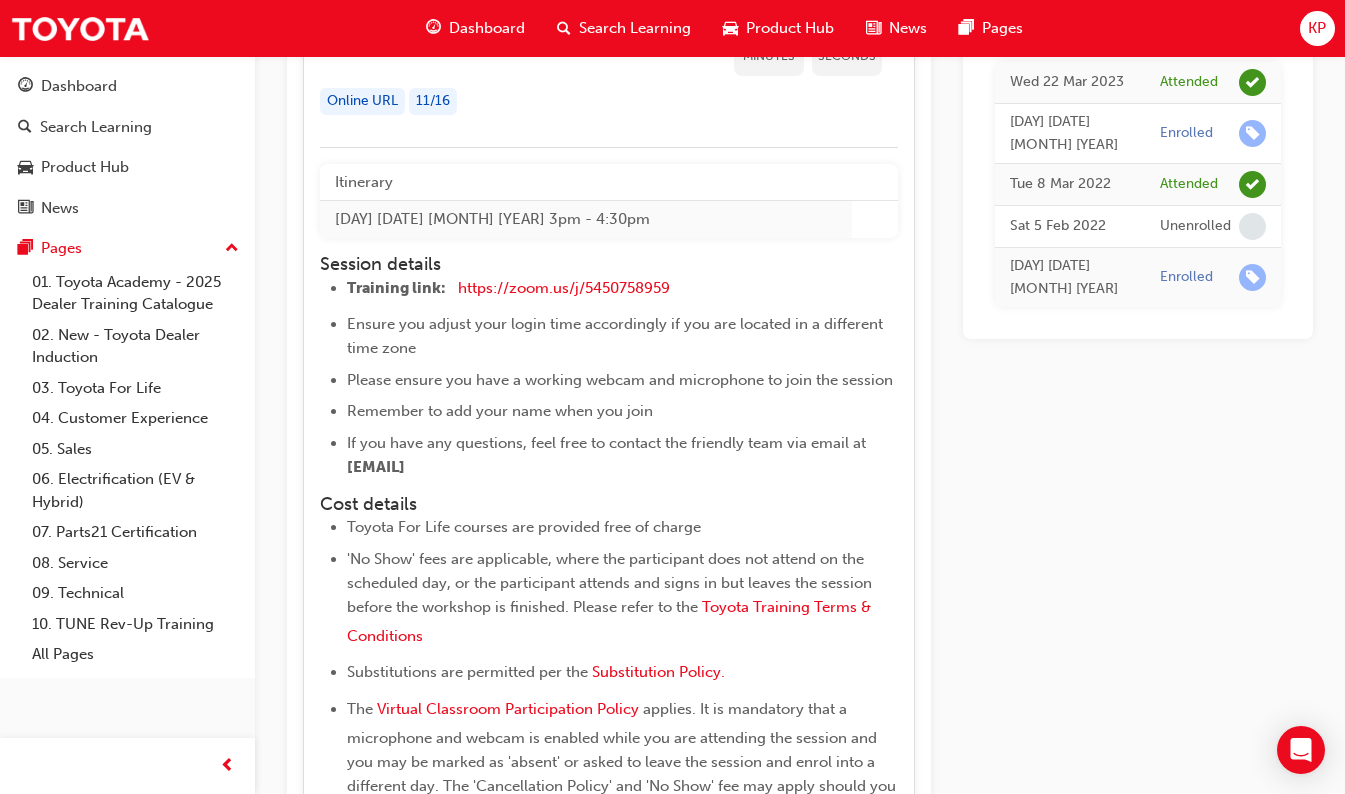 click on "Online URL 11  /  16" at bounding box center (519, 101) 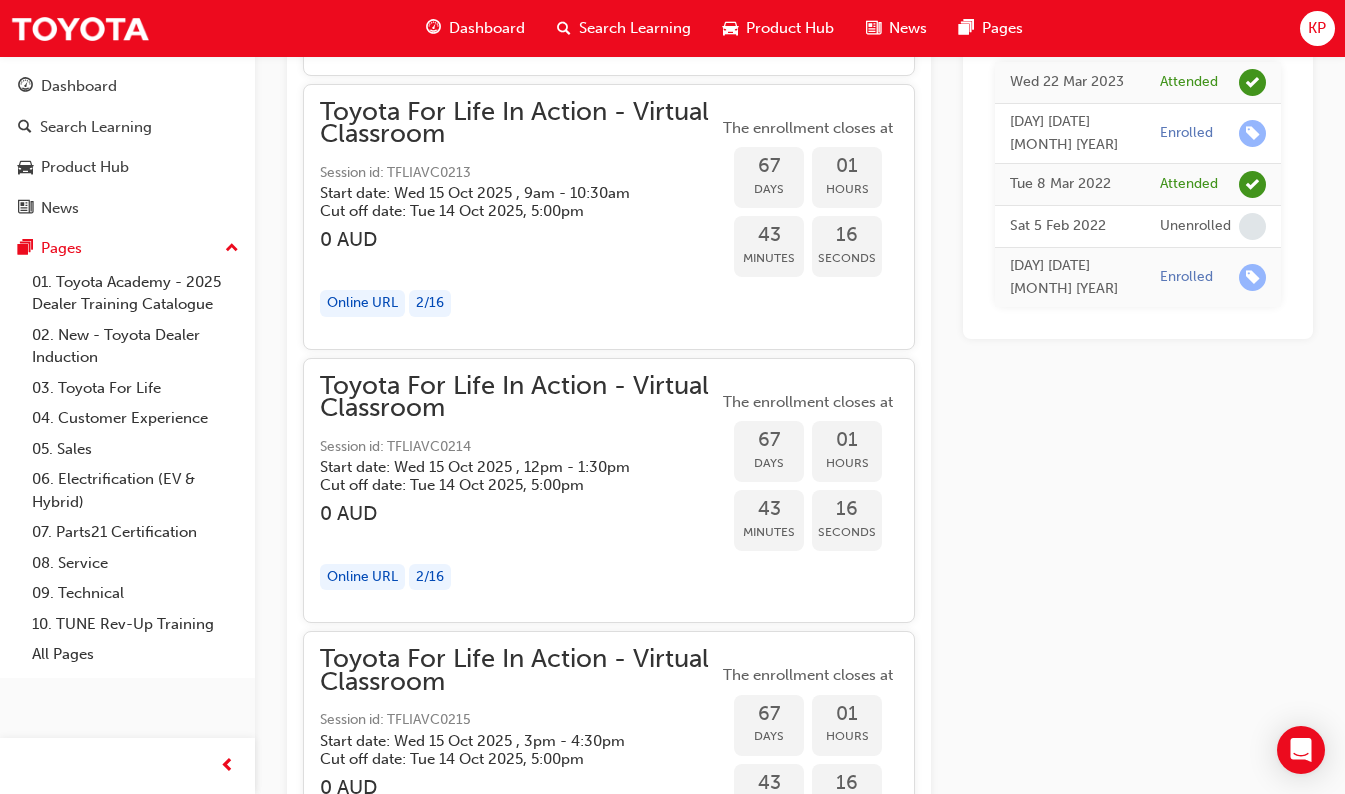 scroll, scrollTop: 23716, scrollLeft: 0, axis: vertical 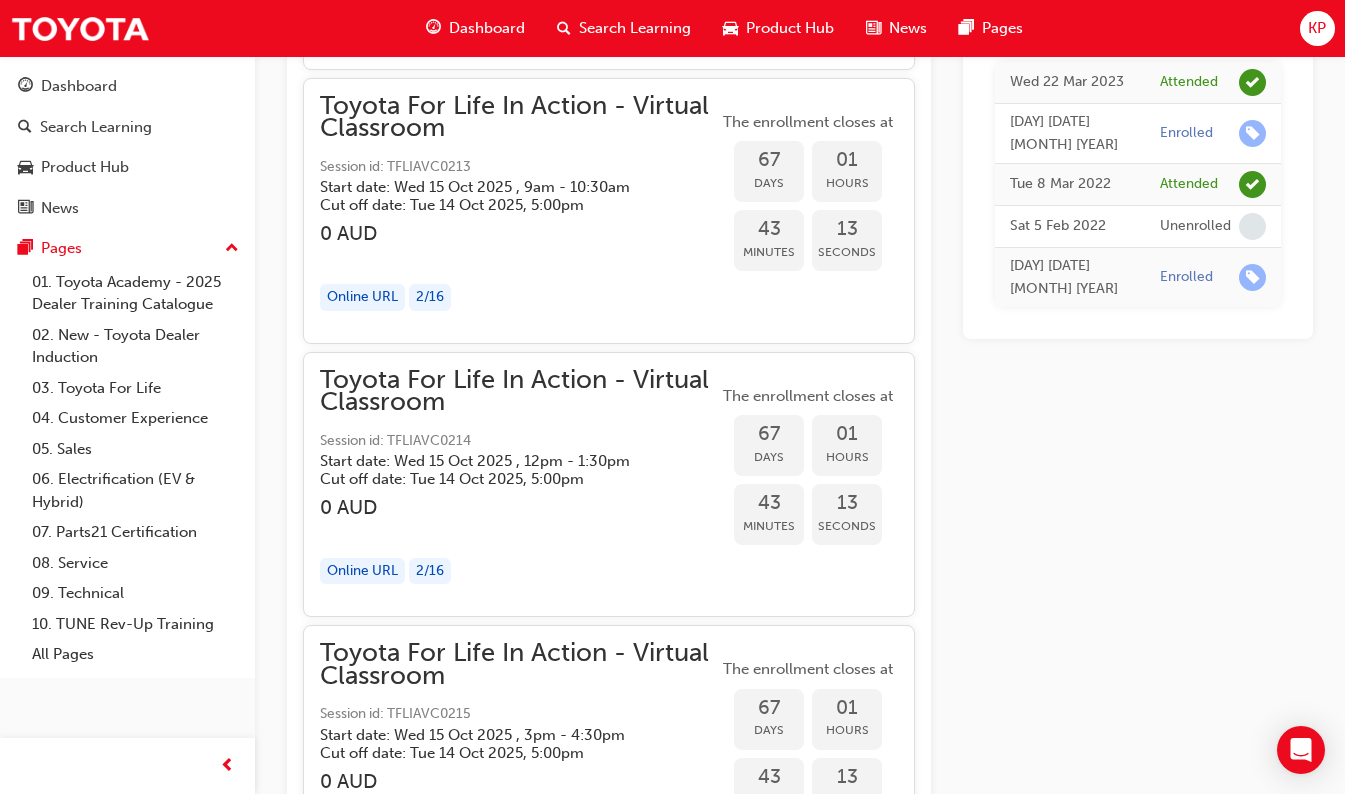 click on "Toyota For Life In Action - Virtual Classroom" at bounding box center (519, 391) 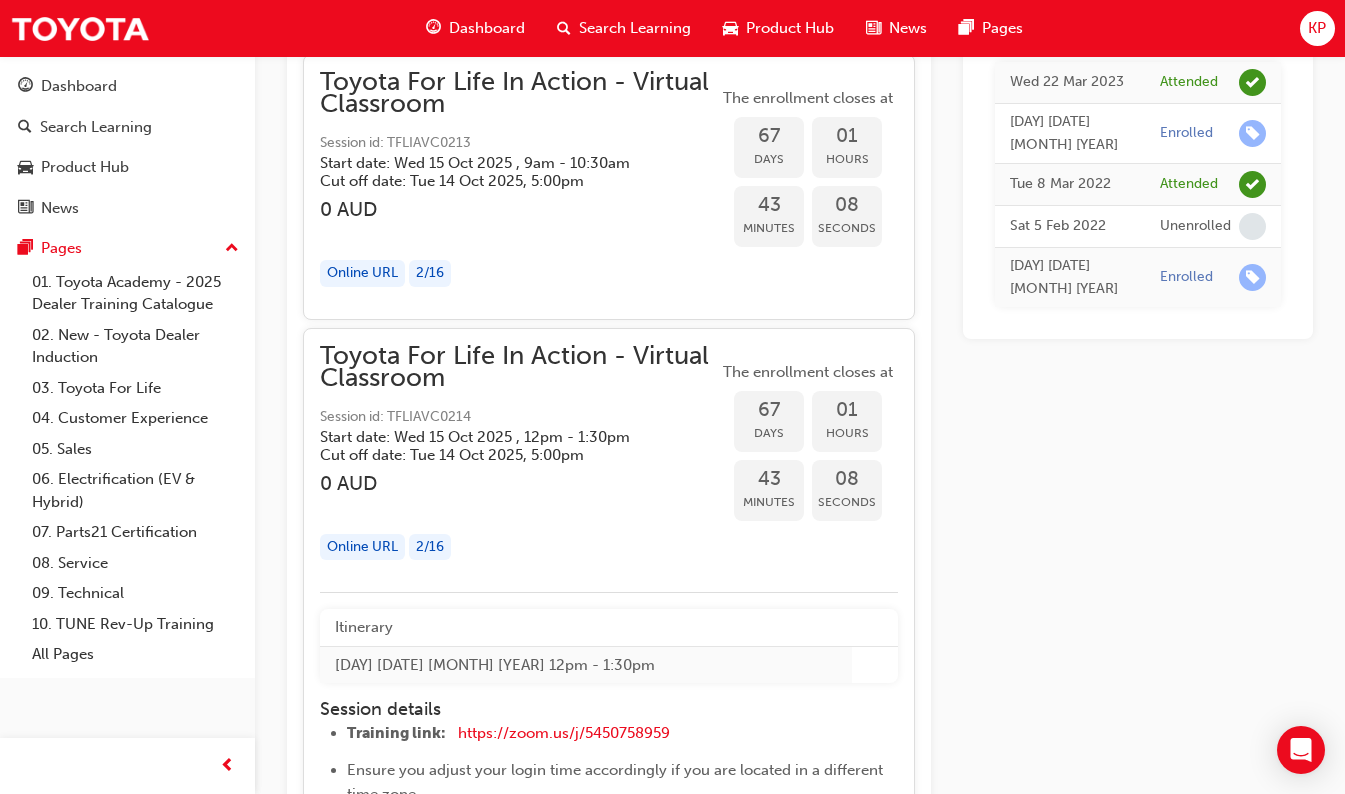 scroll, scrollTop: 23816, scrollLeft: 0, axis: vertical 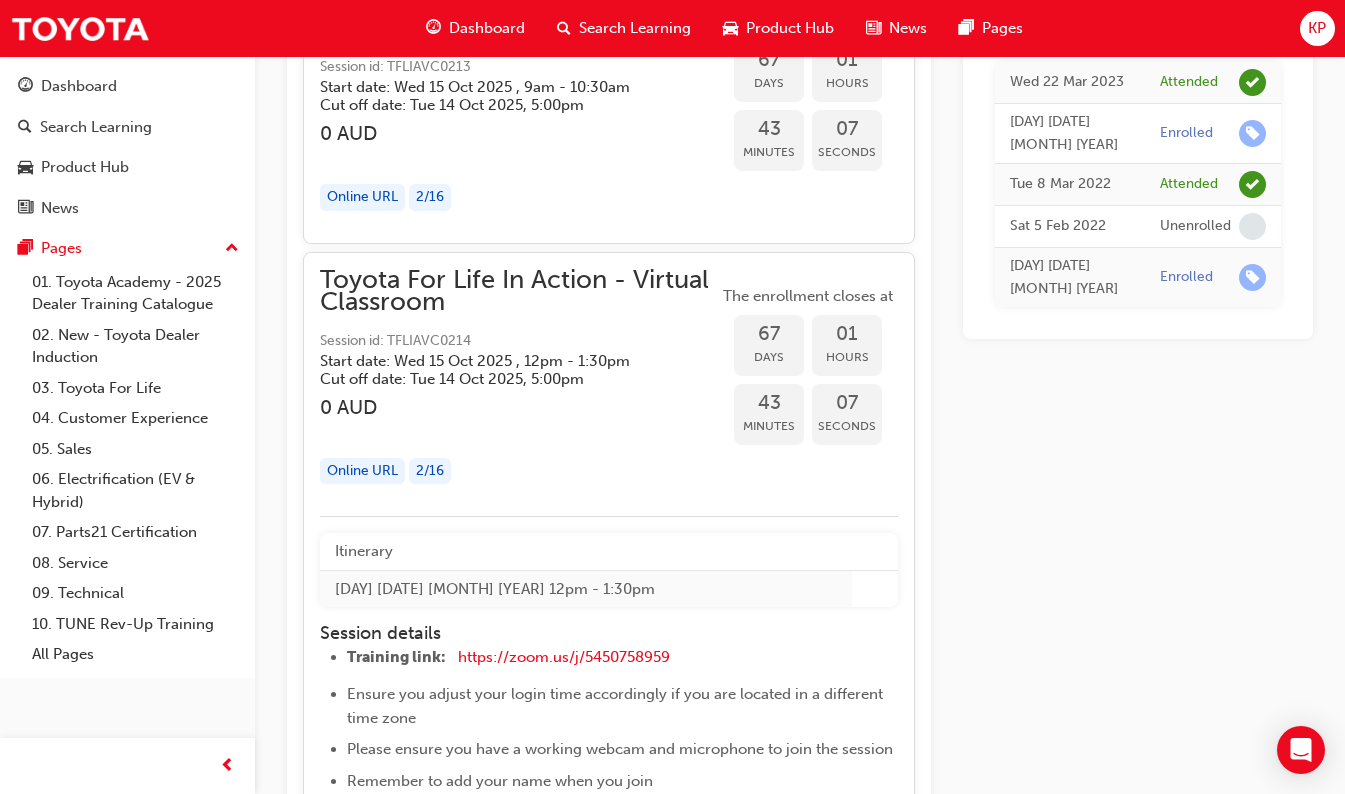 click at bounding box center (519, 430) 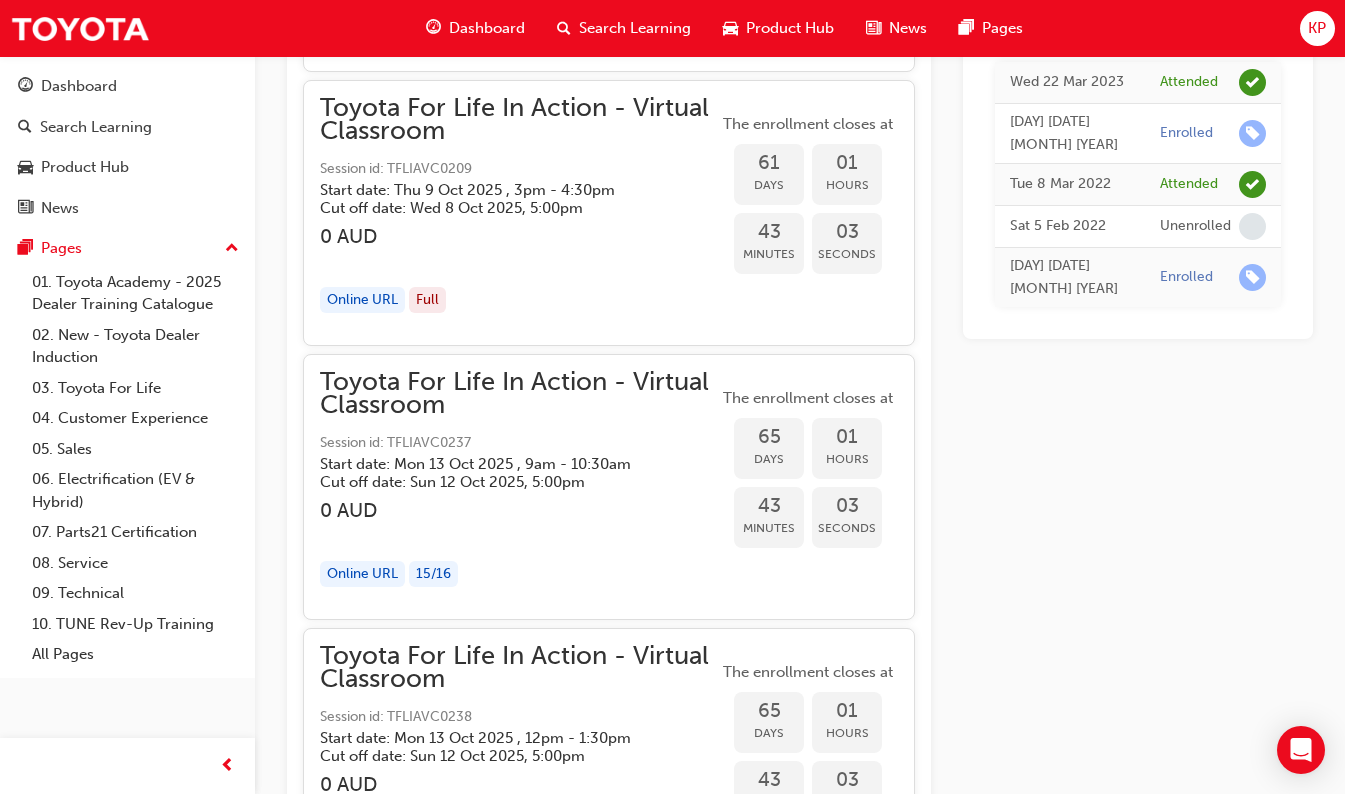 scroll, scrollTop: 21816, scrollLeft: 0, axis: vertical 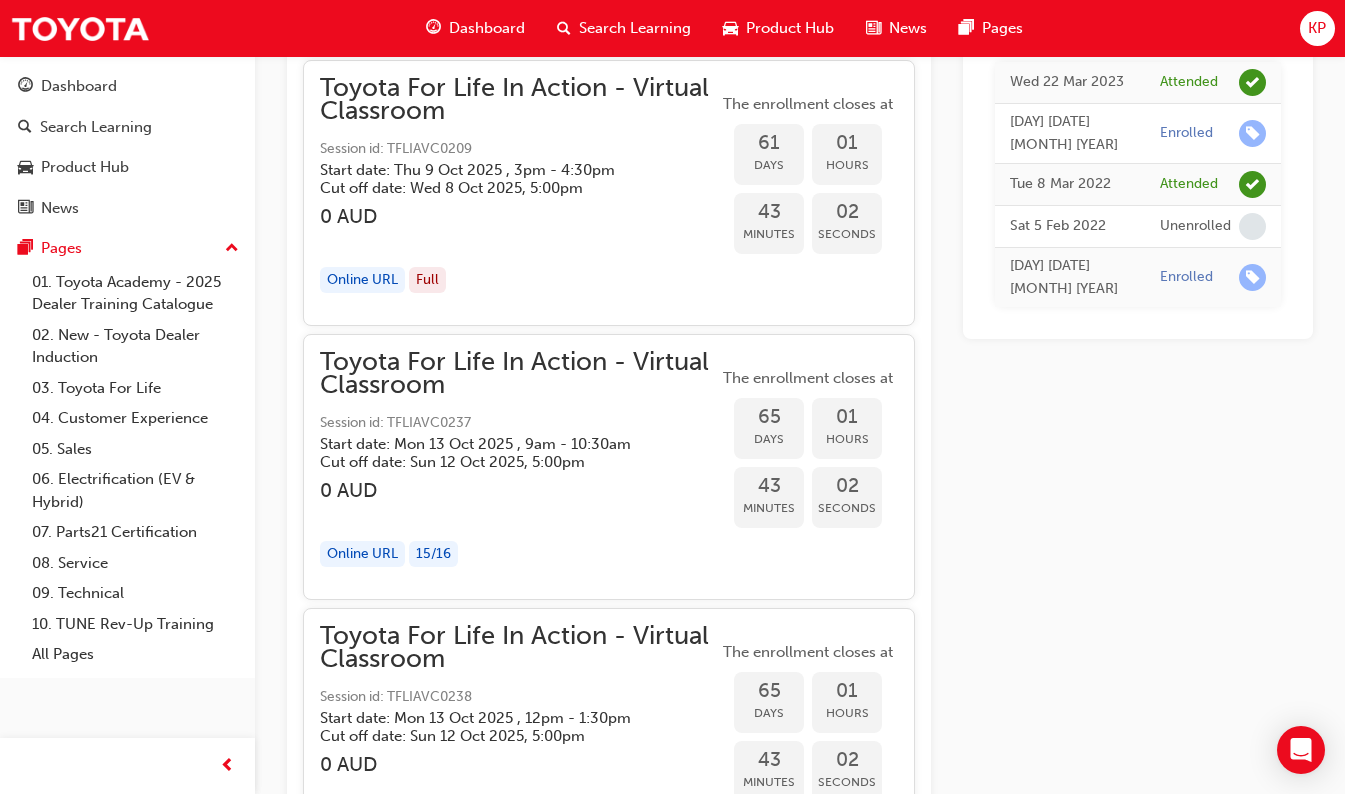 click on "Toyota For Life In Action - Virtual Classroom" at bounding box center [519, 373] 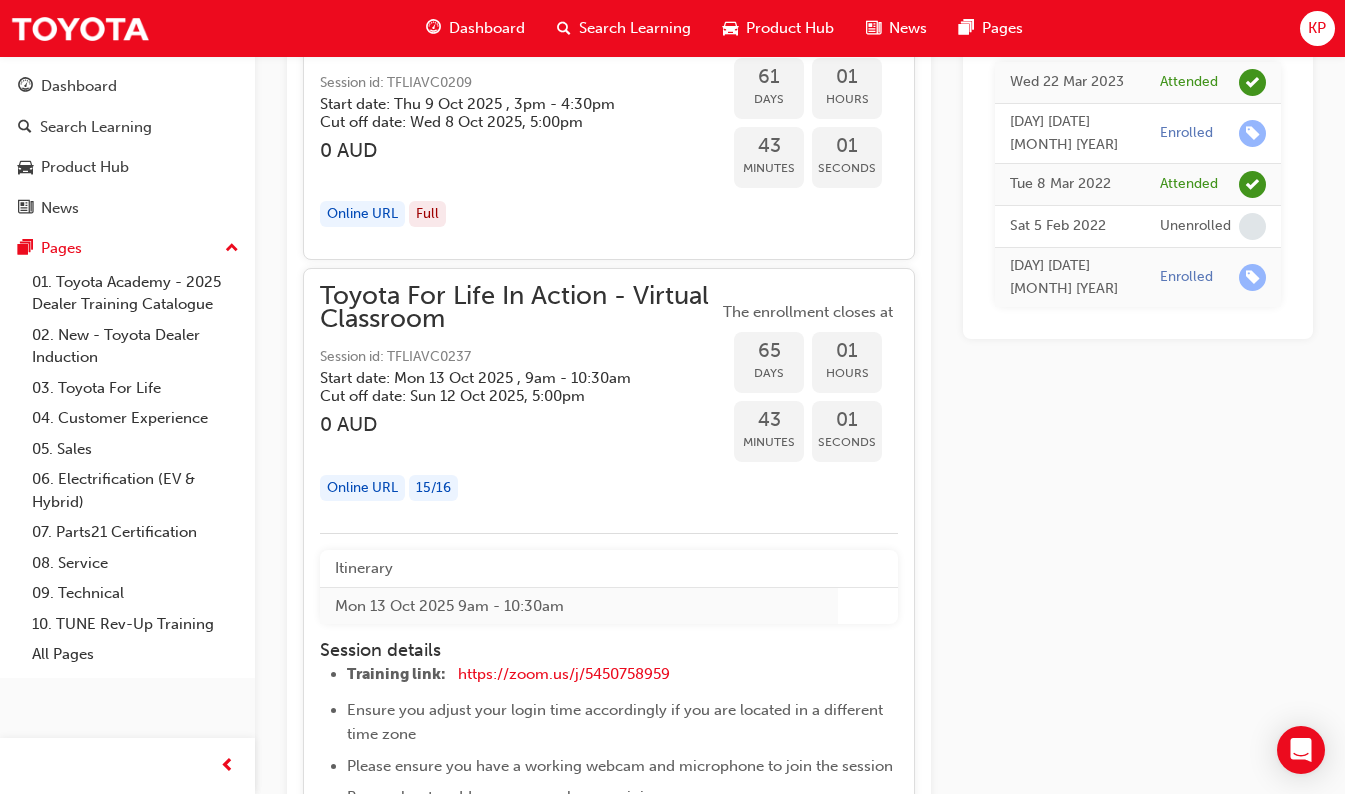 scroll, scrollTop: 22016, scrollLeft: 0, axis: vertical 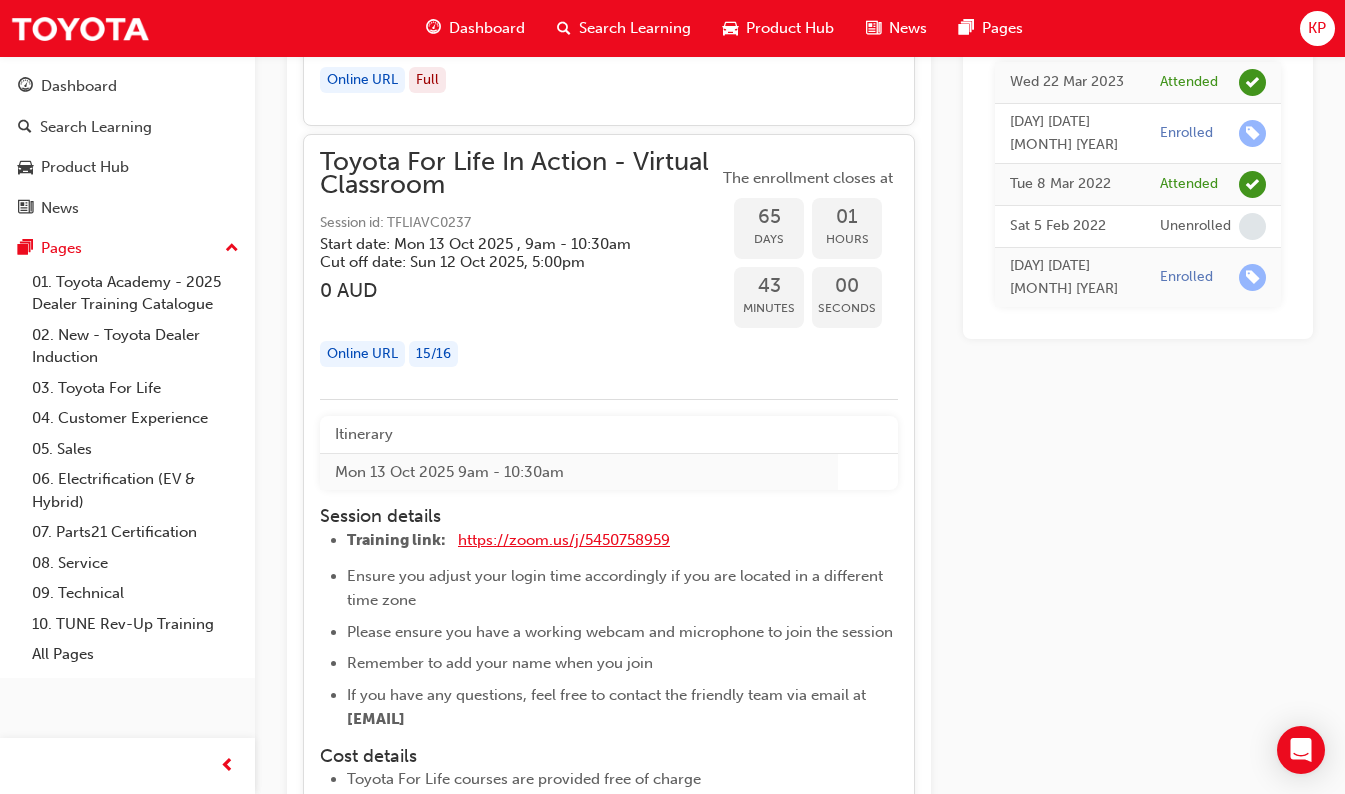 click on "https://zoom.us/j/5450758959" at bounding box center [564, 540] 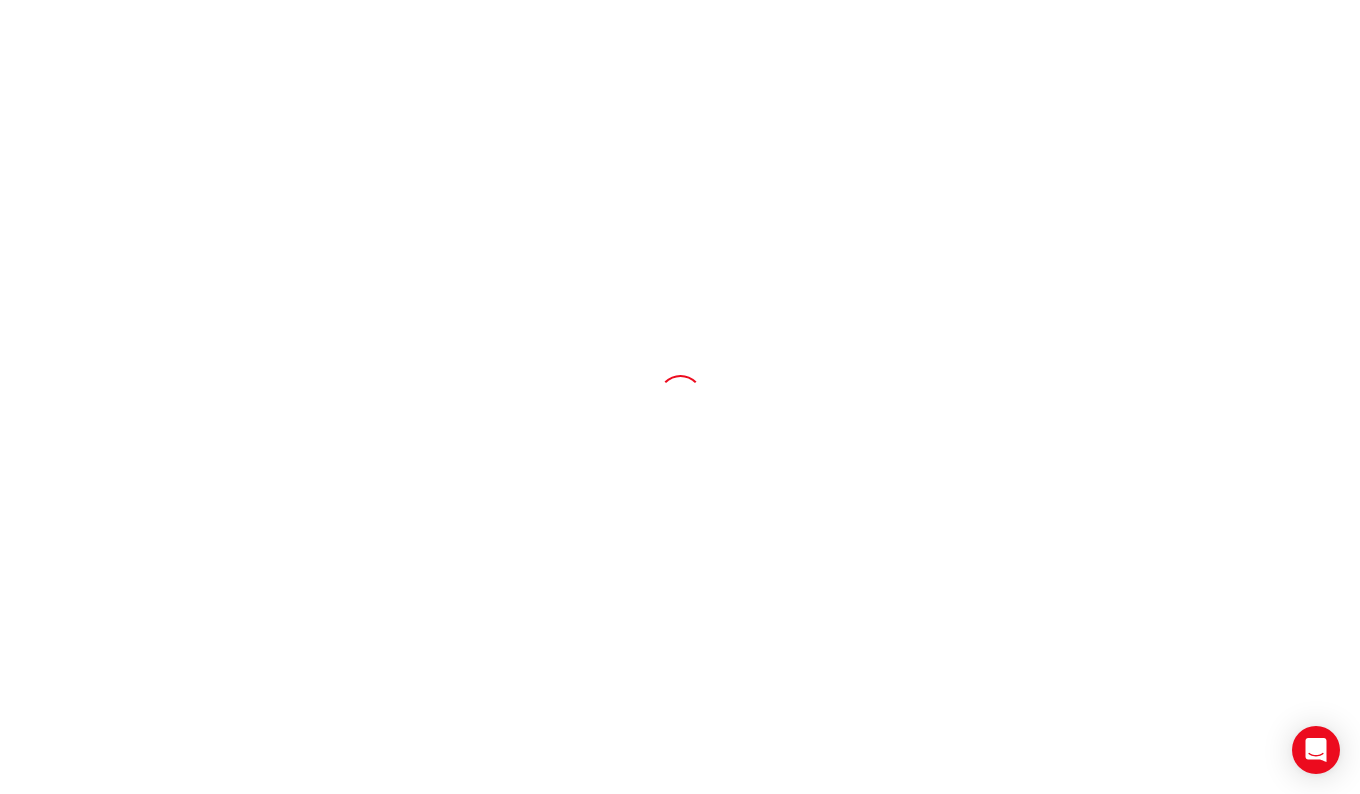 scroll, scrollTop: 0, scrollLeft: 0, axis: both 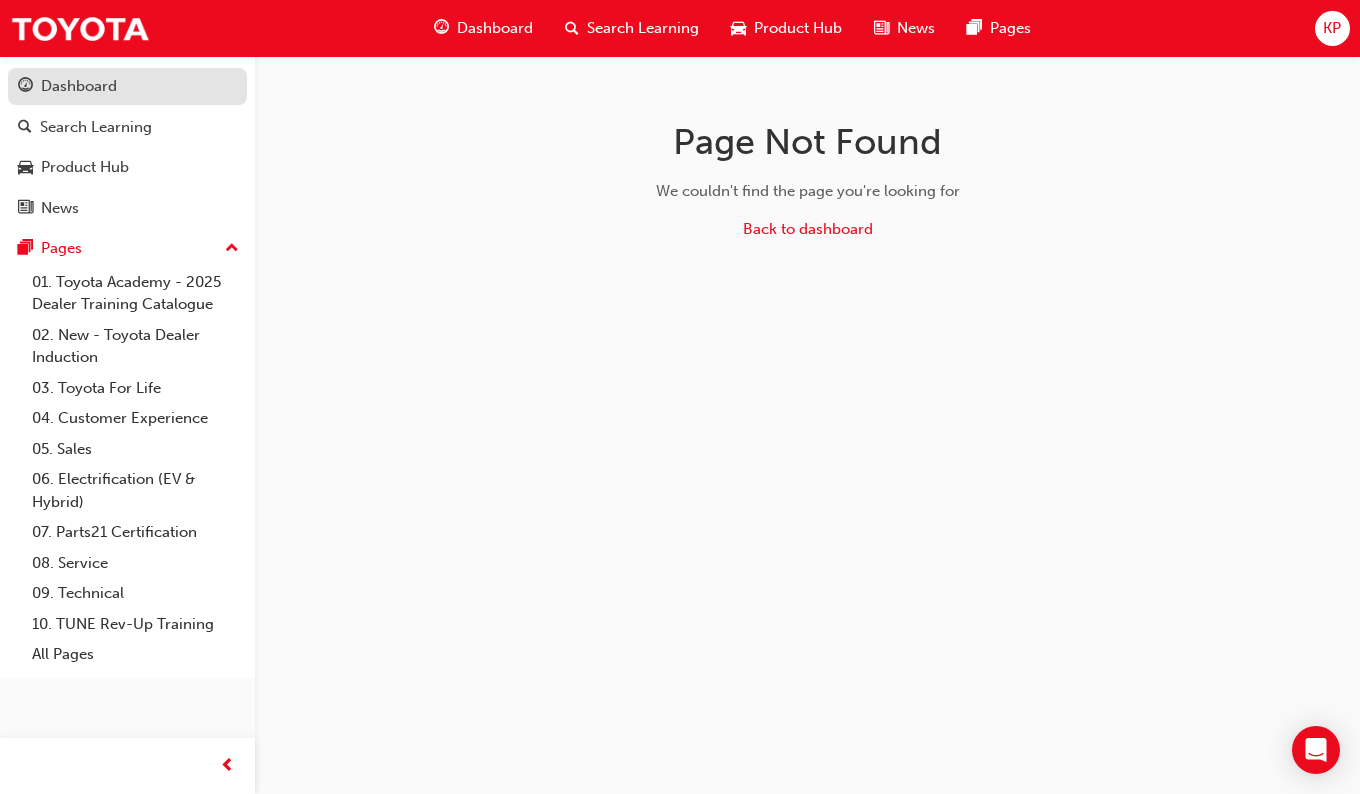 click on "Dashboard" at bounding box center [79, 86] 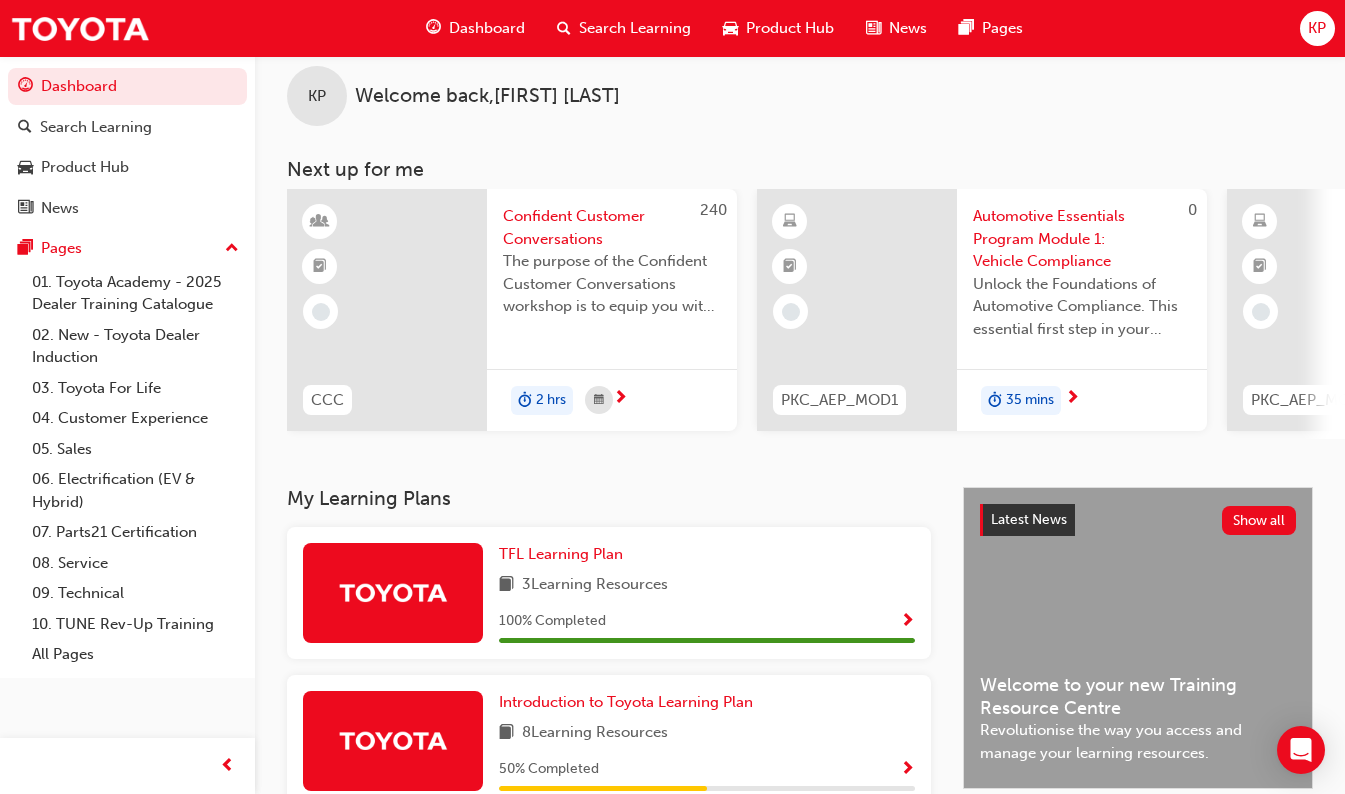 scroll, scrollTop: 0, scrollLeft: 0, axis: both 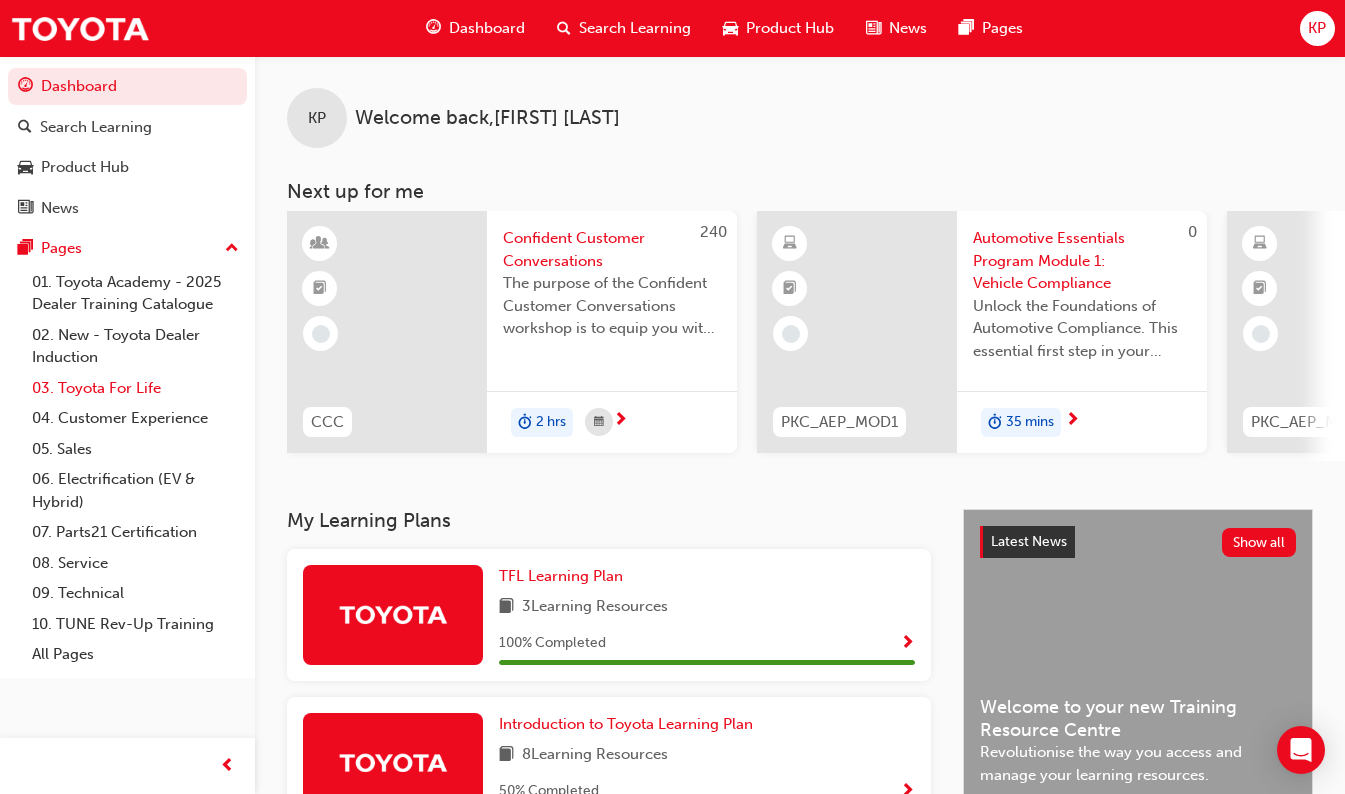 click on "03. Toyota For Life" at bounding box center (135, 388) 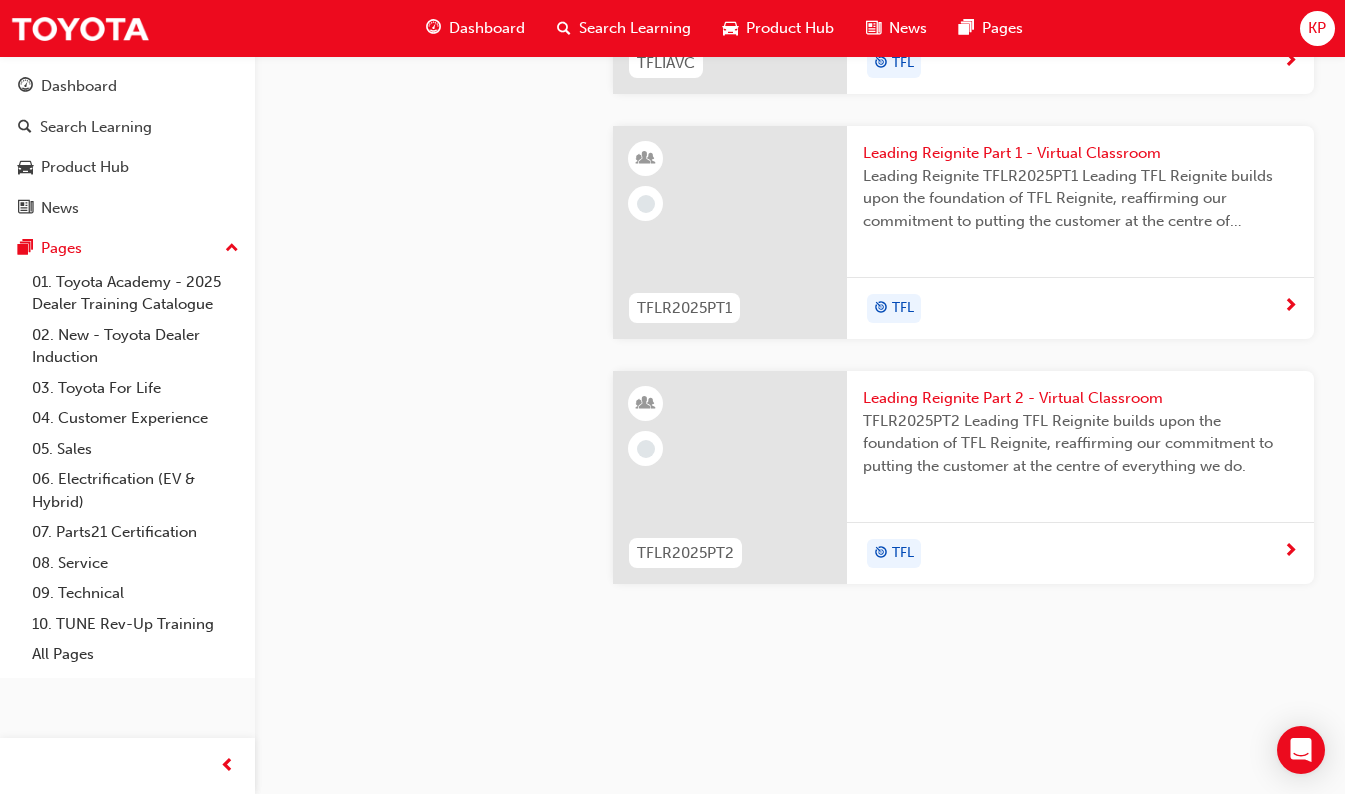scroll, scrollTop: 2100, scrollLeft: 0, axis: vertical 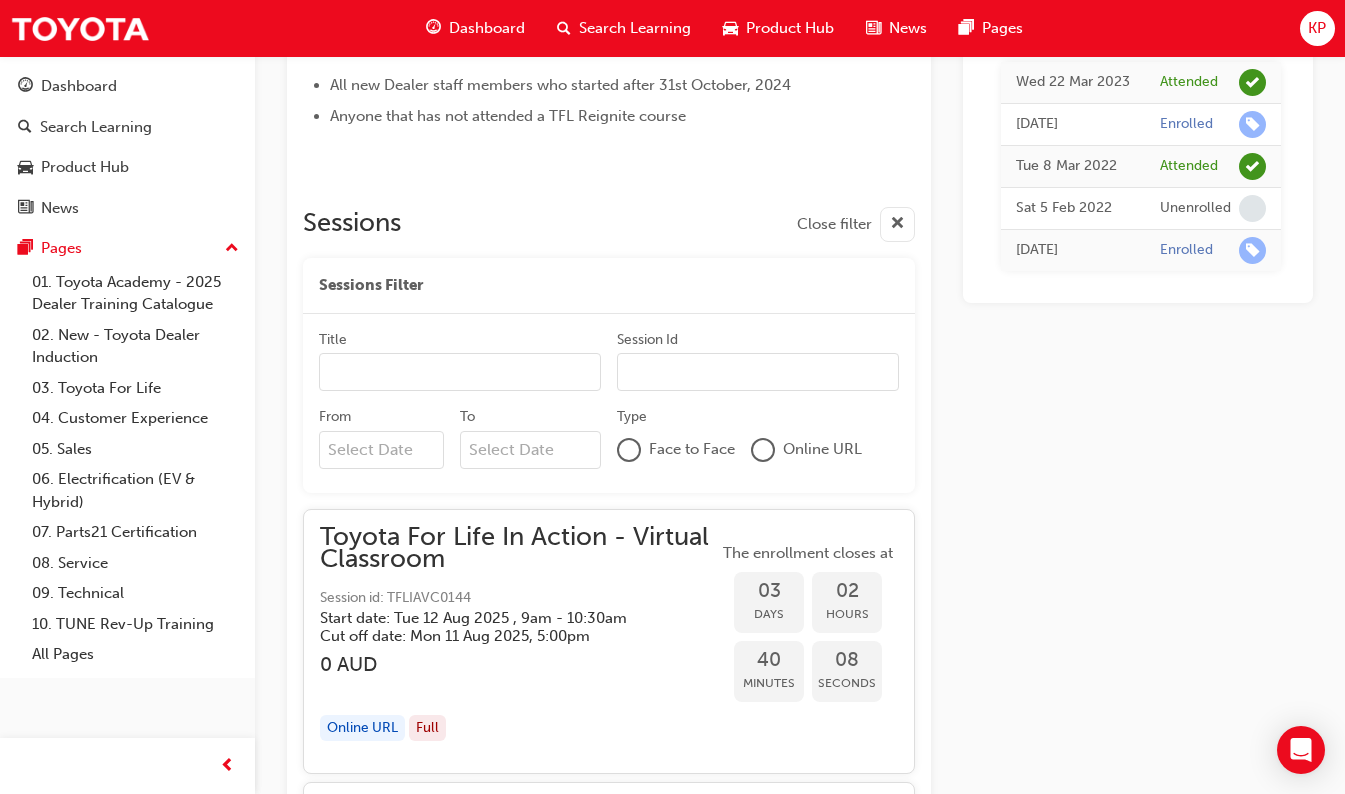 click at bounding box center [897, 224] 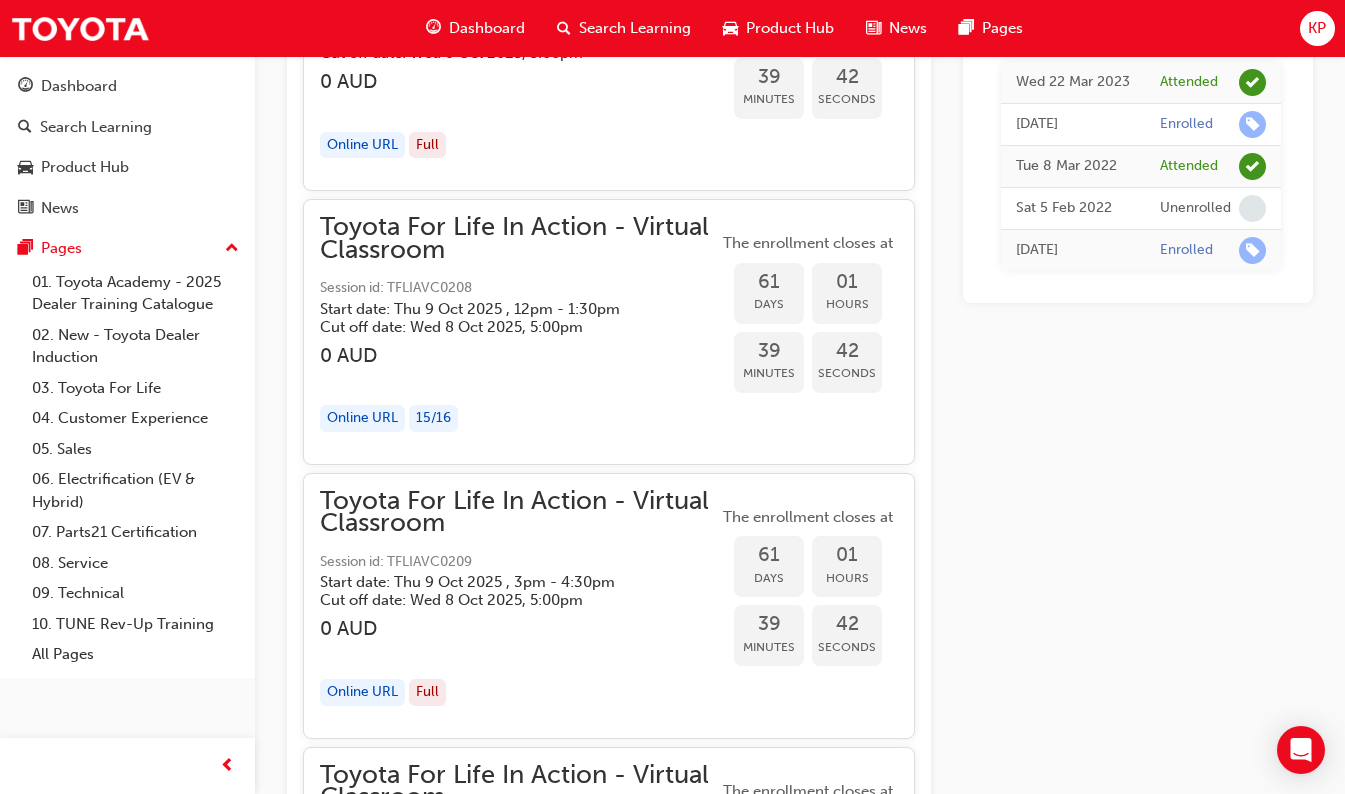 scroll, scrollTop: 21200, scrollLeft: 0, axis: vertical 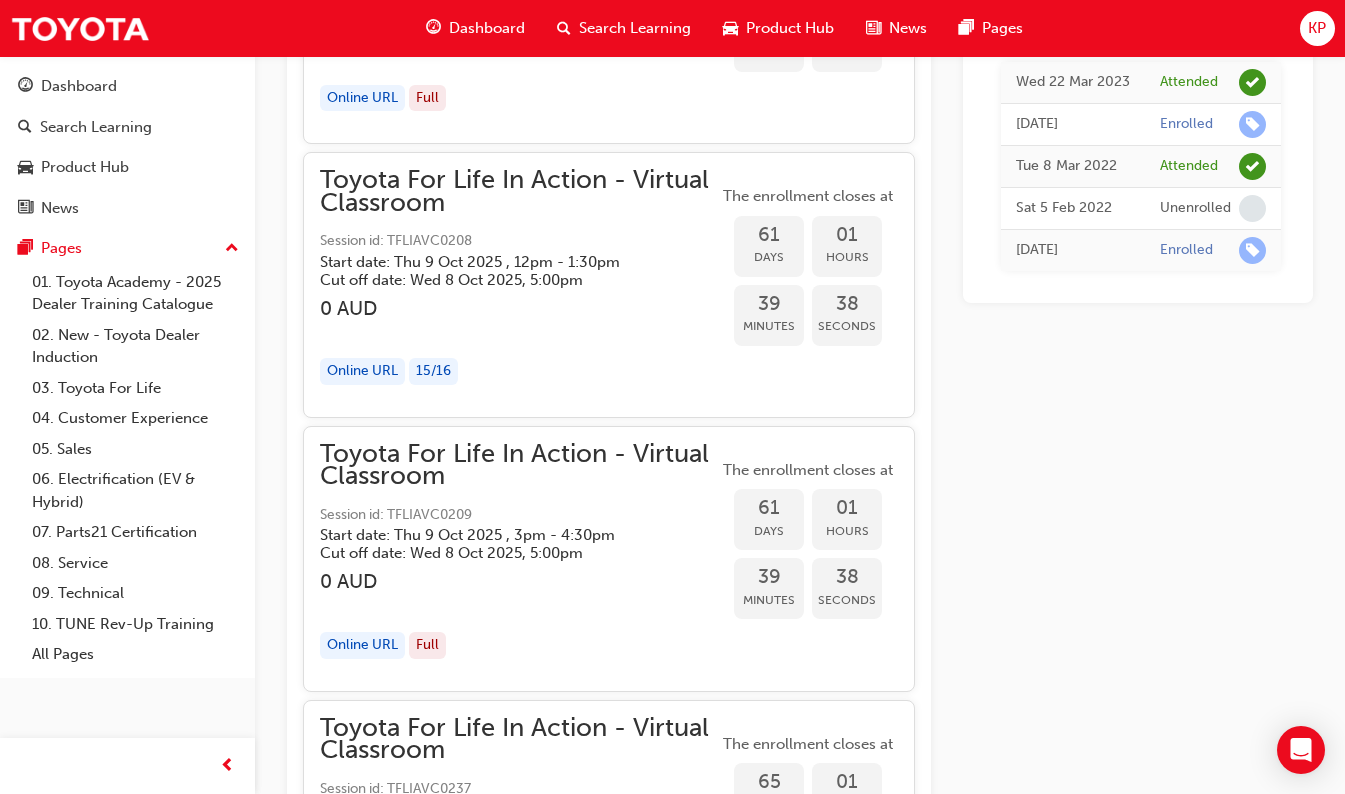 click on "Toyota For Life In Action - Virtual Classroom" at bounding box center [519, 191] 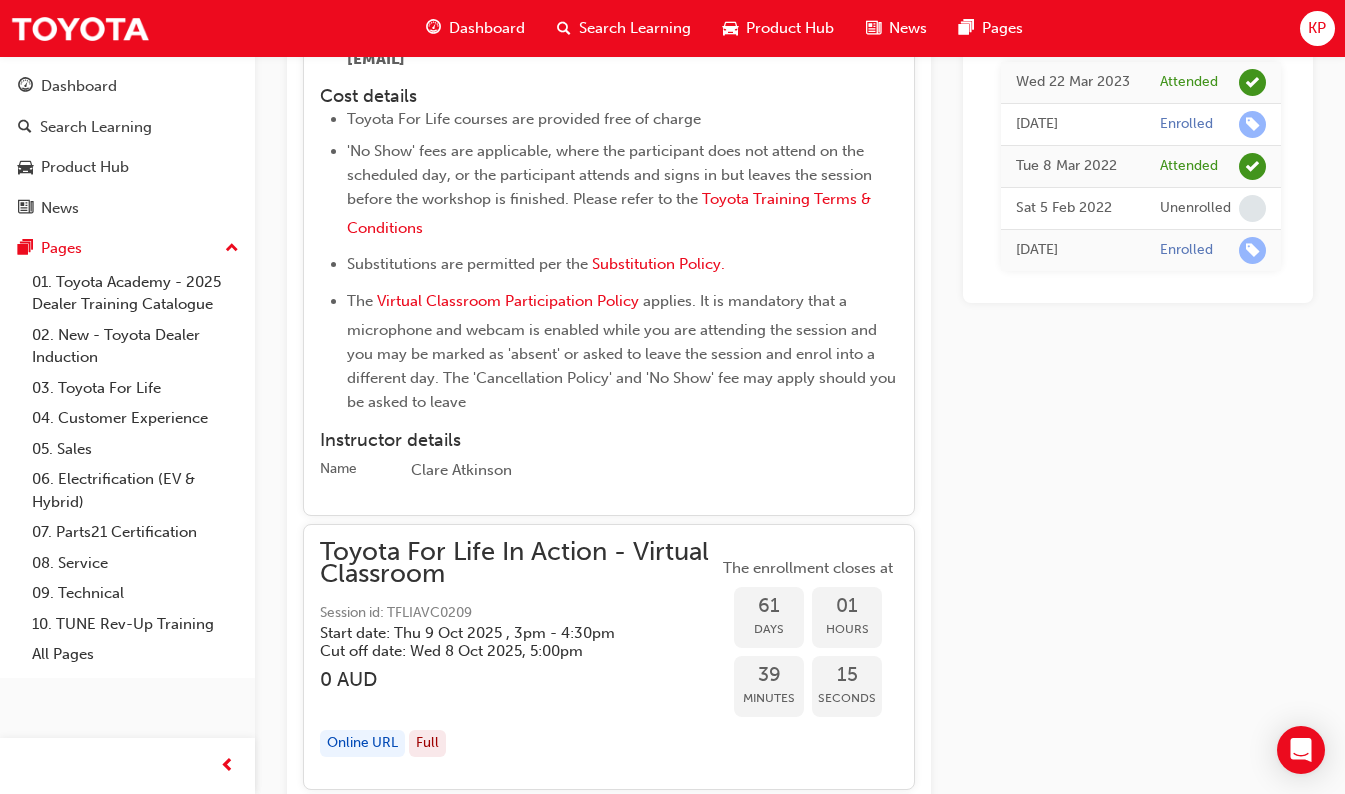 scroll, scrollTop: 21900, scrollLeft: 0, axis: vertical 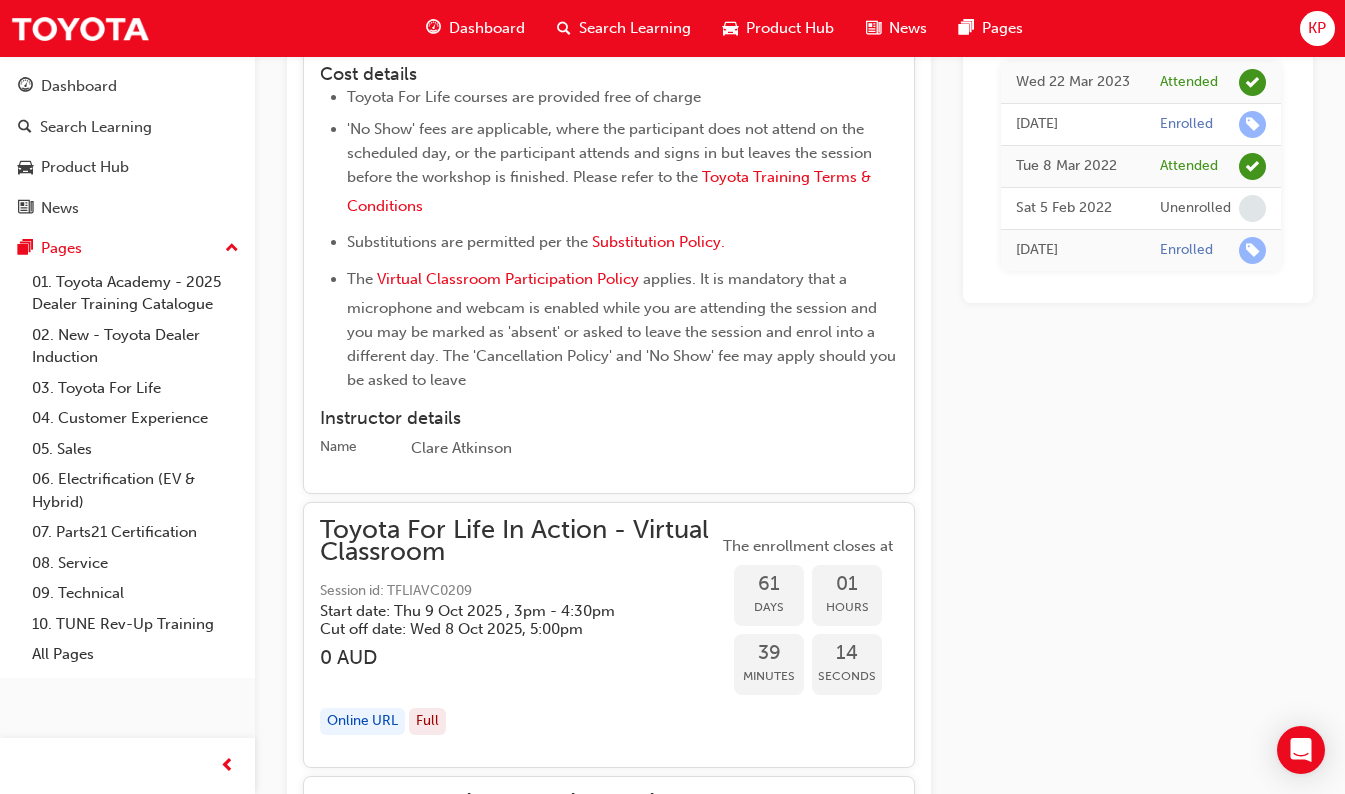 click on "Instructor details" at bounding box center [609, 419] 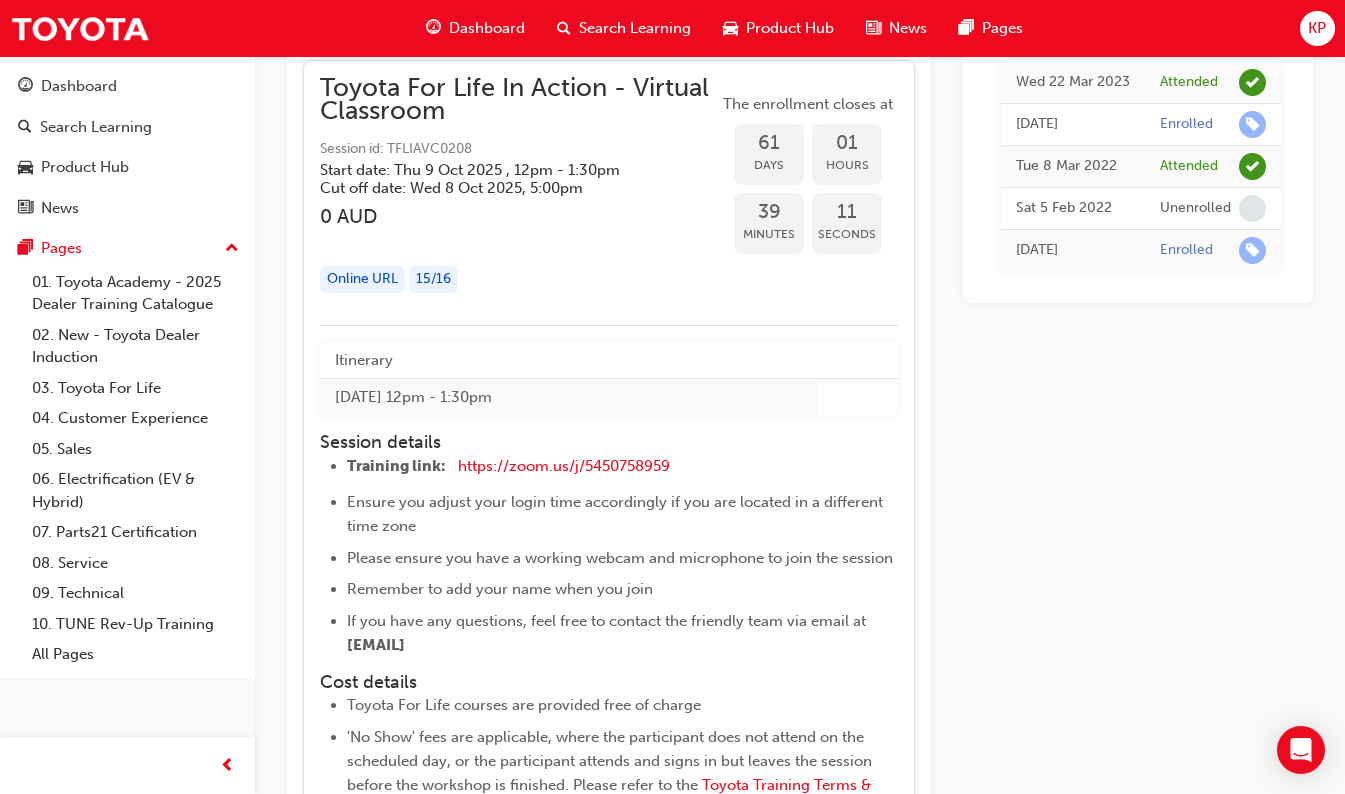 scroll, scrollTop: 21200, scrollLeft: 0, axis: vertical 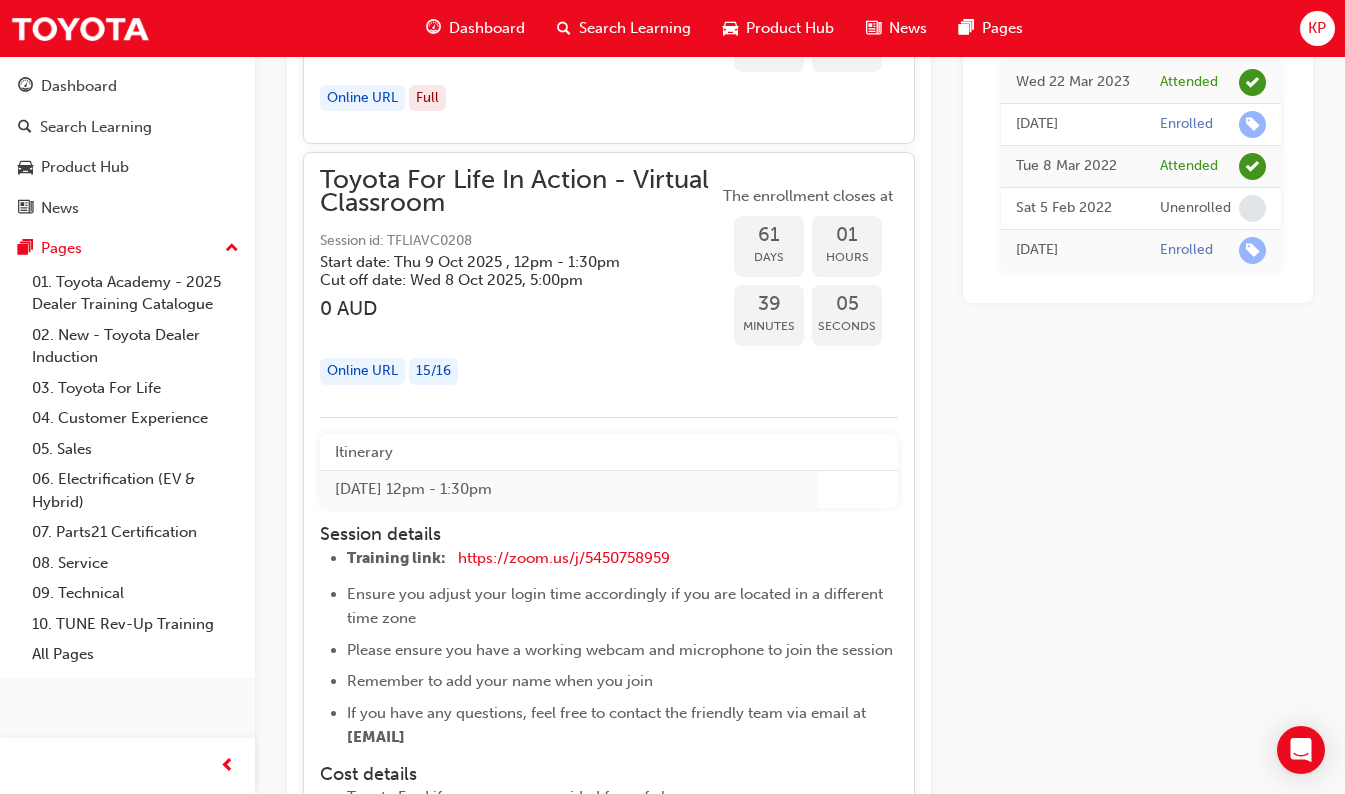 click on "61" at bounding box center [769, 235] 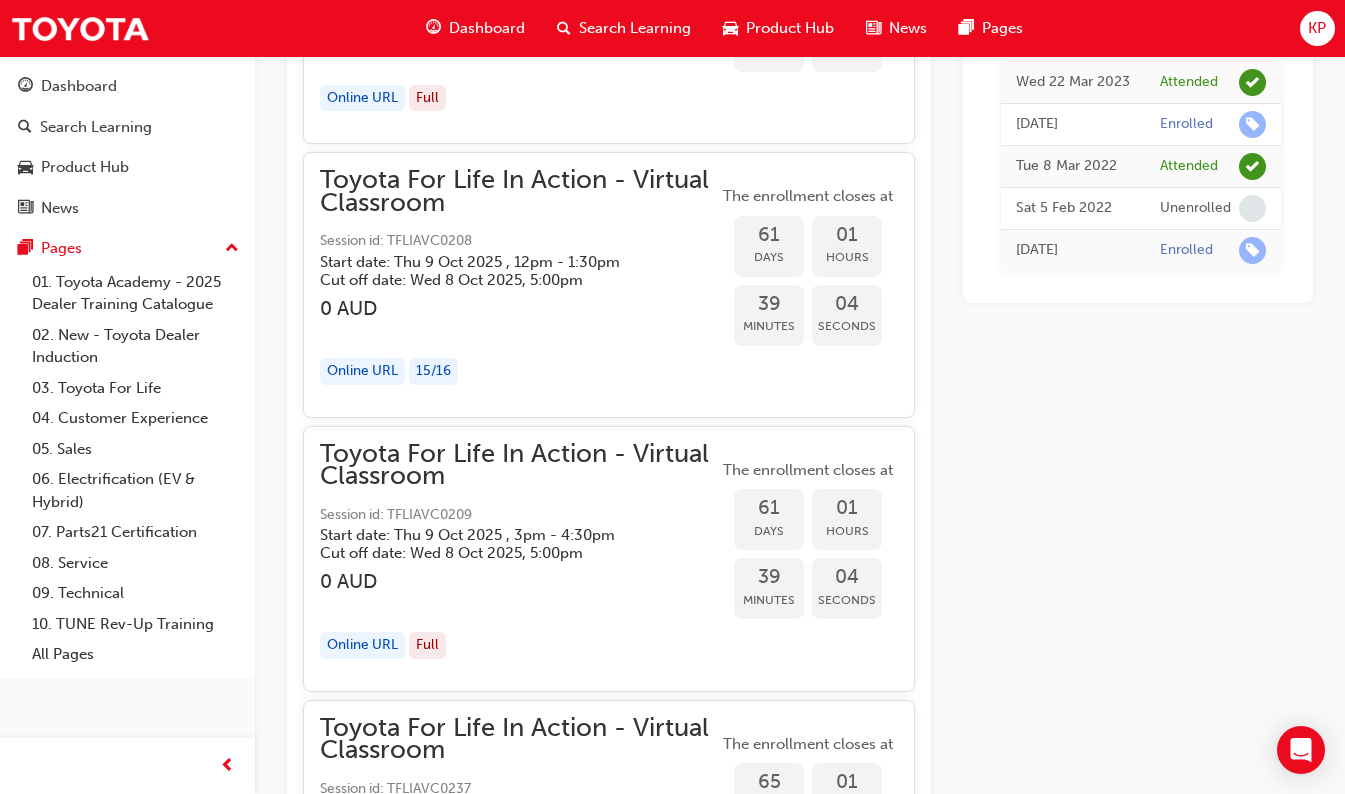 click on "01" at bounding box center (847, 235) 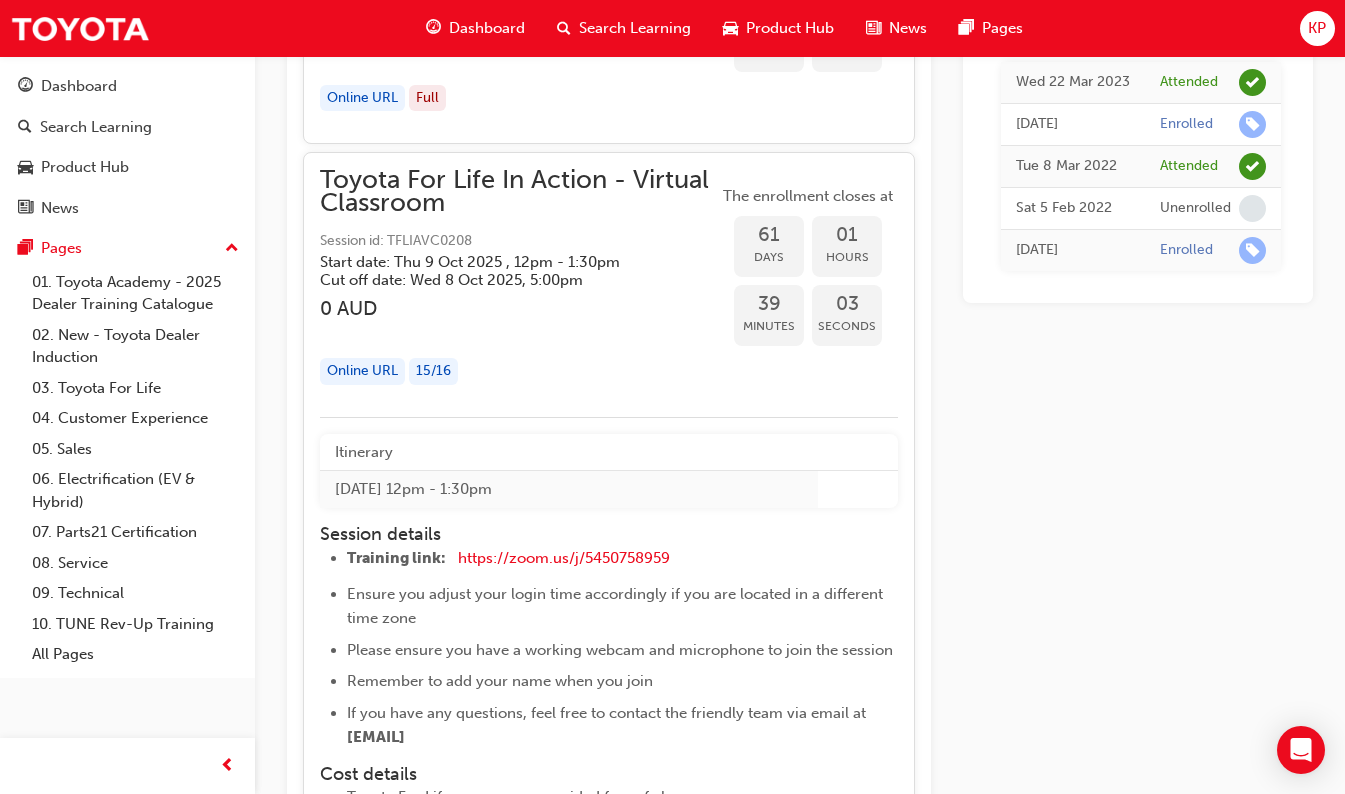 click on "39" at bounding box center [769, 304] 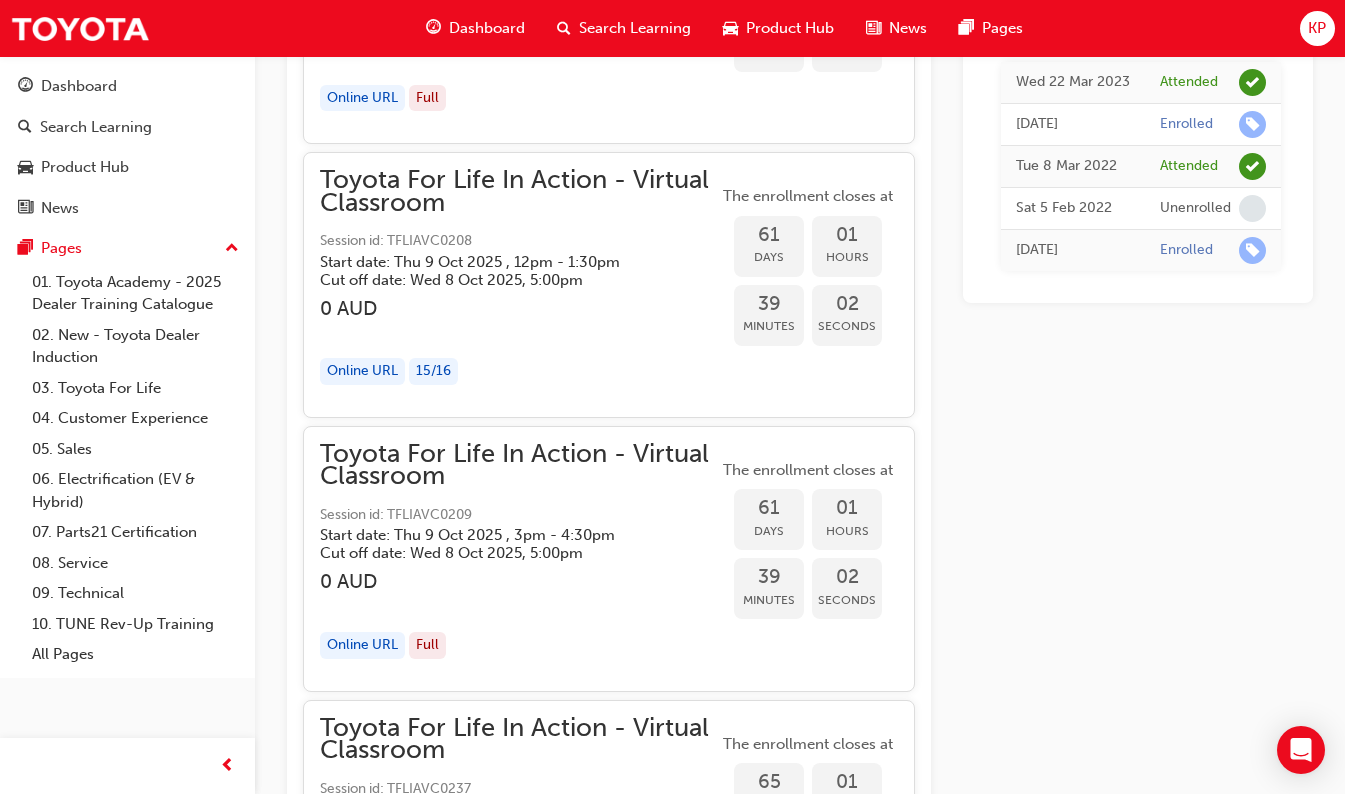 click on "02" at bounding box center [847, 304] 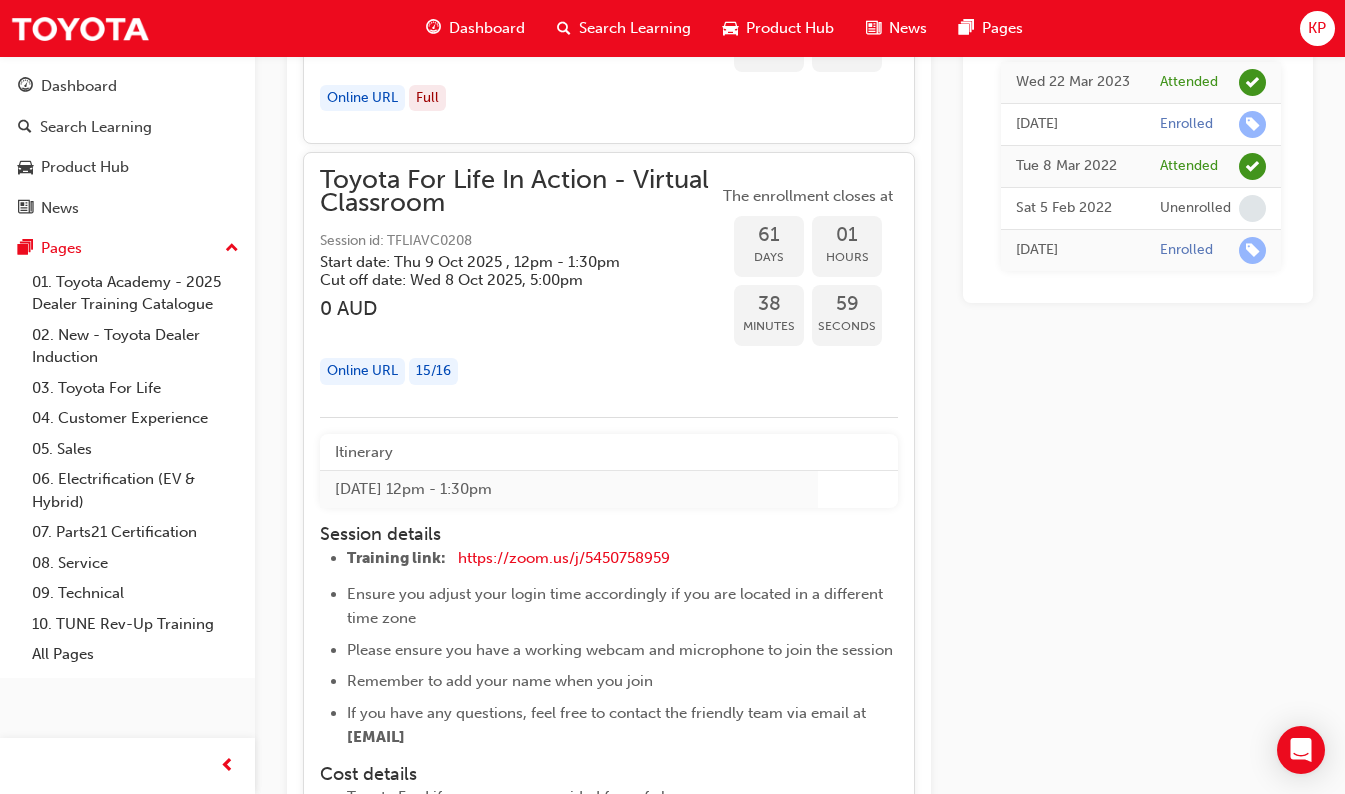 click on "Toyota For Life In Action - Virtual Classroom" at bounding box center [519, 191] 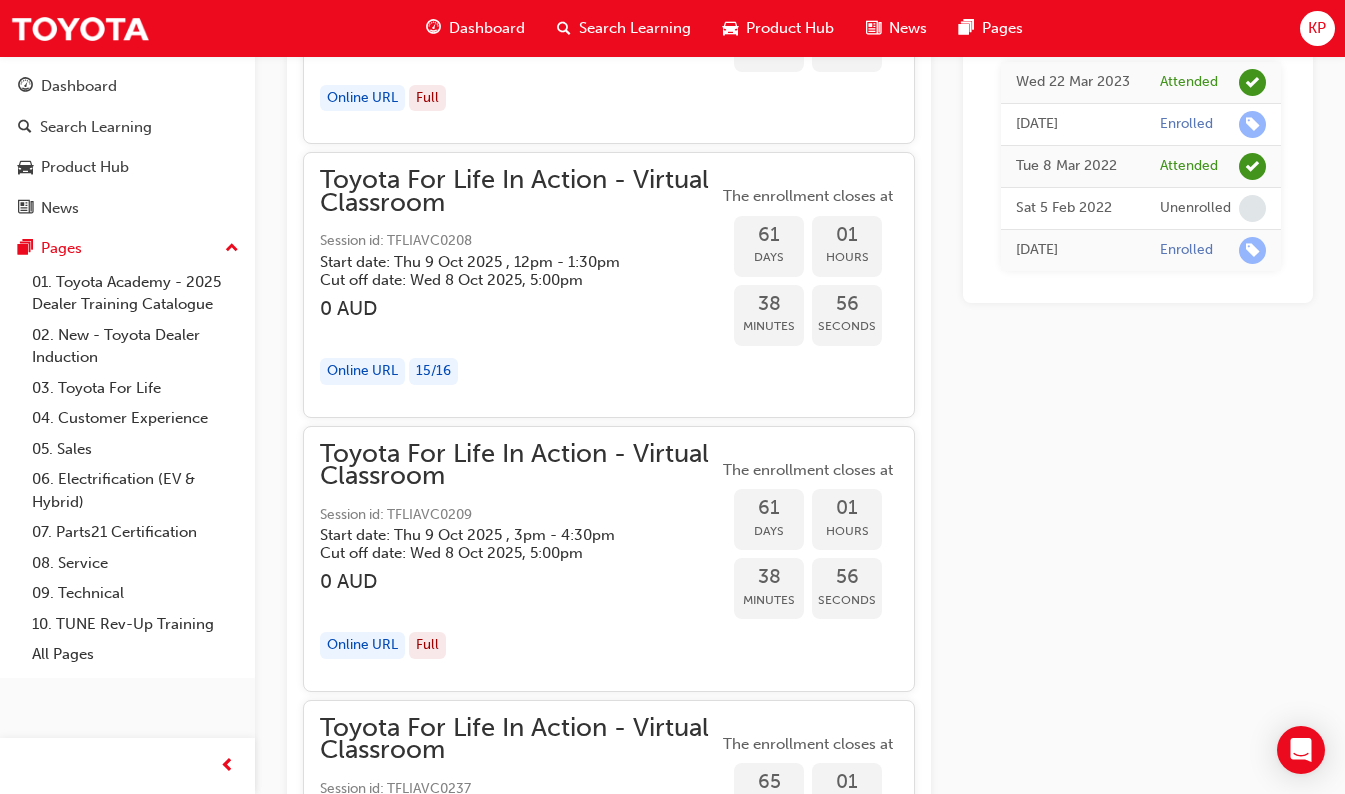 click on "Online URL" at bounding box center (362, 371) 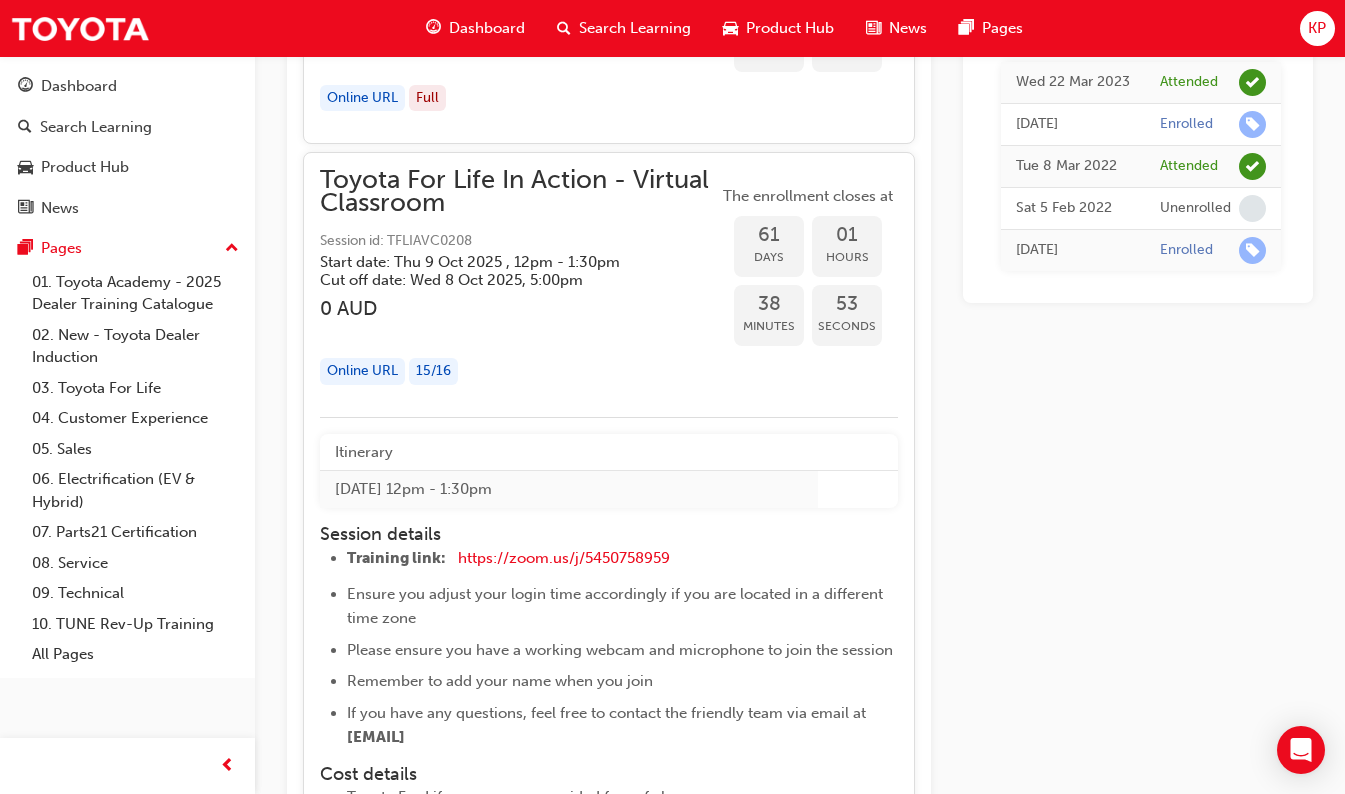 click on "15  /  16" at bounding box center (433, 371) 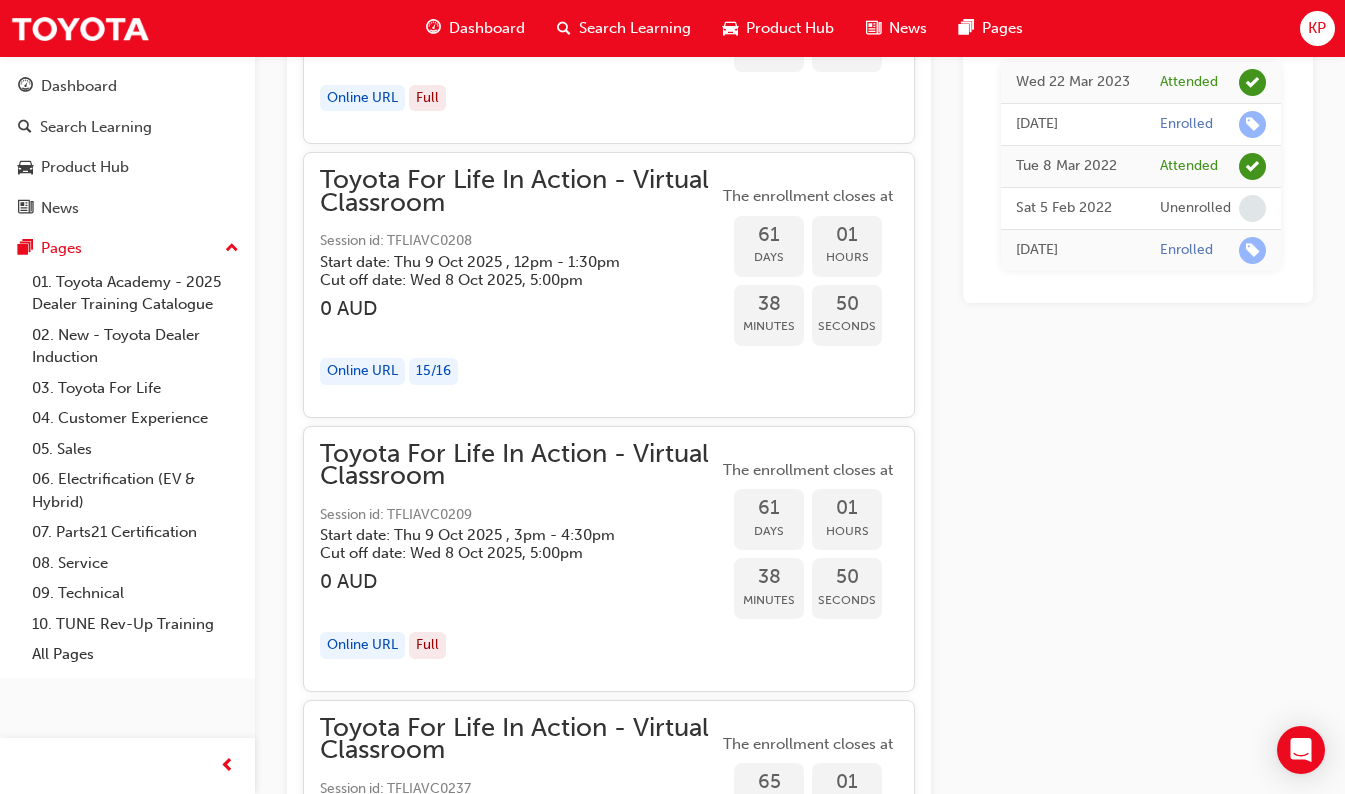 click on "Start date:   Thu 9 Oct 2025 , 12pm - 1:30pm" at bounding box center (503, 262) 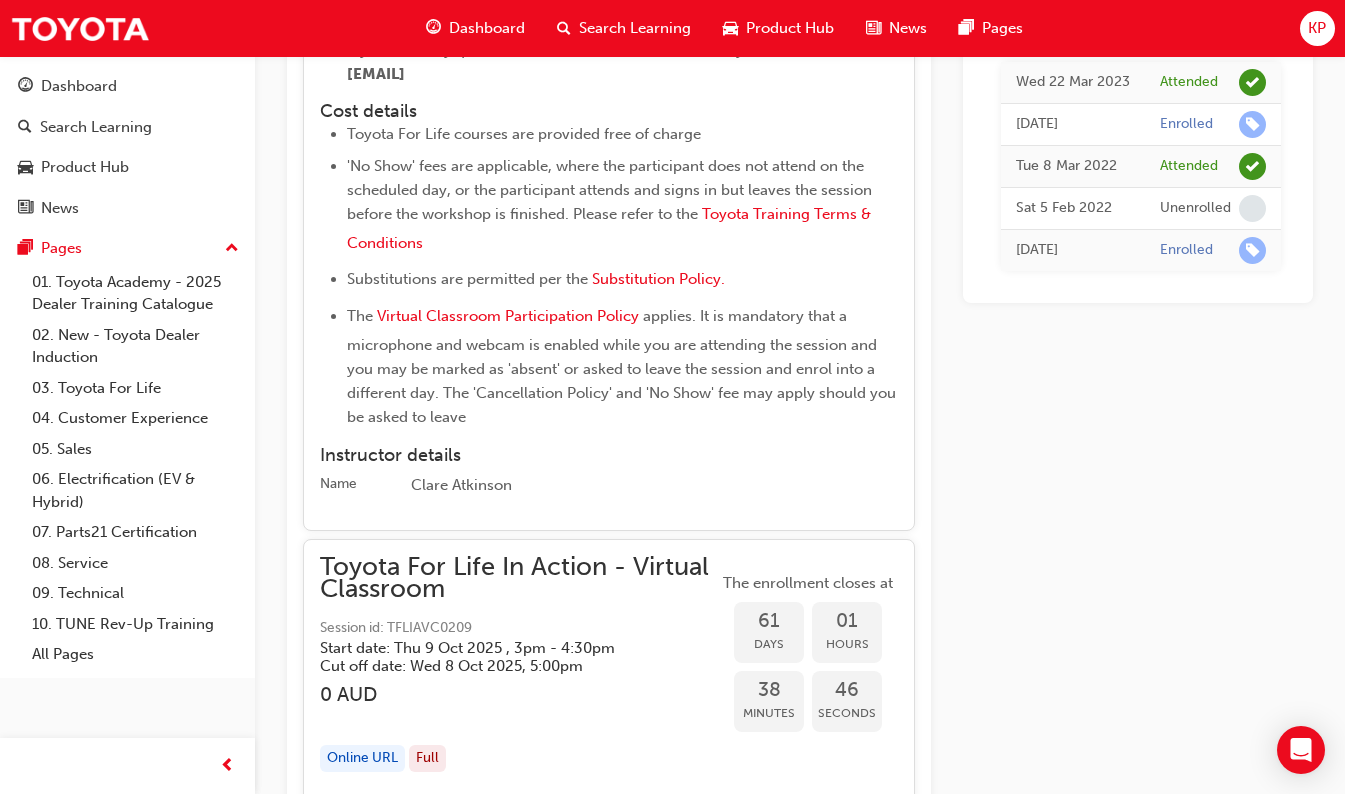 scroll, scrollTop: 21900, scrollLeft: 0, axis: vertical 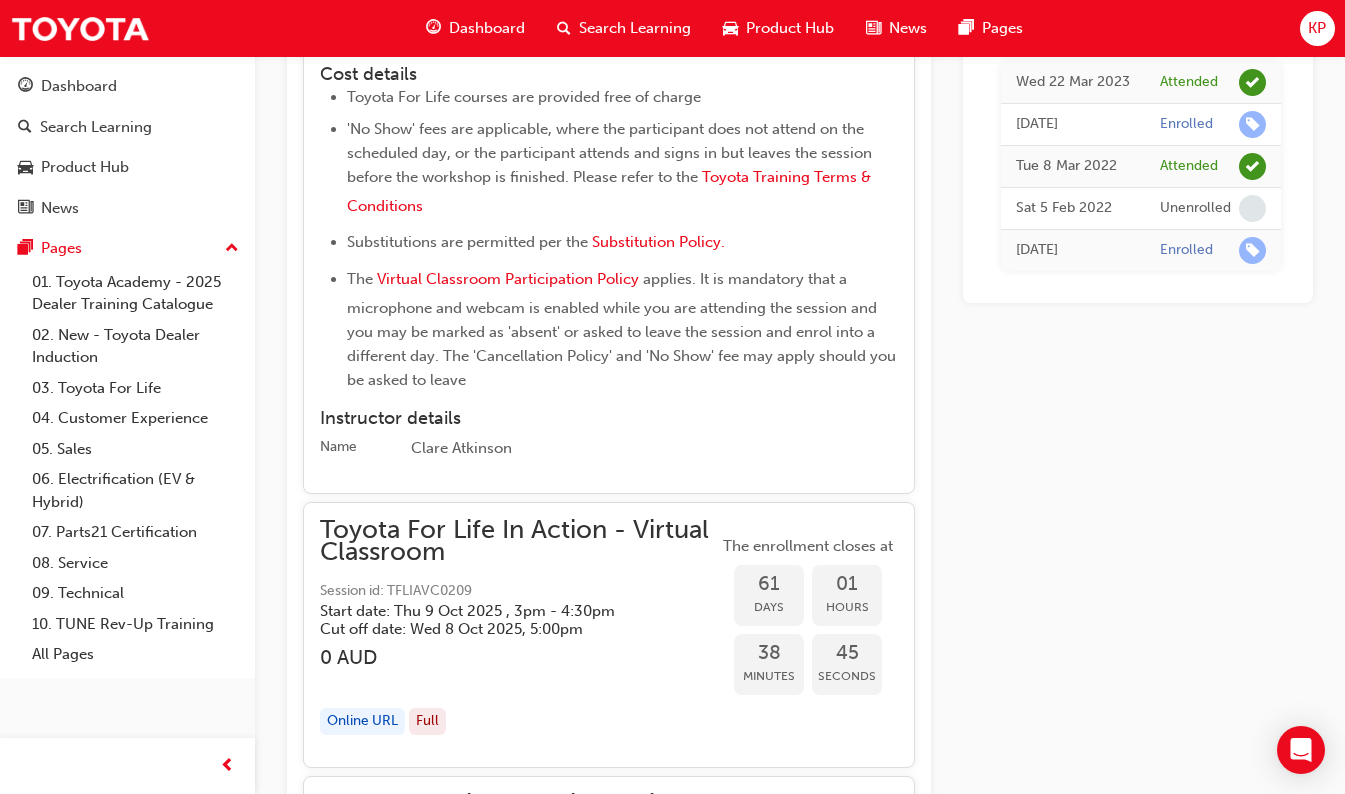 click on "Clare Atkinson" at bounding box center [654, 449] 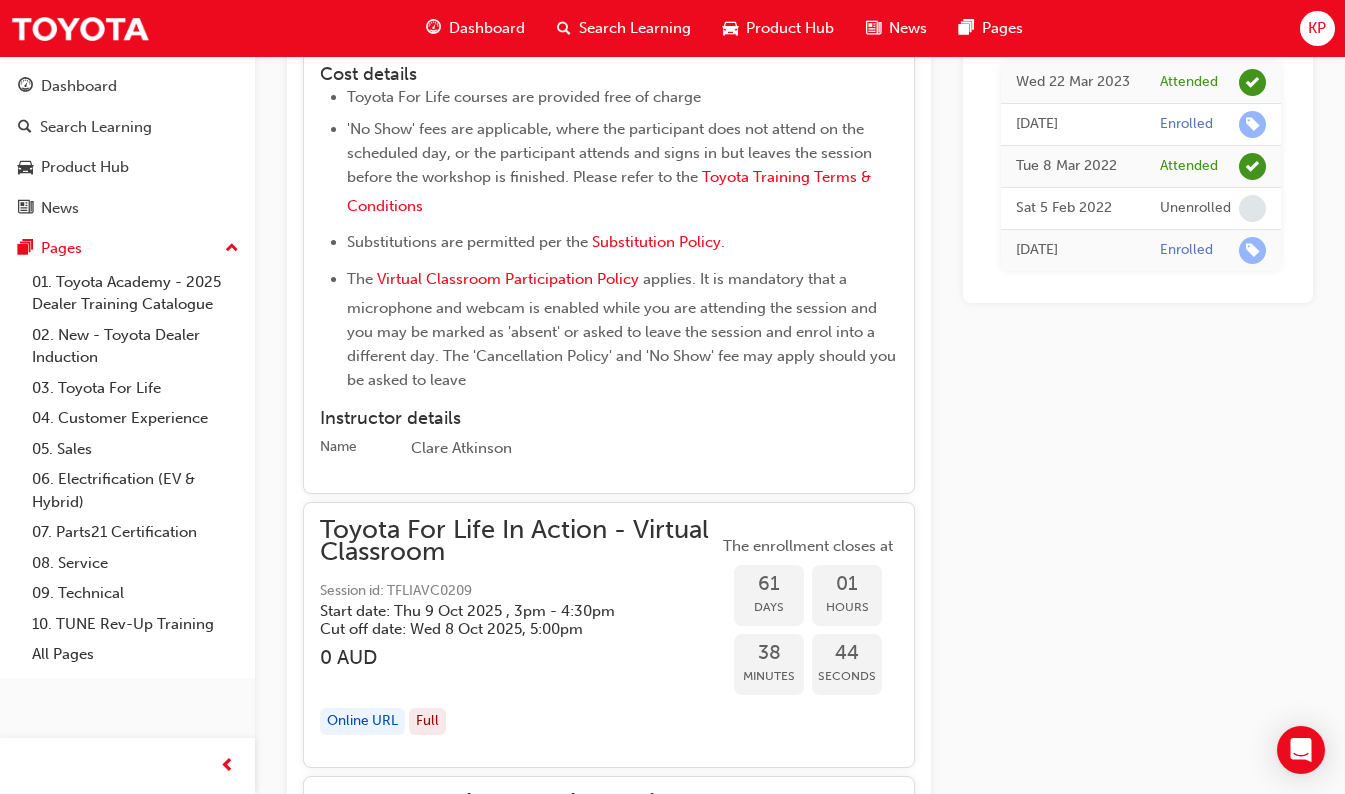 drag, startPoint x: 401, startPoint y: 424, endPoint x: 442, endPoint y: 382, distance: 58.694122 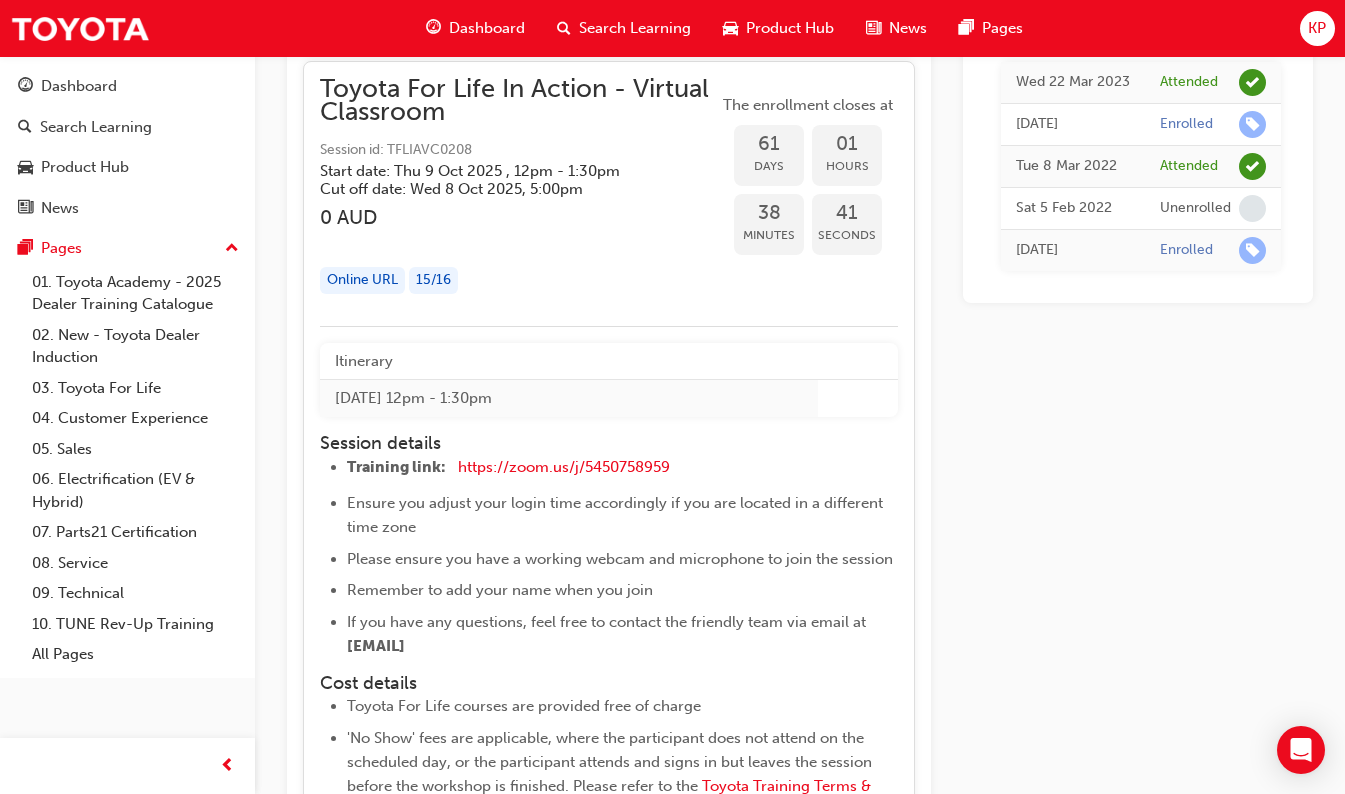 scroll, scrollTop: 21100, scrollLeft: 0, axis: vertical 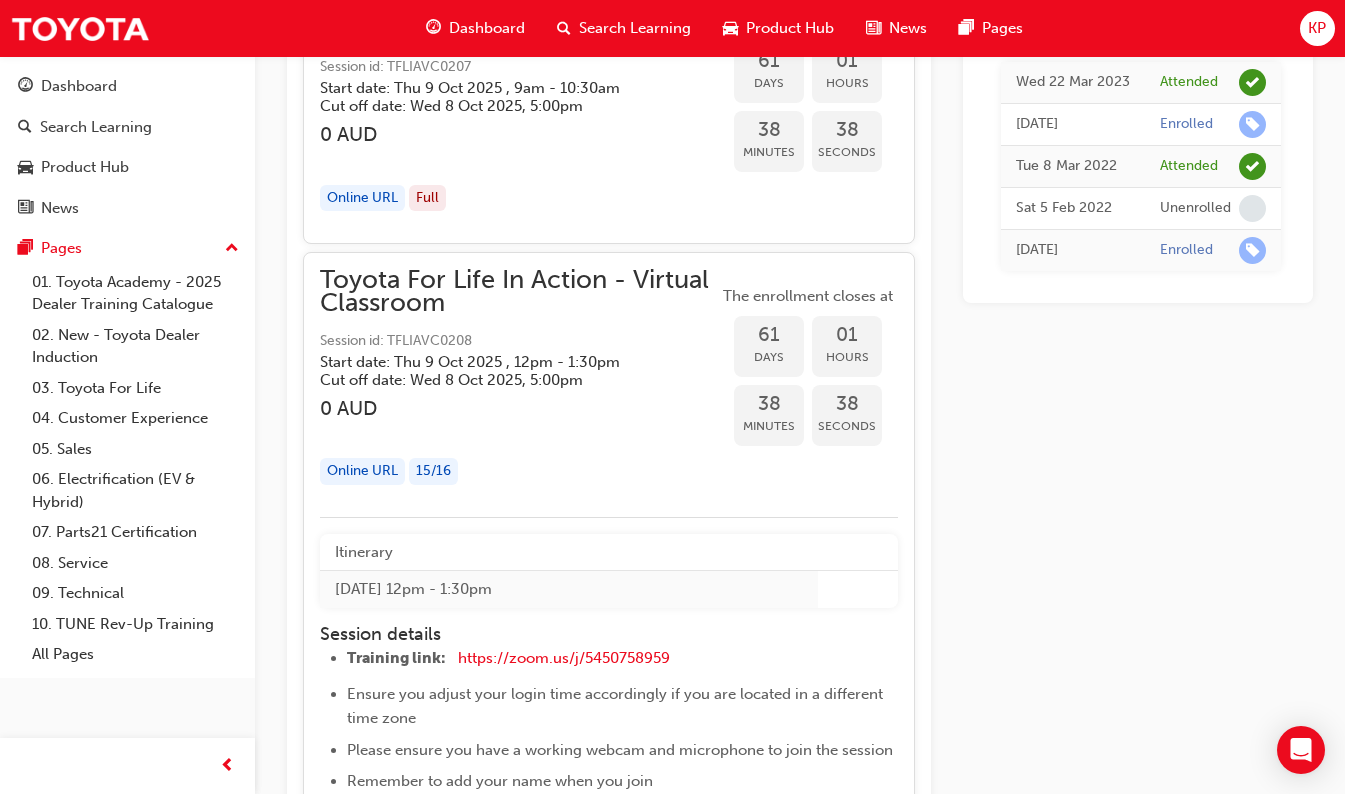 click on "Start date:   Thu 9 Oct 2025 , 12pm - 1:30pm" at bounding box center [503, 362] 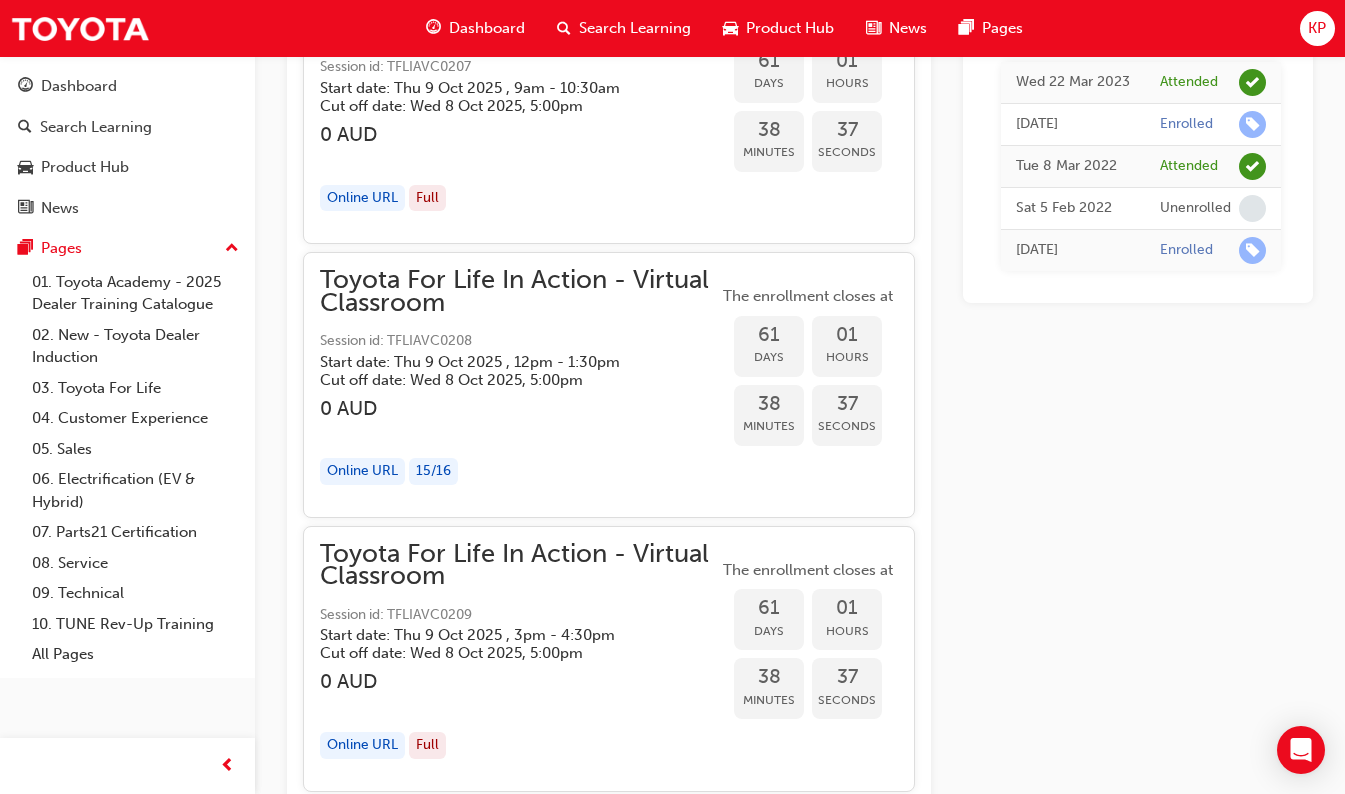 drag, startPoint x: 356, startPoint y: 466, endPoint x: 379, endPoint y: 470, distance: 23.345236 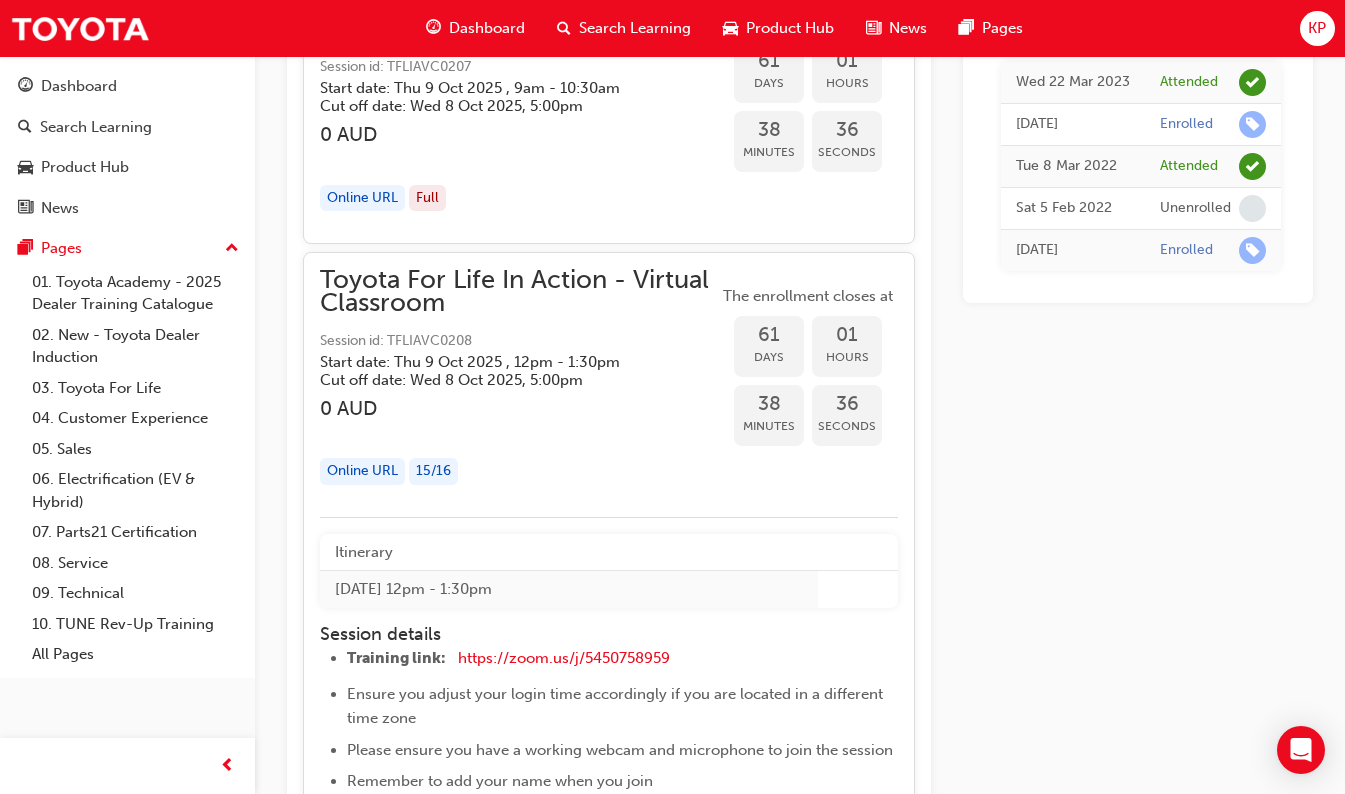 click on "15  /  16" at bounding box center (433, 471) 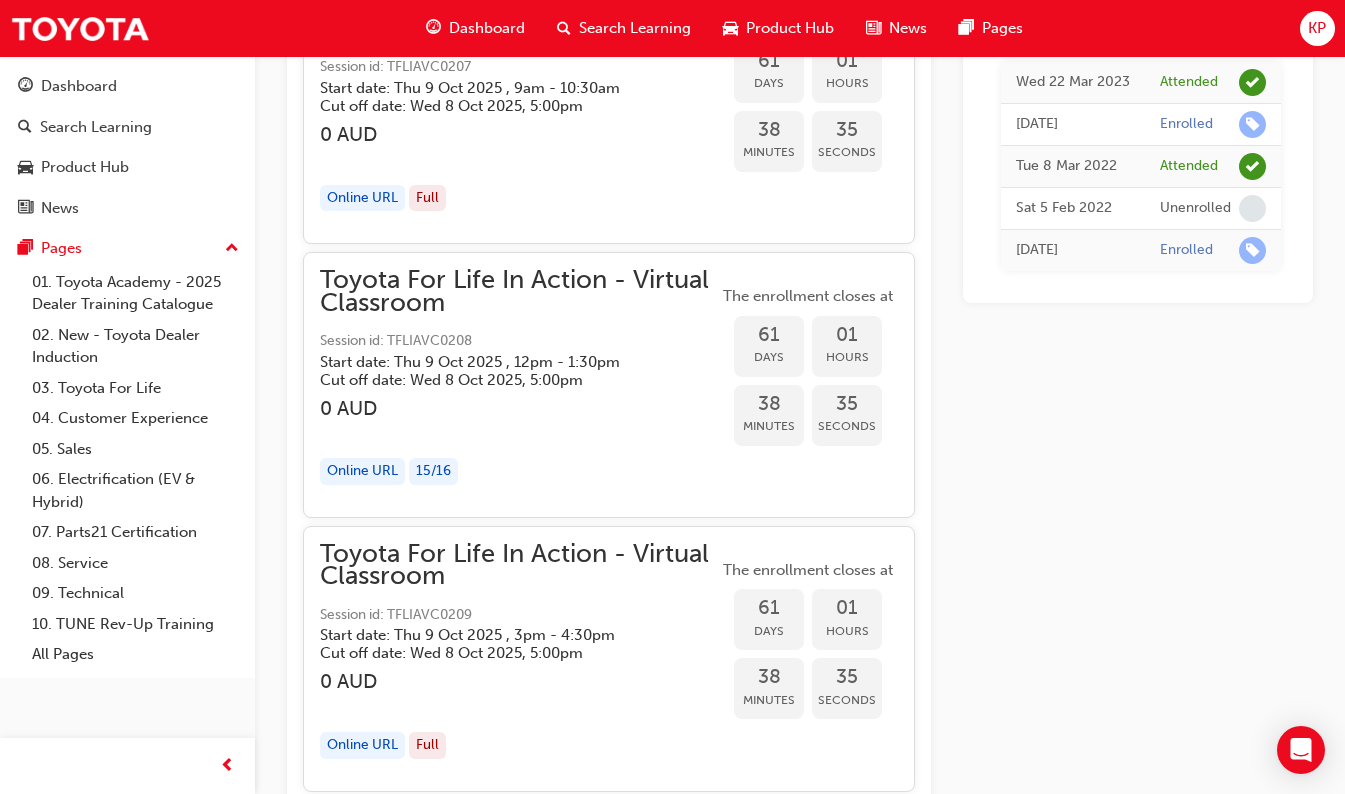 drag, startPoint x: 432, startPoint y: 362, endPoint x: 469, endPoint y: 283, distance: 87.23531 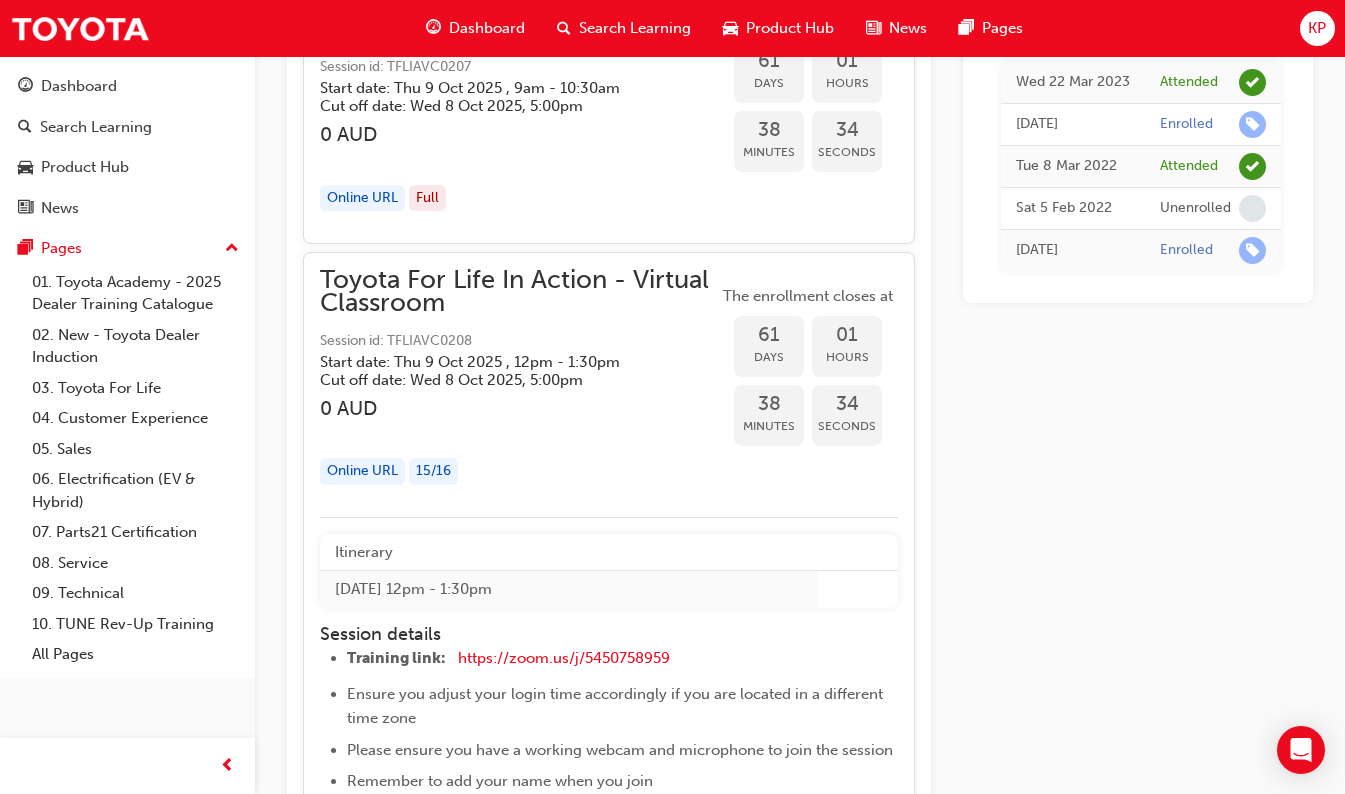 click on "Toyota For Life In Action - Virtual Classroom" at bounding box center [519, 291] 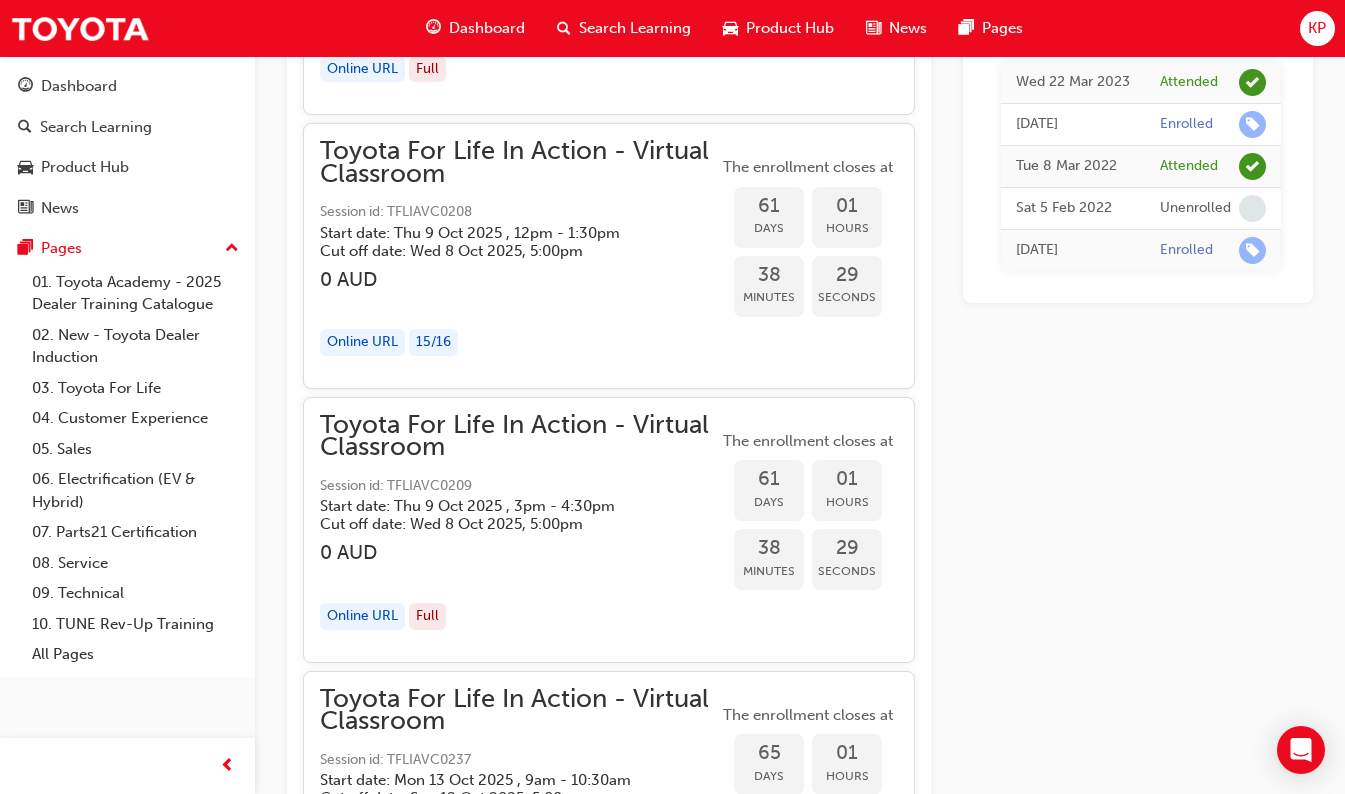 scroll, scrollTop: 21200, scrollLeft: 0, axis: vertical 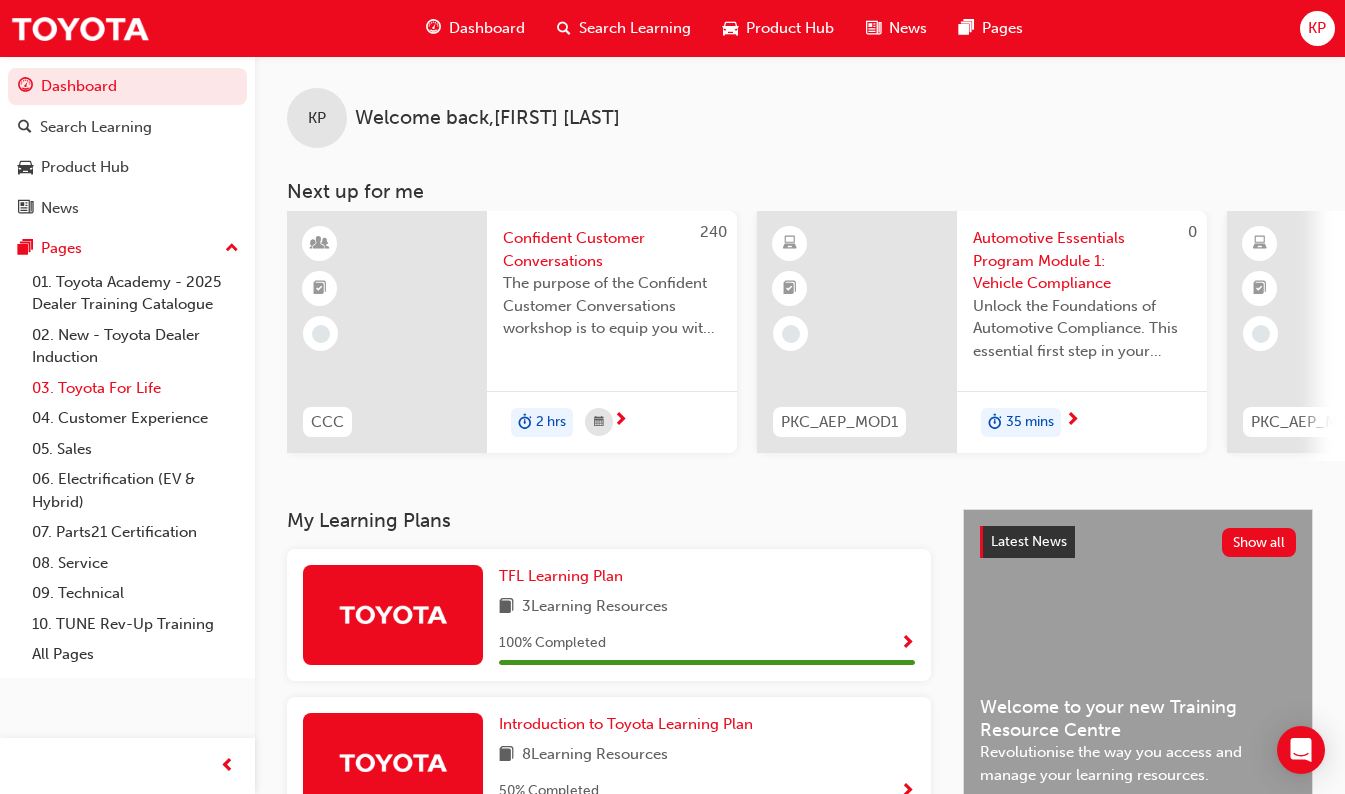 click on "03. Toyota For Life" at bounding box center (135, 388) 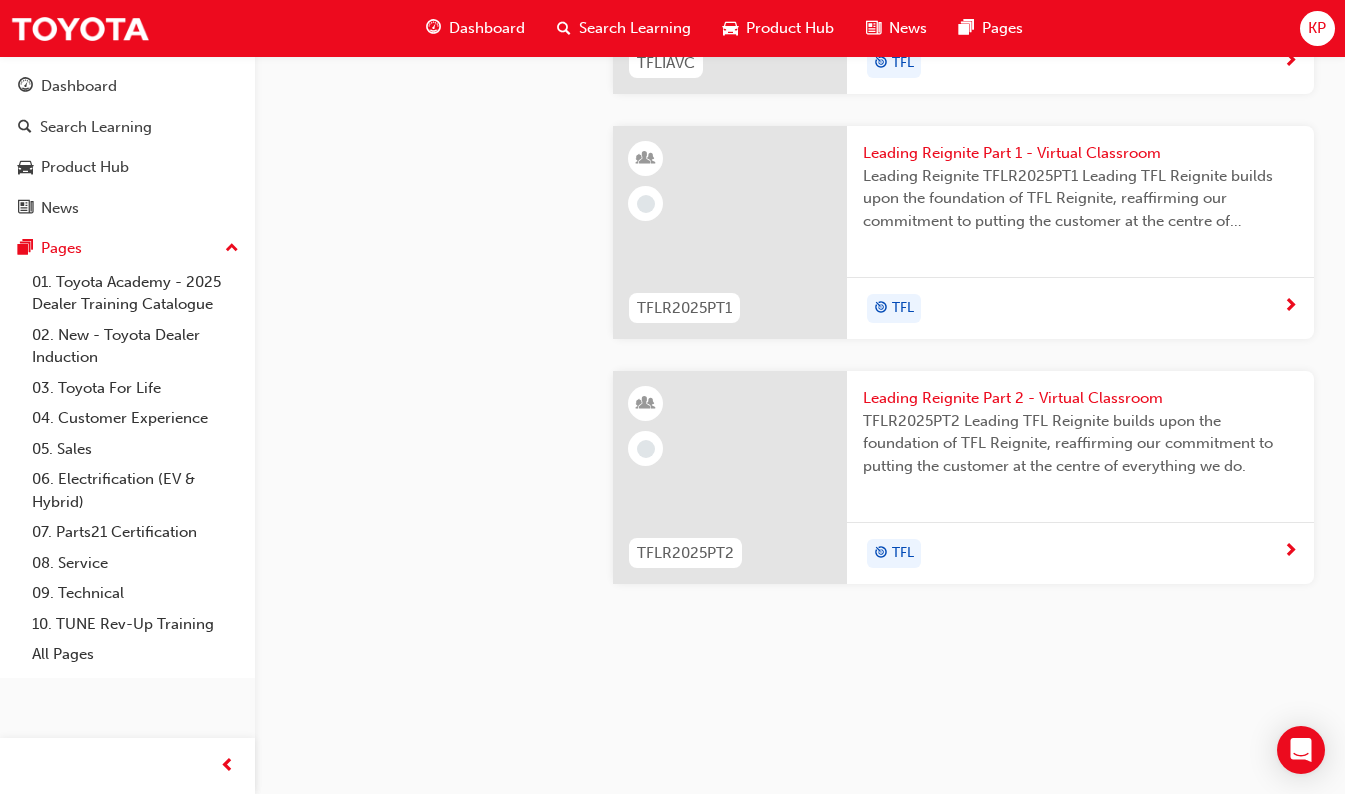 scroll, scrollTop: 2000, scrollLeft: 0, axis: vertical 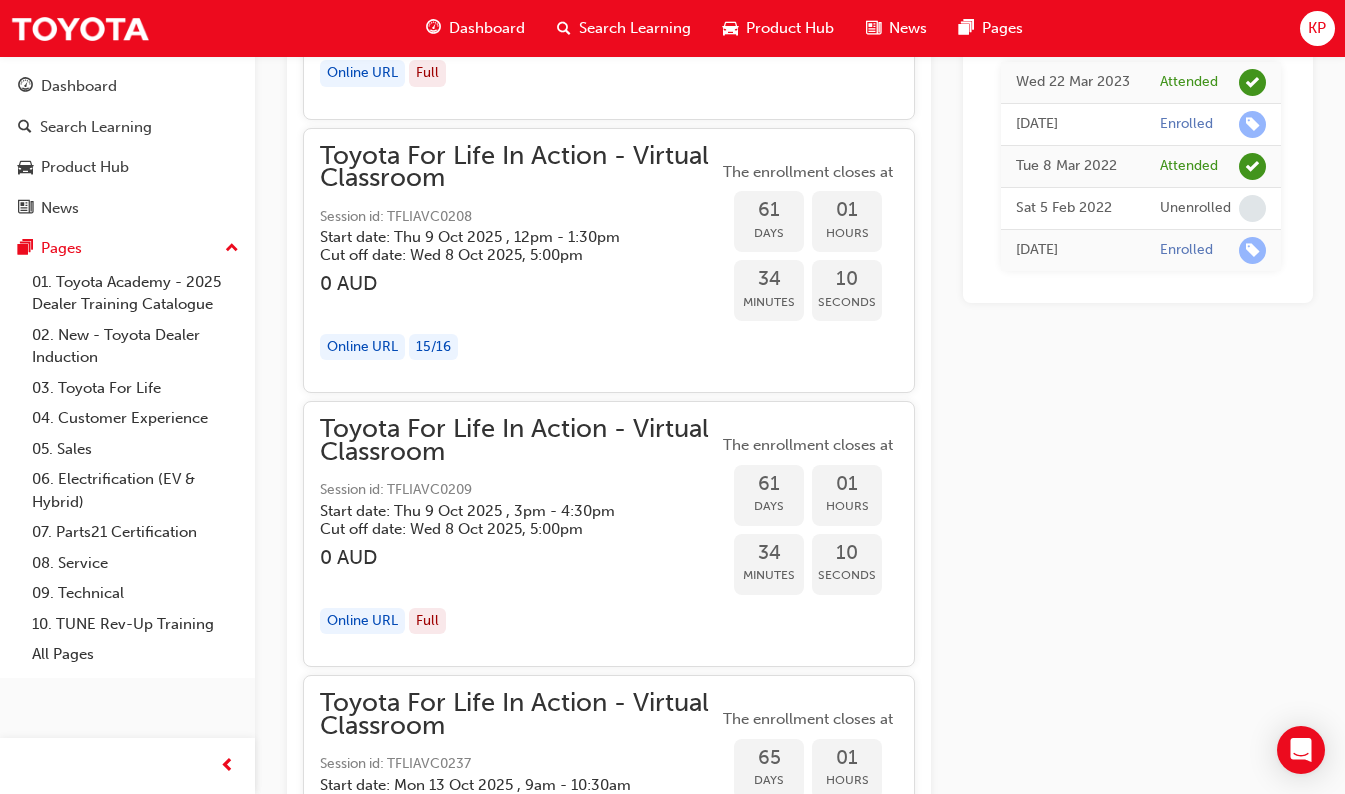click on "Toyota For Life In Action - Virtual Classroom" at bounding box center [519, 167] 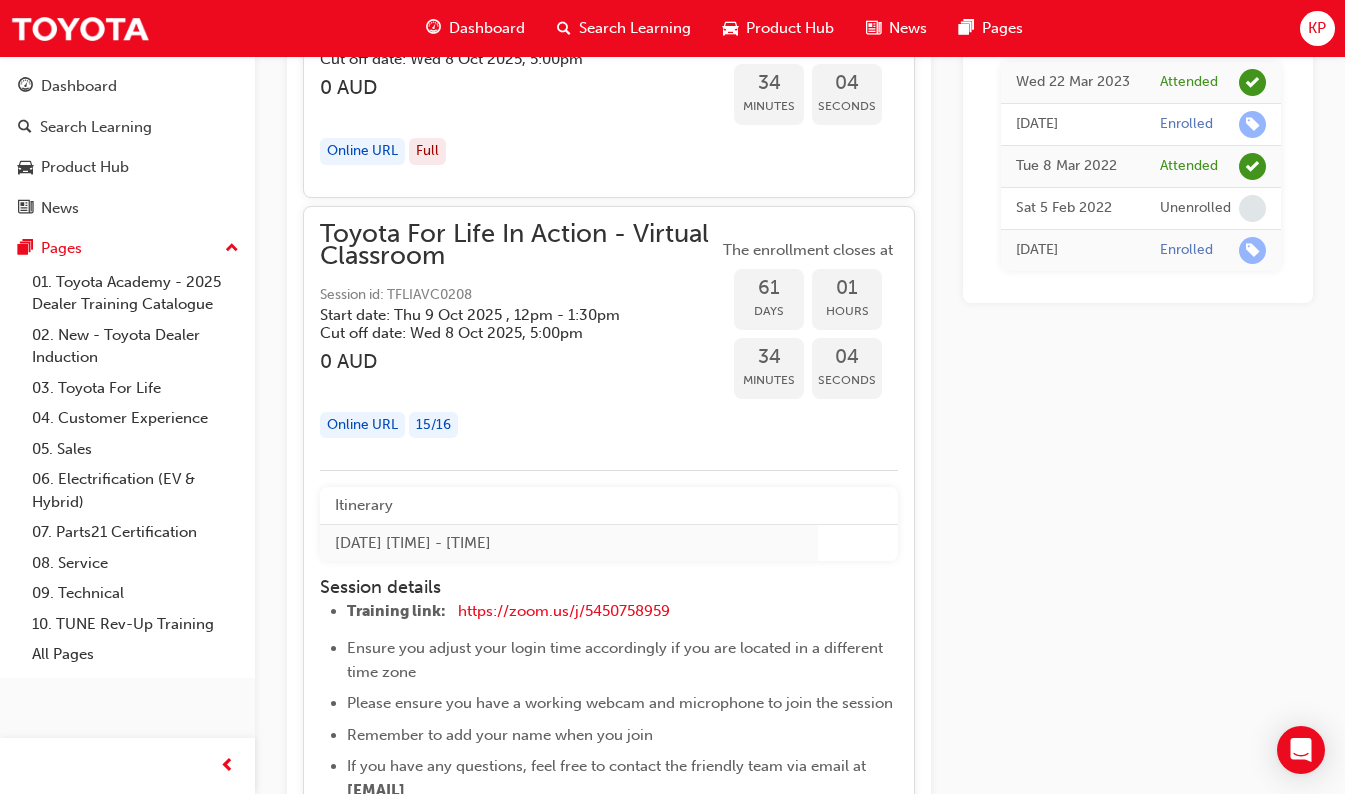 scroll, scrollTop: 21375, scrollLeft: 0, axis: vertical 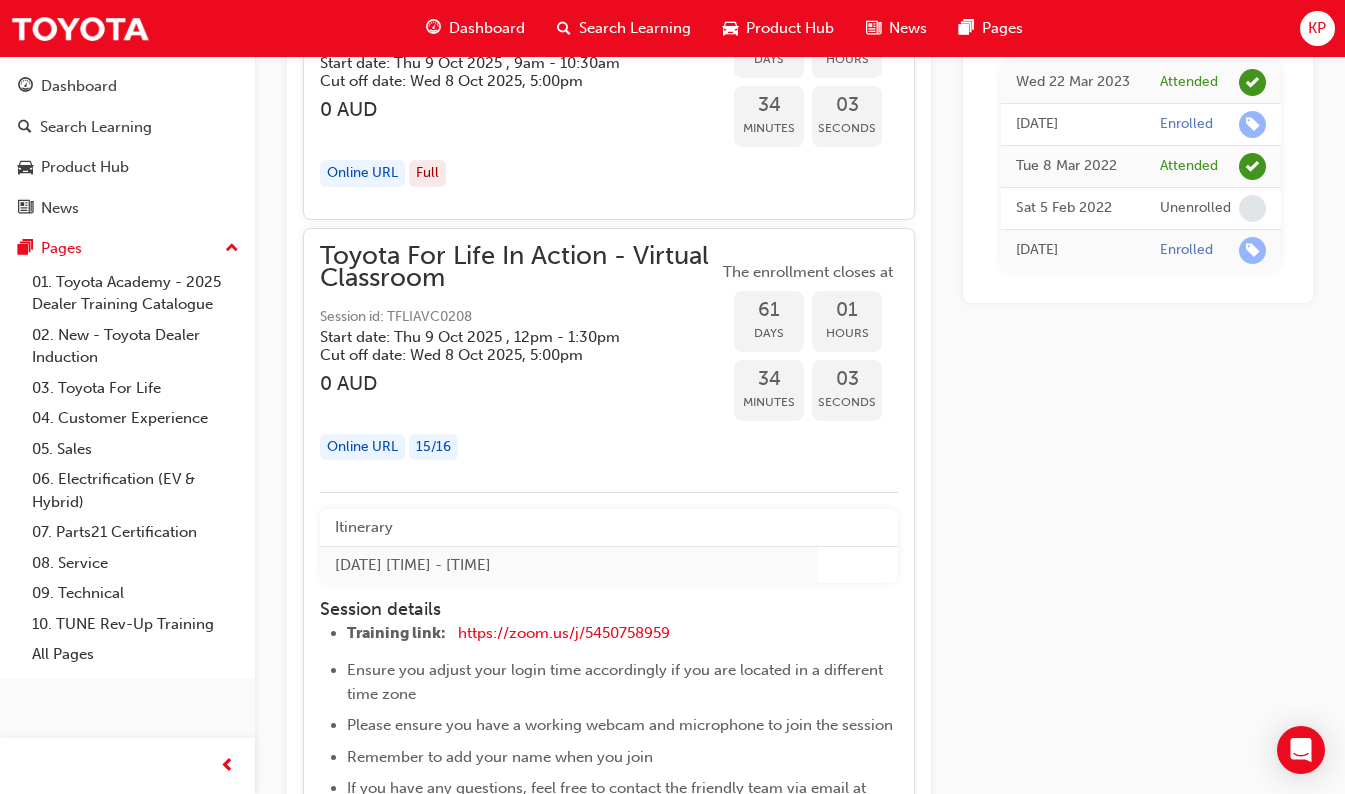 drag, startPoint x: 350, startPoint y: 448, endPoint x: 427, endPoint y: 449, distance: 77.00649 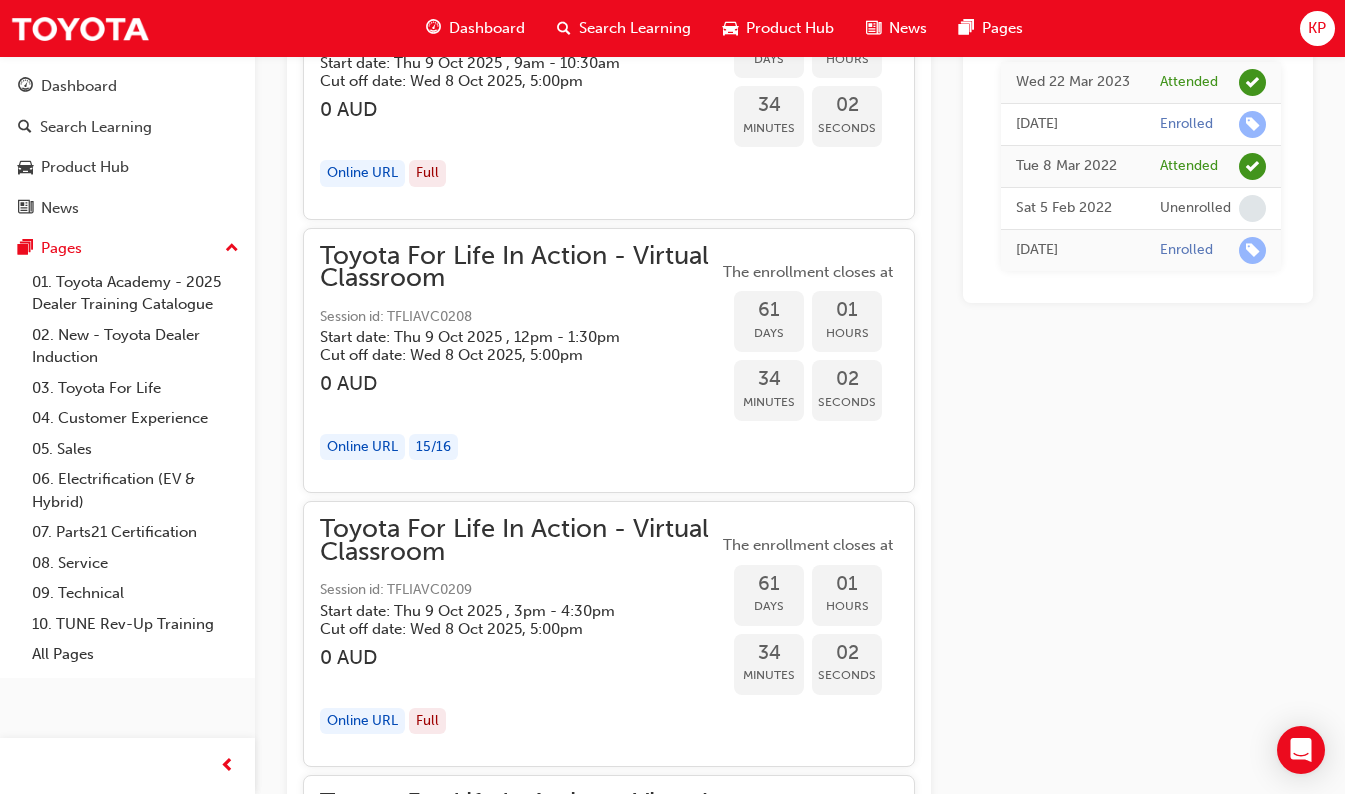 click on "15  /  16" at bounding box center (433, 447) 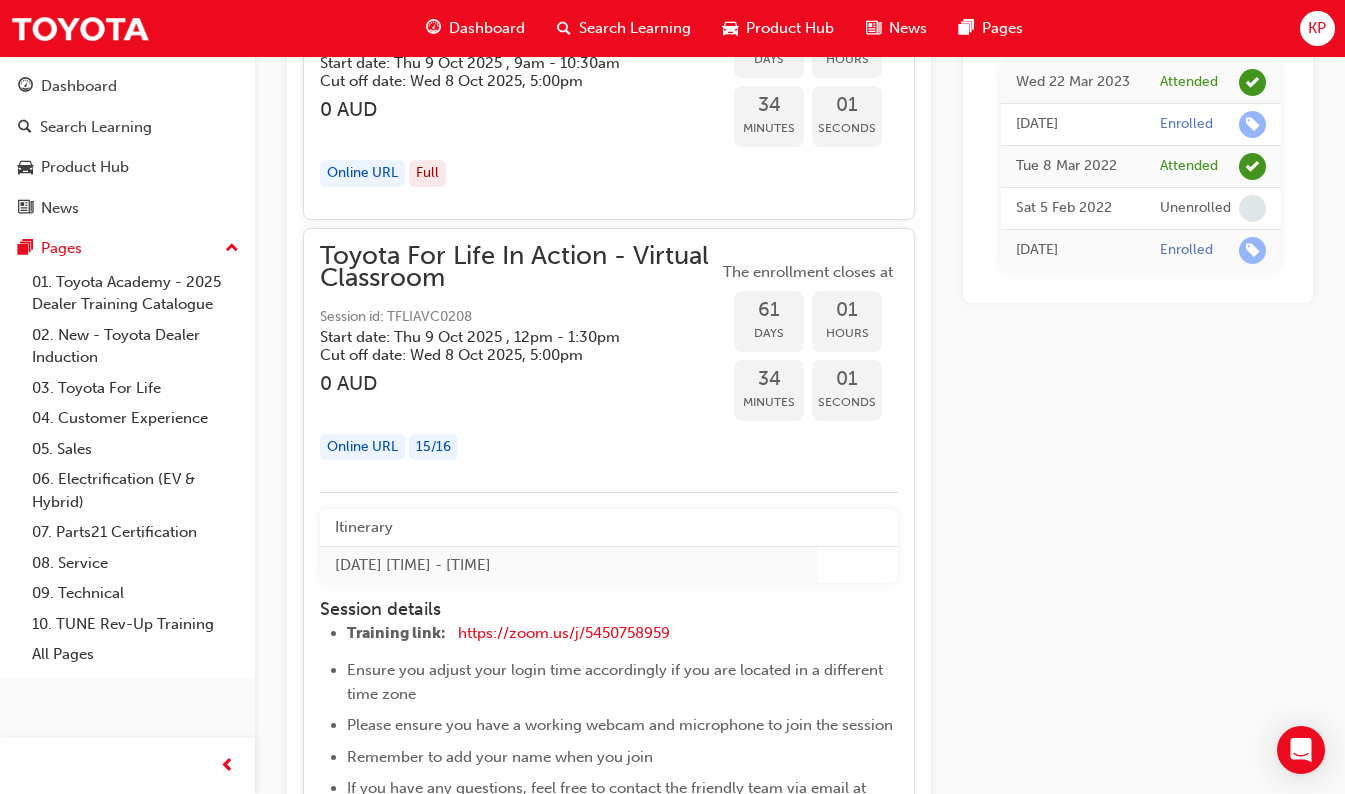 click on "61" at bounding box center [769, 310] 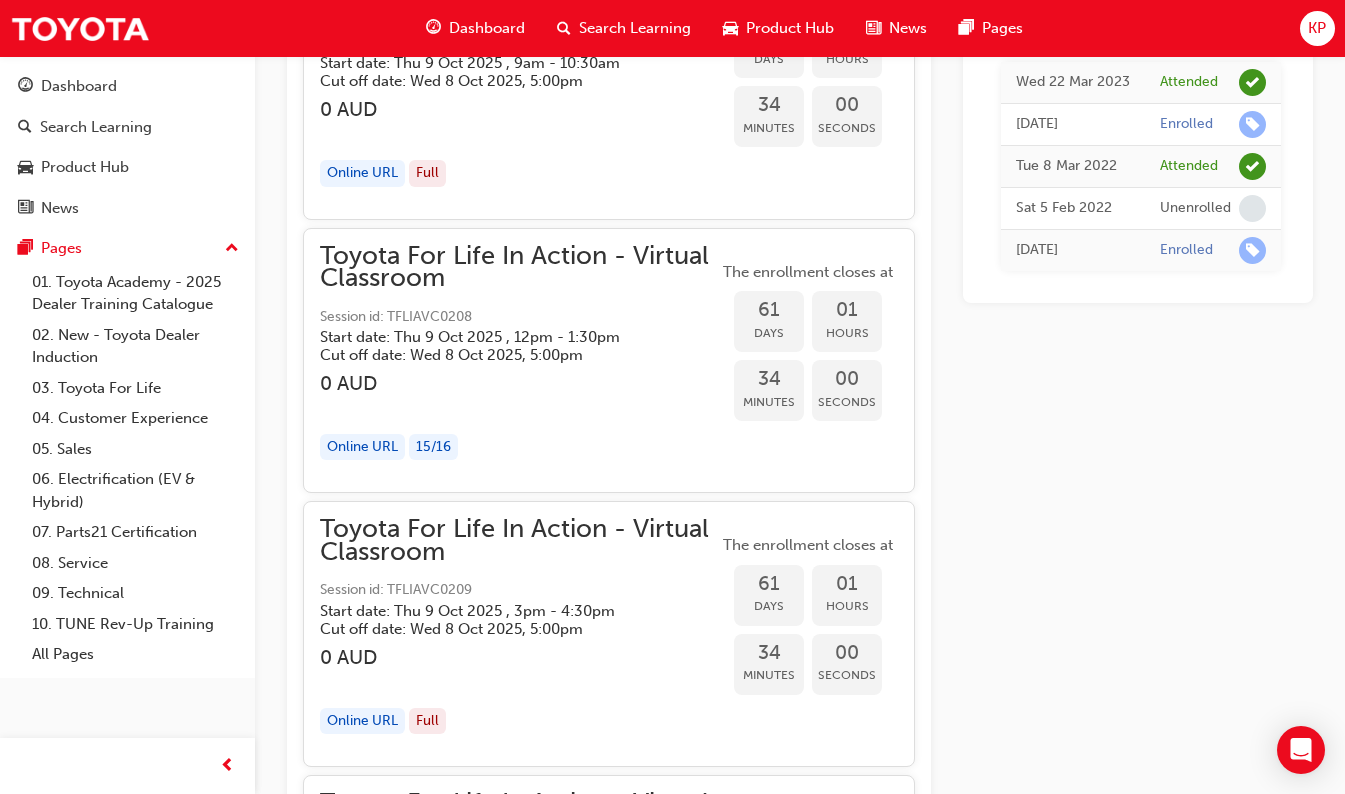 drag, startPoint x: 838, startPoint y: 310, endPoint x: 795, endPoint y: 359, distance: 65.192024 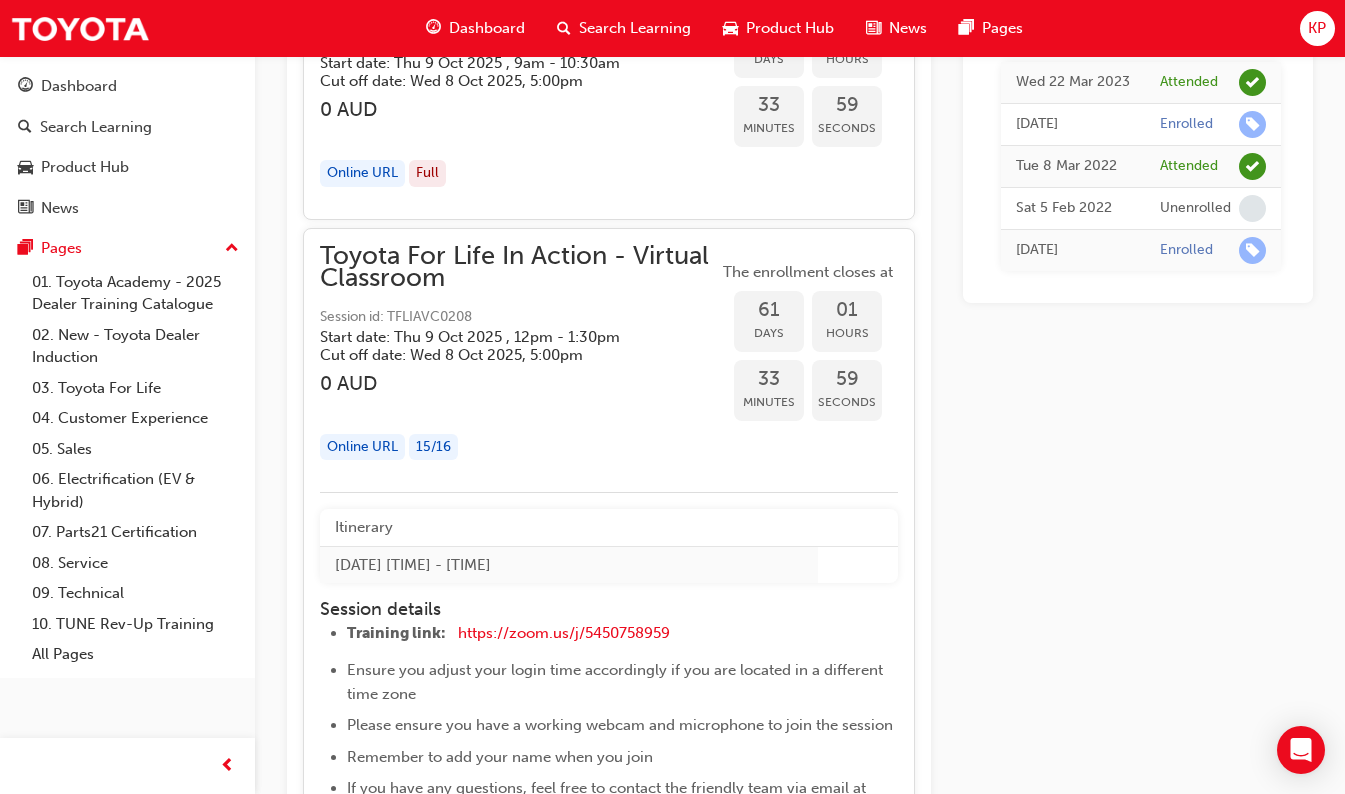 click on "33" at bounding box center [769, 379] 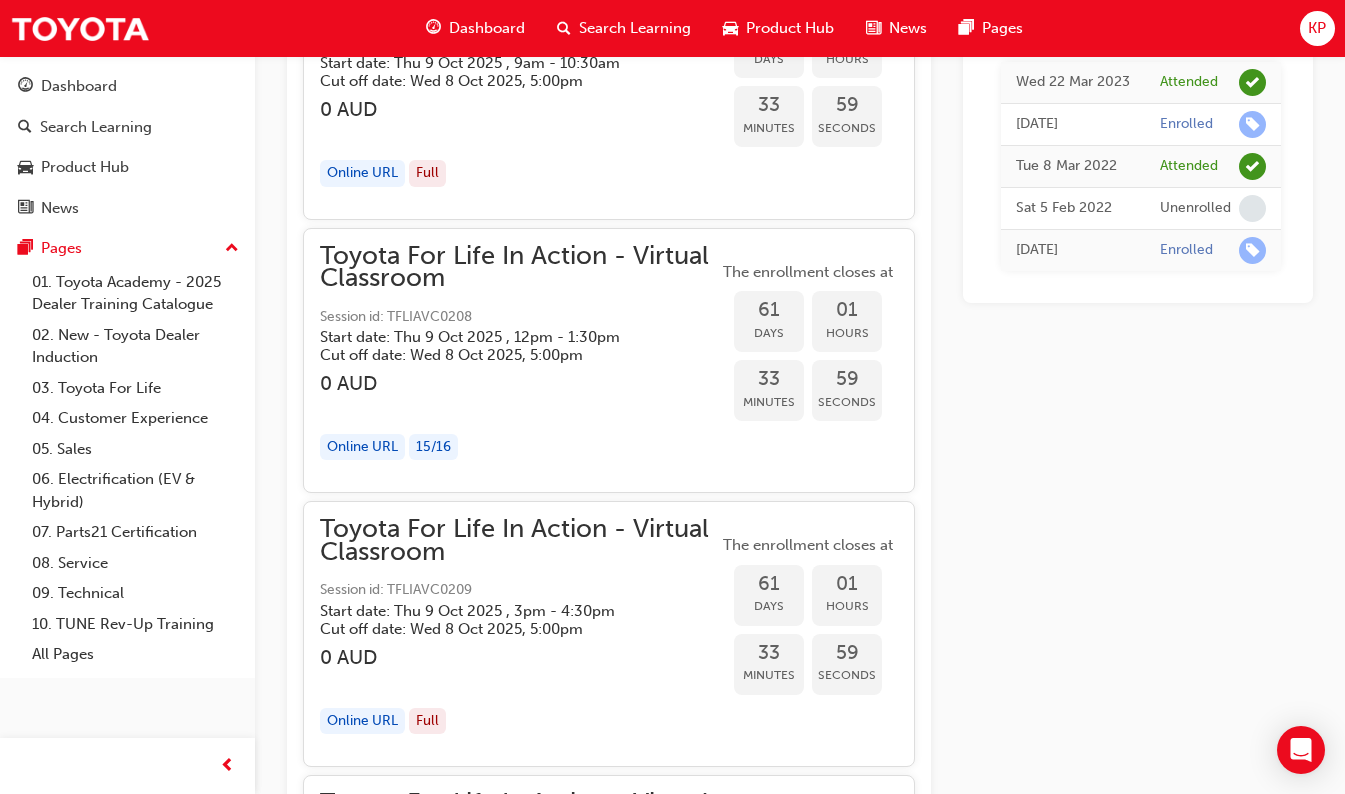 click on "59" at bounding box center [847, 379] 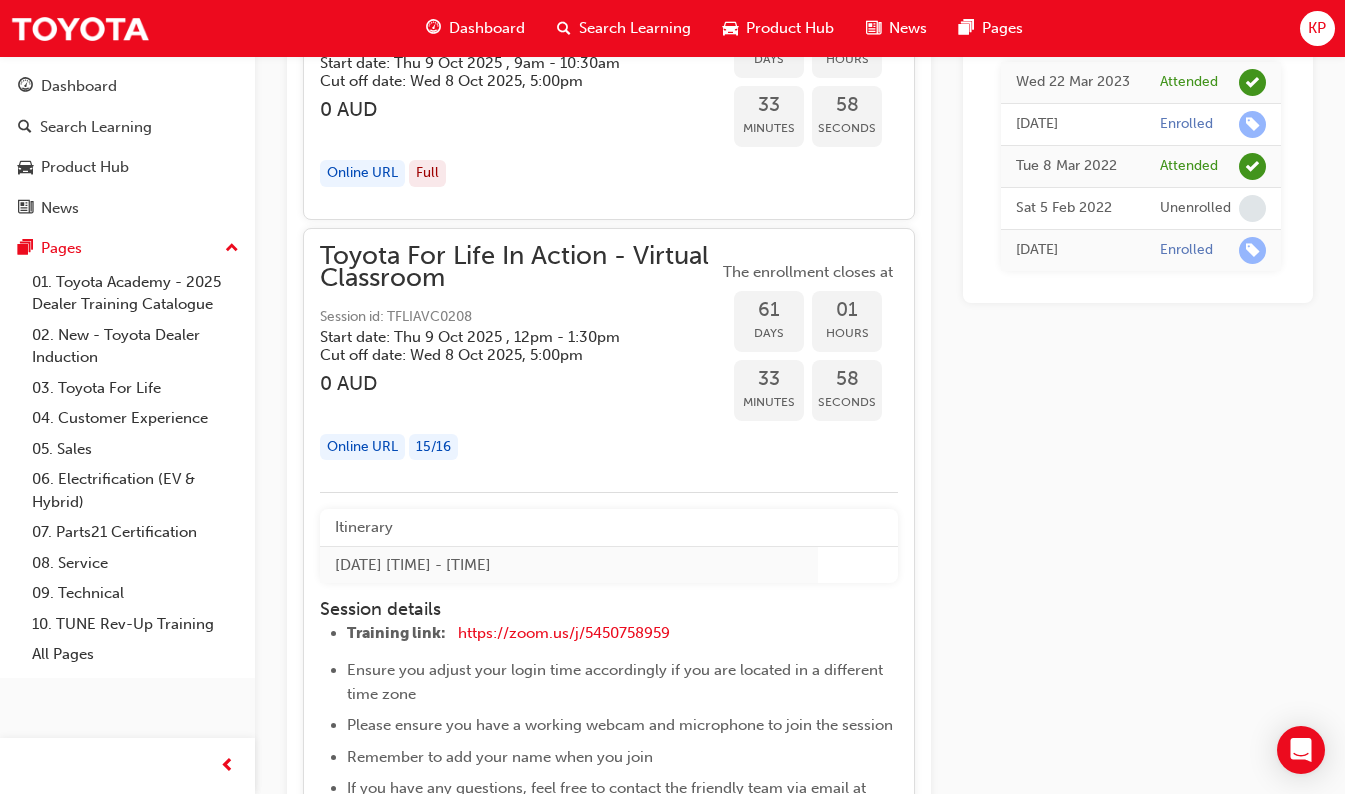 click on "Toyota For Life In Action - Virtual Classroom" at bounding box center (519, 267) 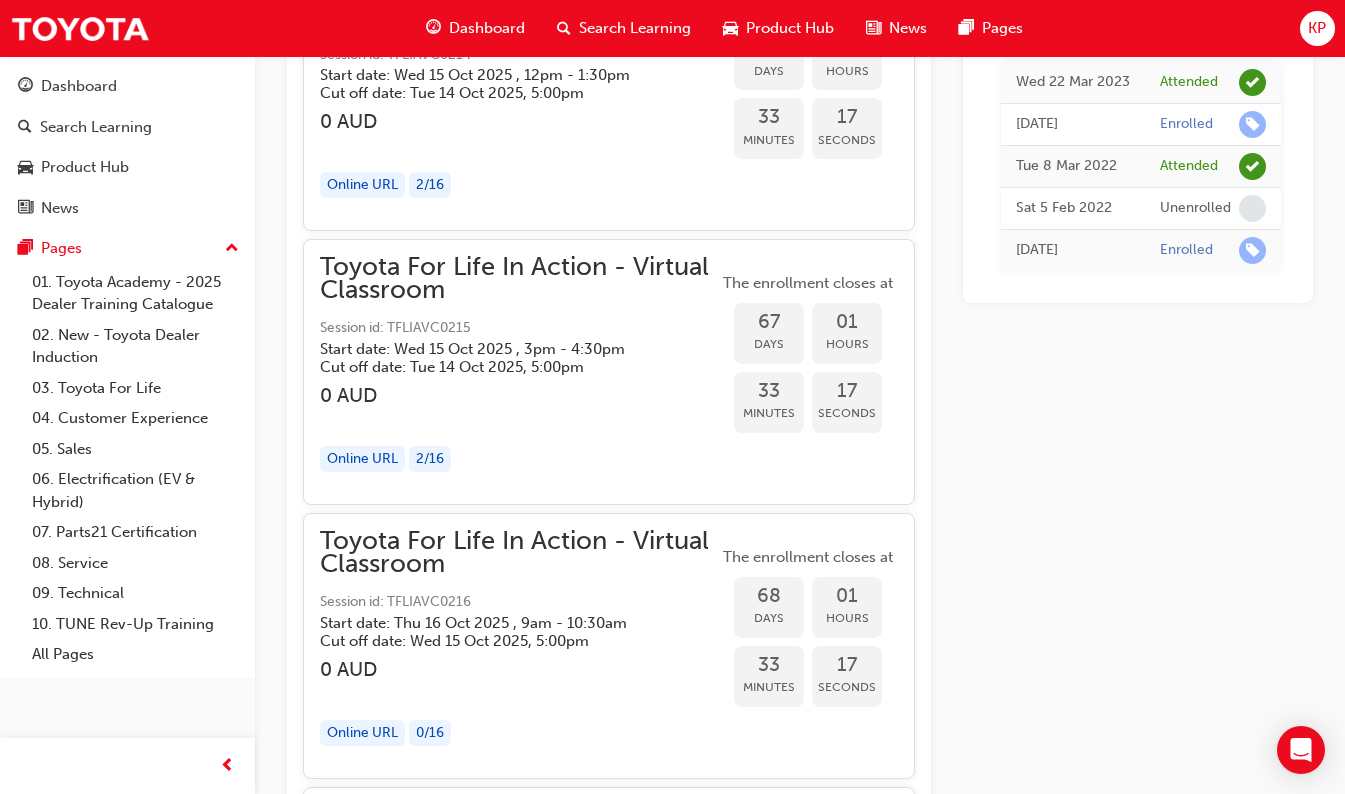 scroll, scrollTop: 24175, scrollLeft: 0, axis: vertical 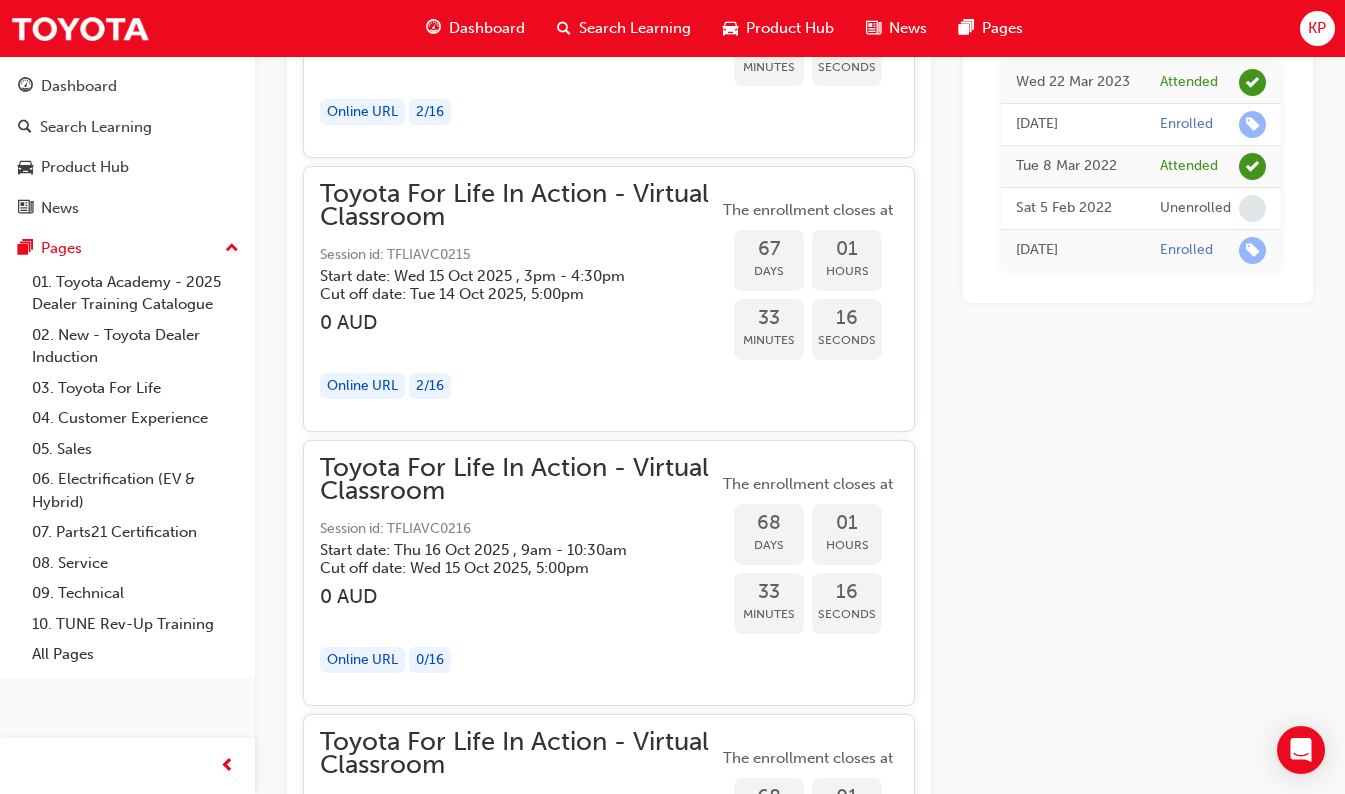 click on "Toyota For Life In Action - Virtual Classroom" at bounding box center (519, 479) 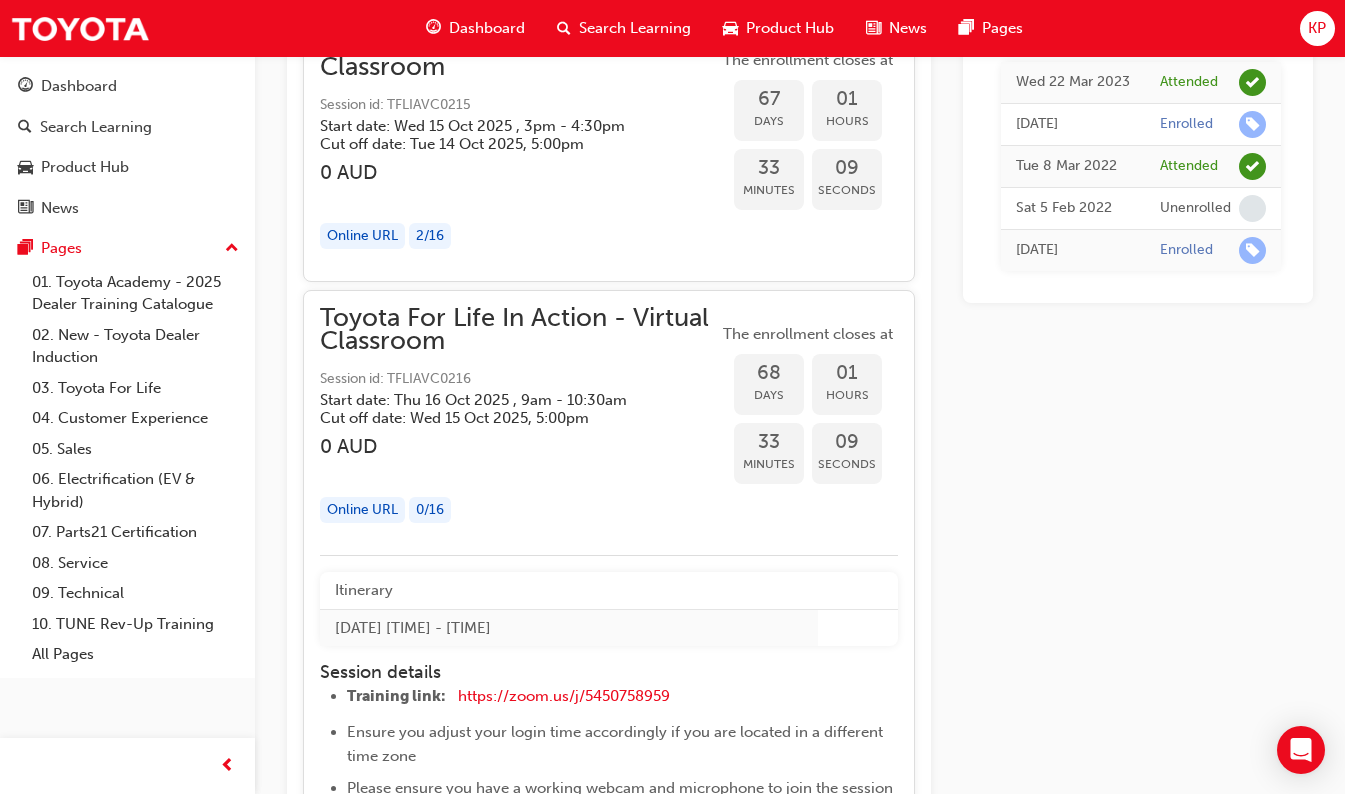 scroll, scrollTop: 24175, scrollLeft: 0, axis: vertical 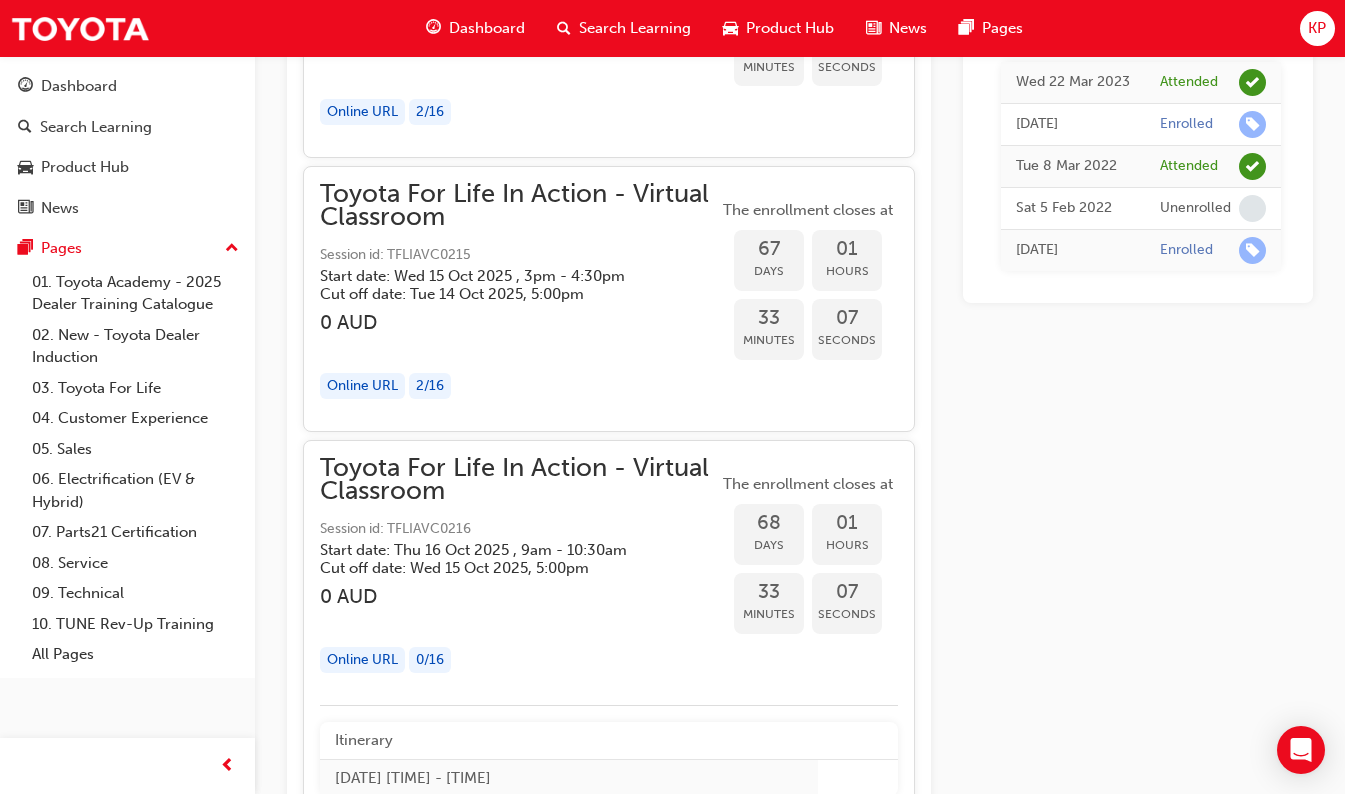 click on "Toyota For Life In Action - Virtual Classroom" at bounding box center [519, 479] 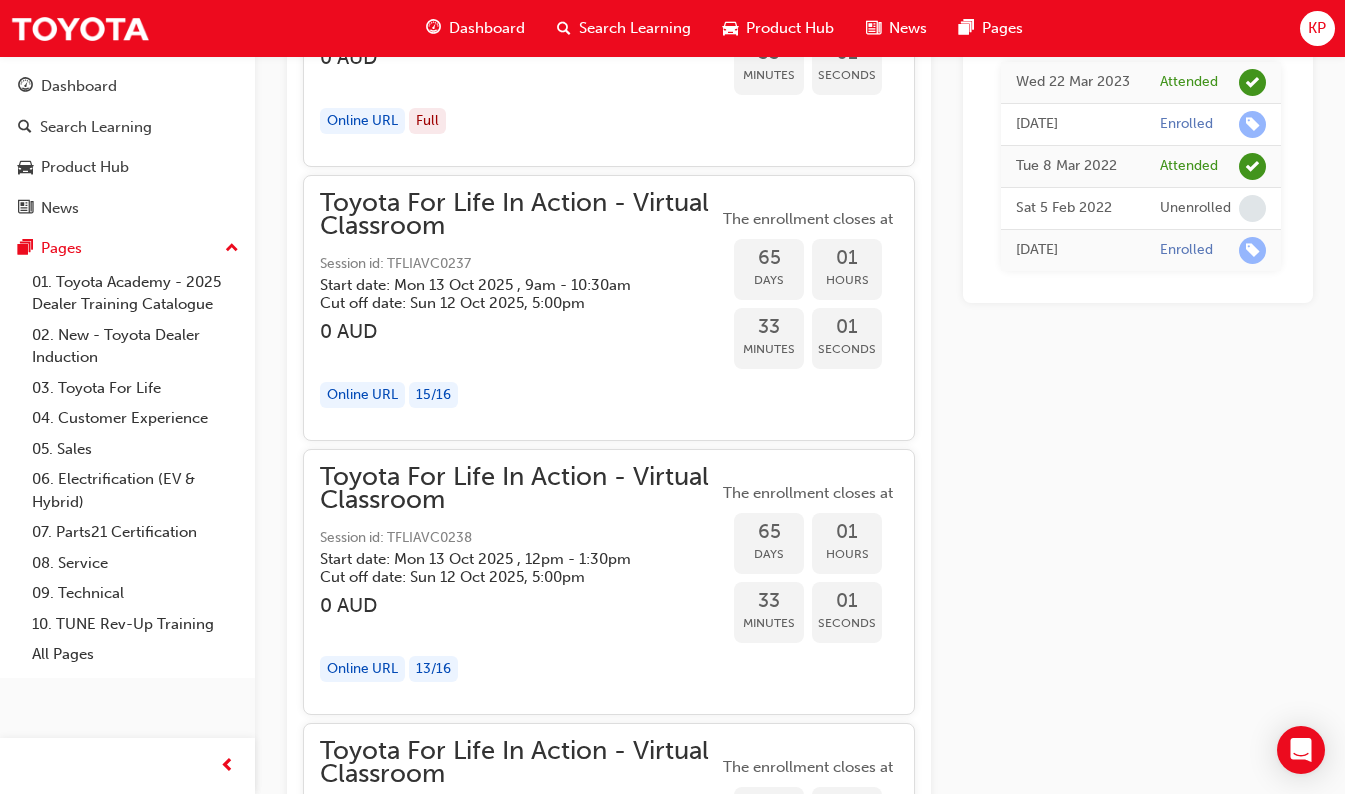 scroll, scrollTop: 22375, scrollLeft: 0, axis: vertical 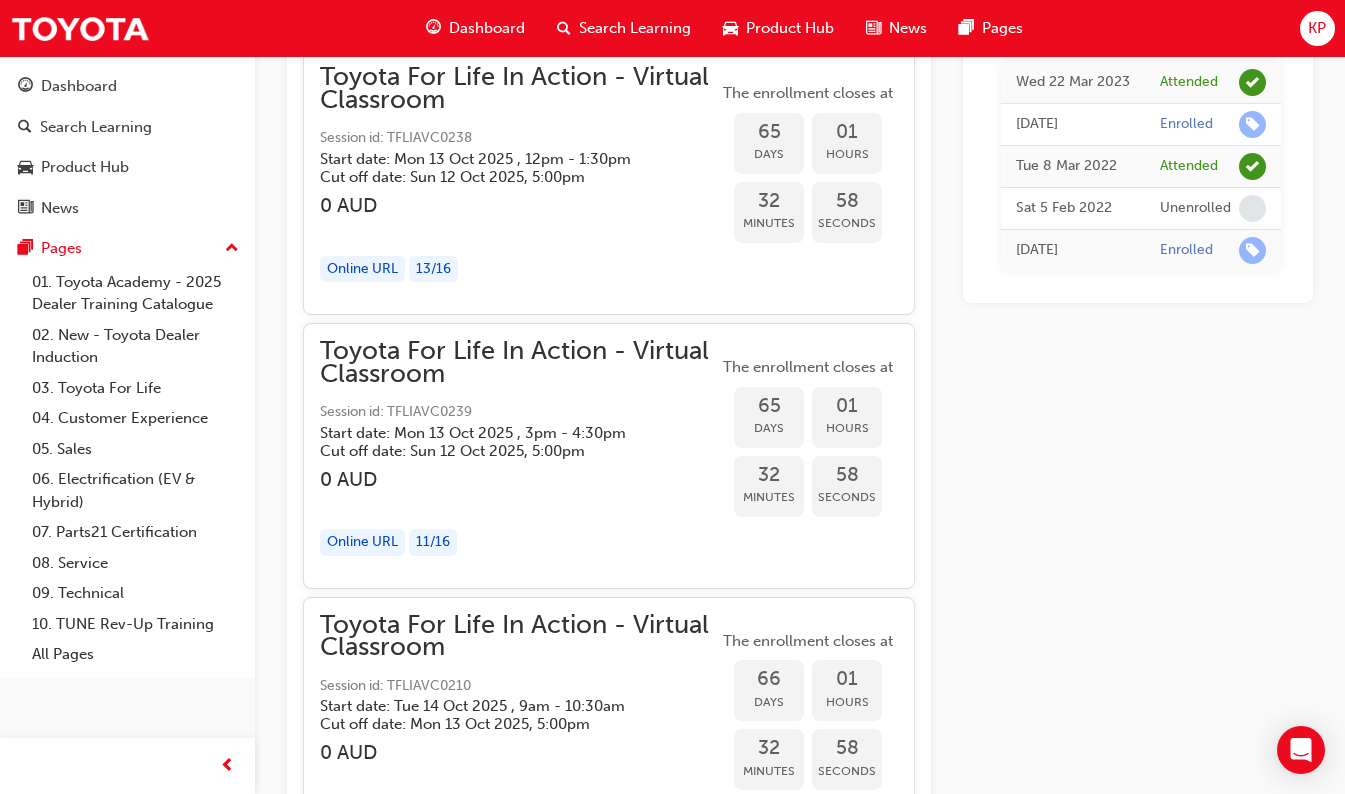 click on "Dashboard" at bounding box center (487, 28) 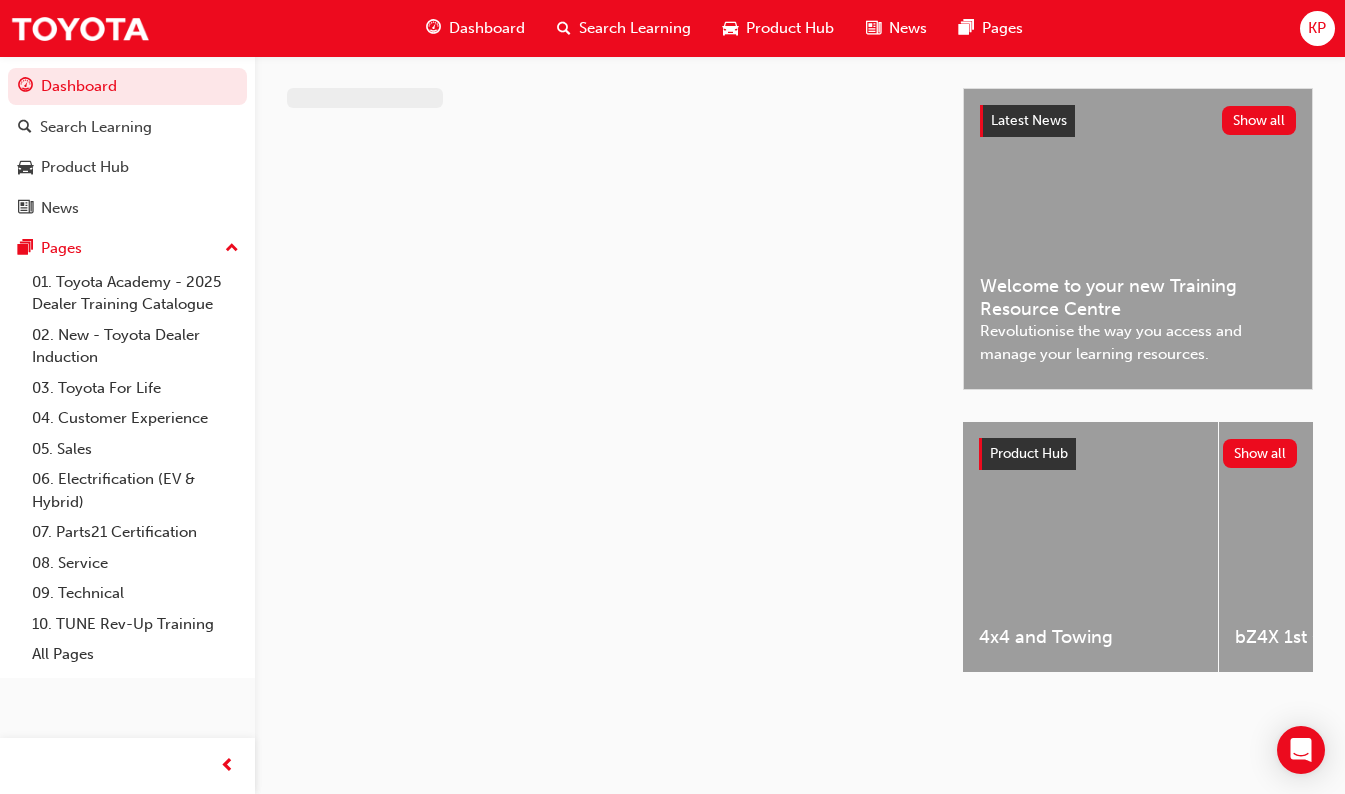 scroll, scrollTop: 0, scrollLeft: 0, axis: both 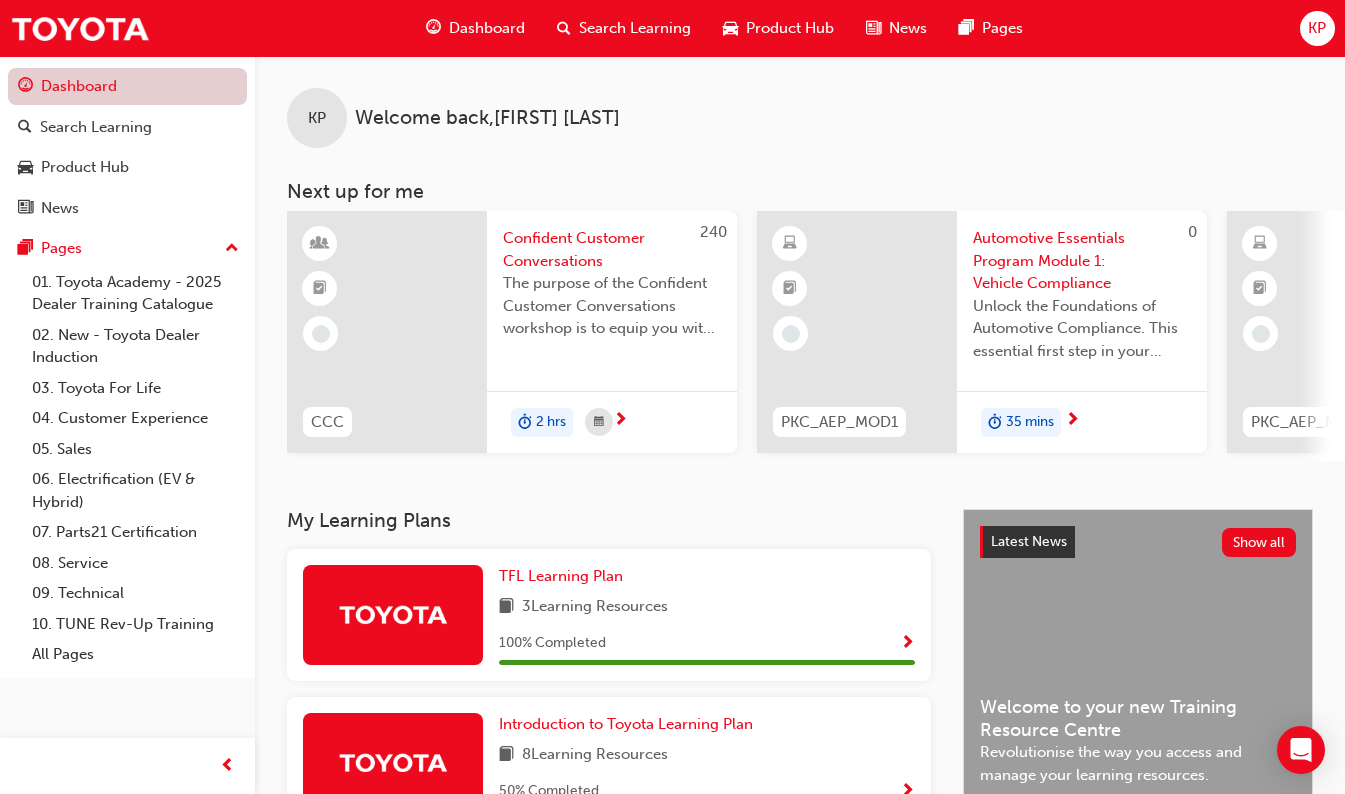 click on "Dashboard" at bounding box center [127, 86] 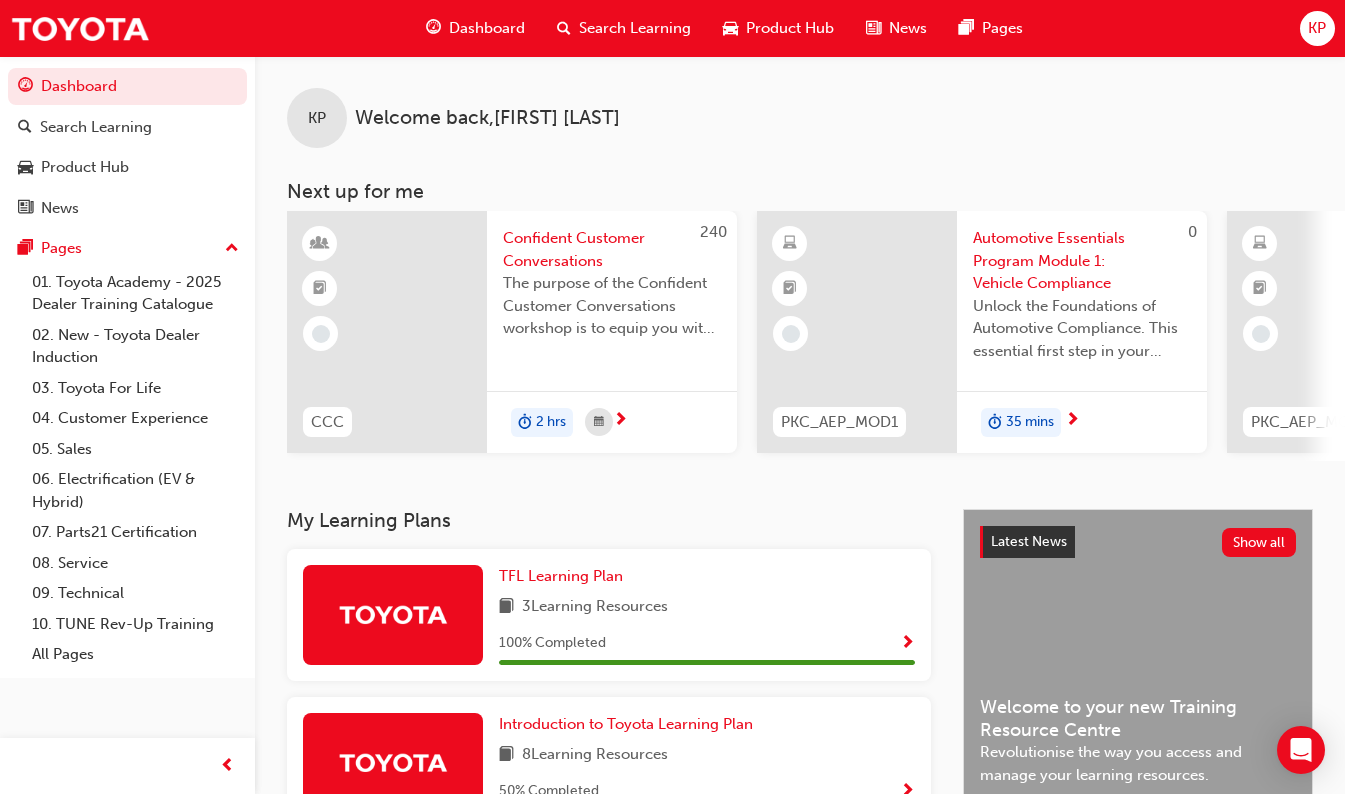 click on "Search Learning" at bounding box center [635, 28] 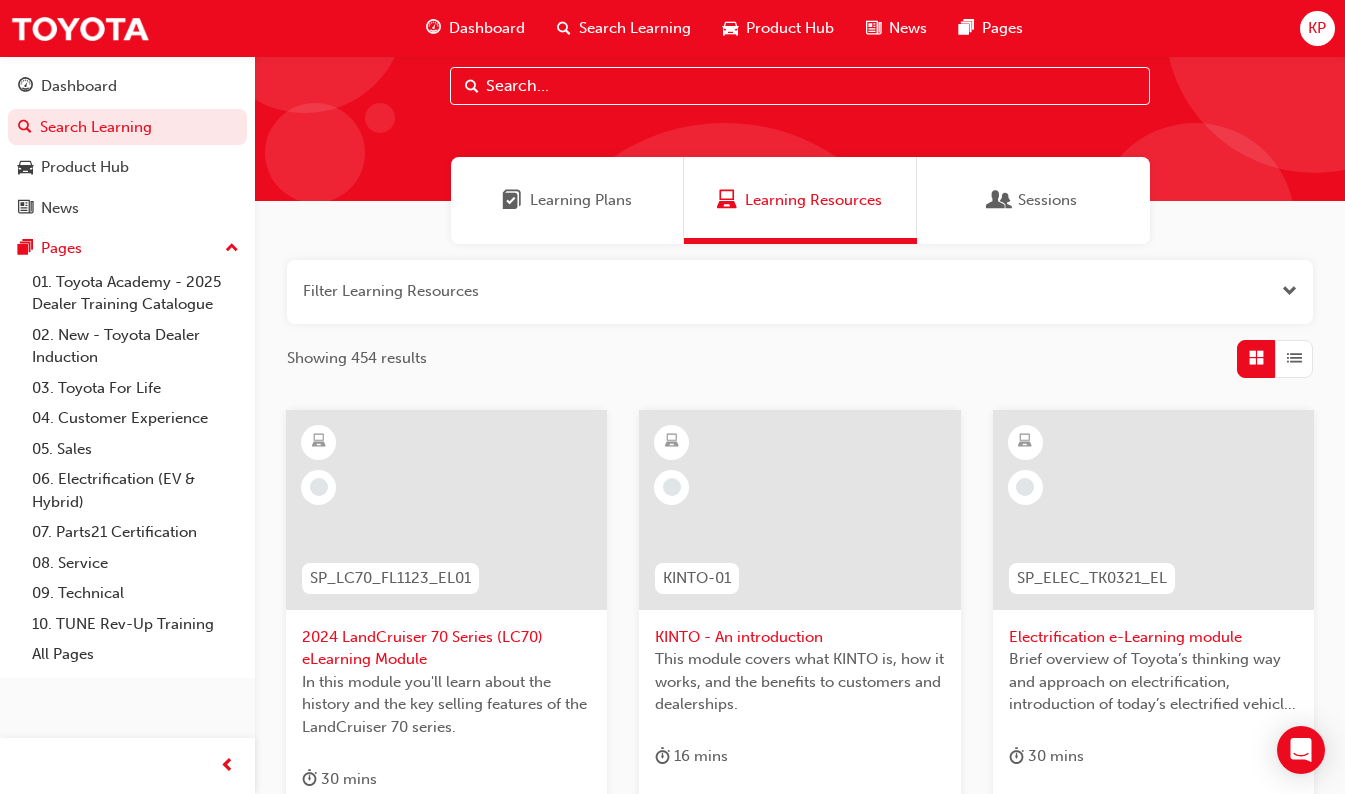 scroll, scrollTop: 0, scrollLeft: 0, axis: both 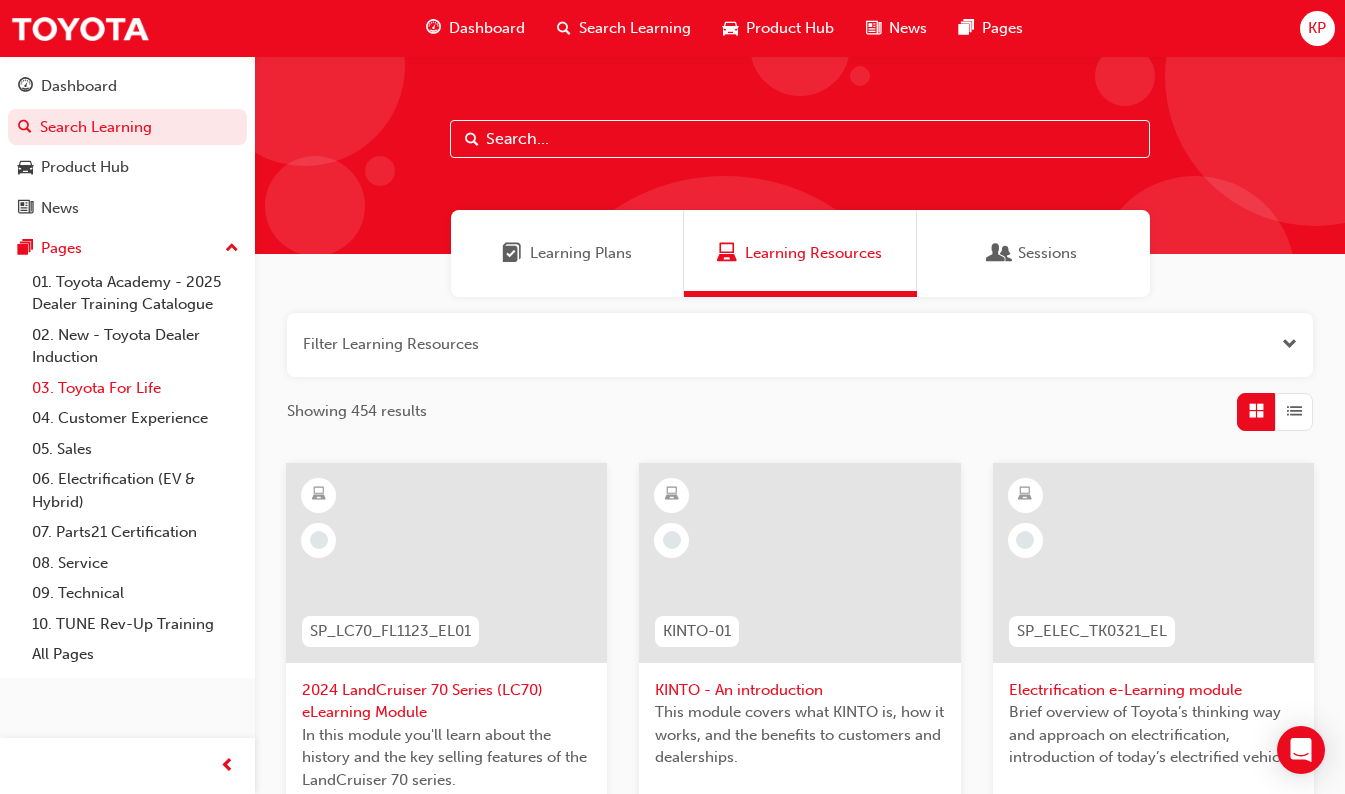 click on "03. Toyota For Life" at bounding box center (135, 388) 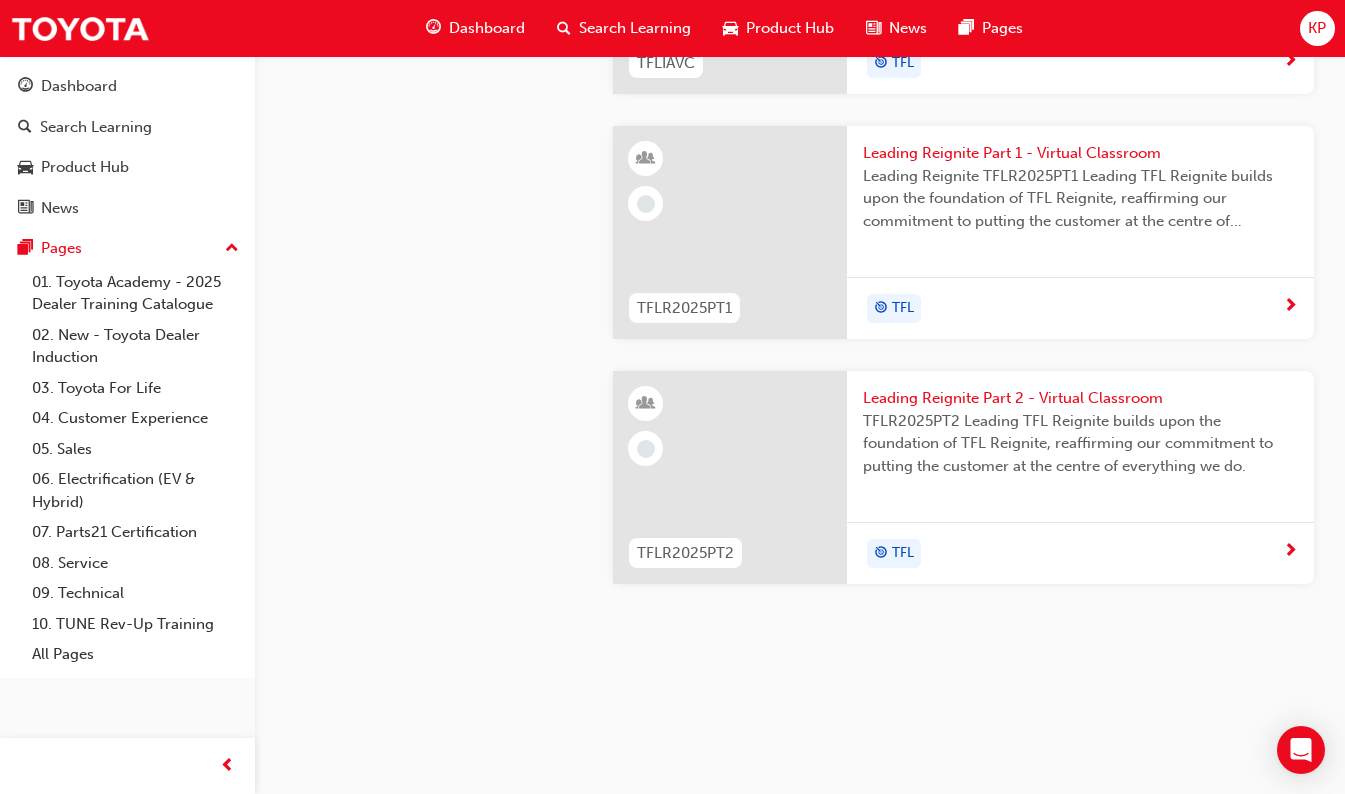 scroll, scrollTop: 2004, scrollLeft: 0, axis: vertical 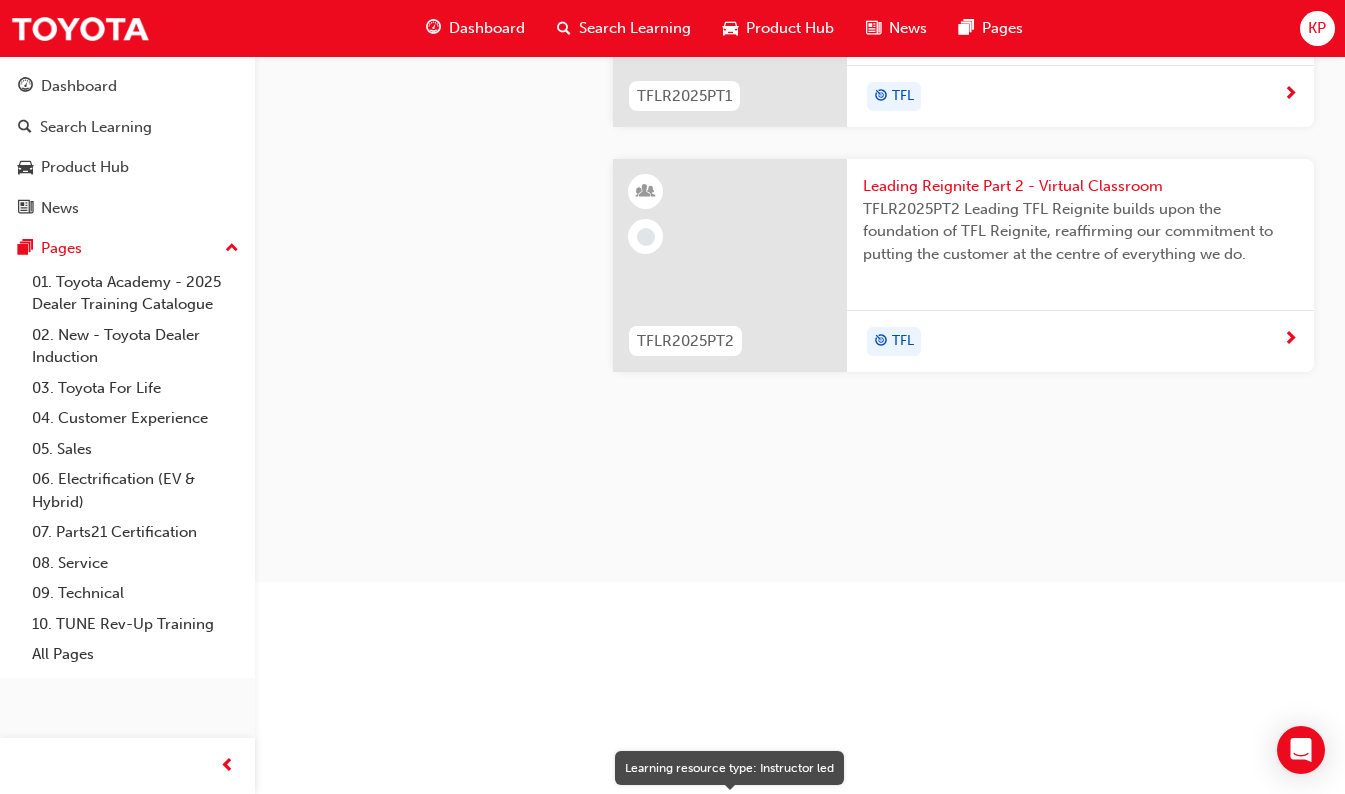 click at bounding box center (646, -331) 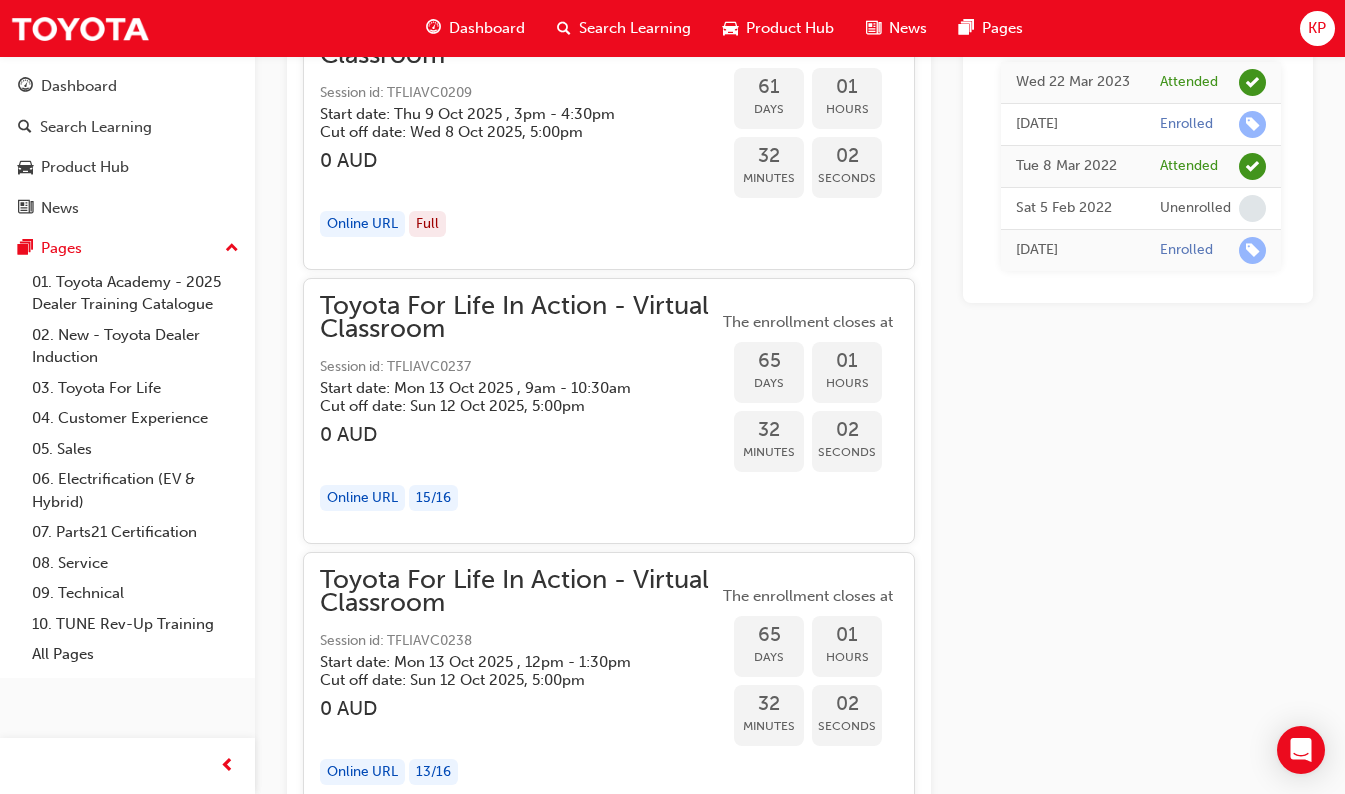 scroll, scrollTop: 21909, scrollLeft: 0, axis: vertical 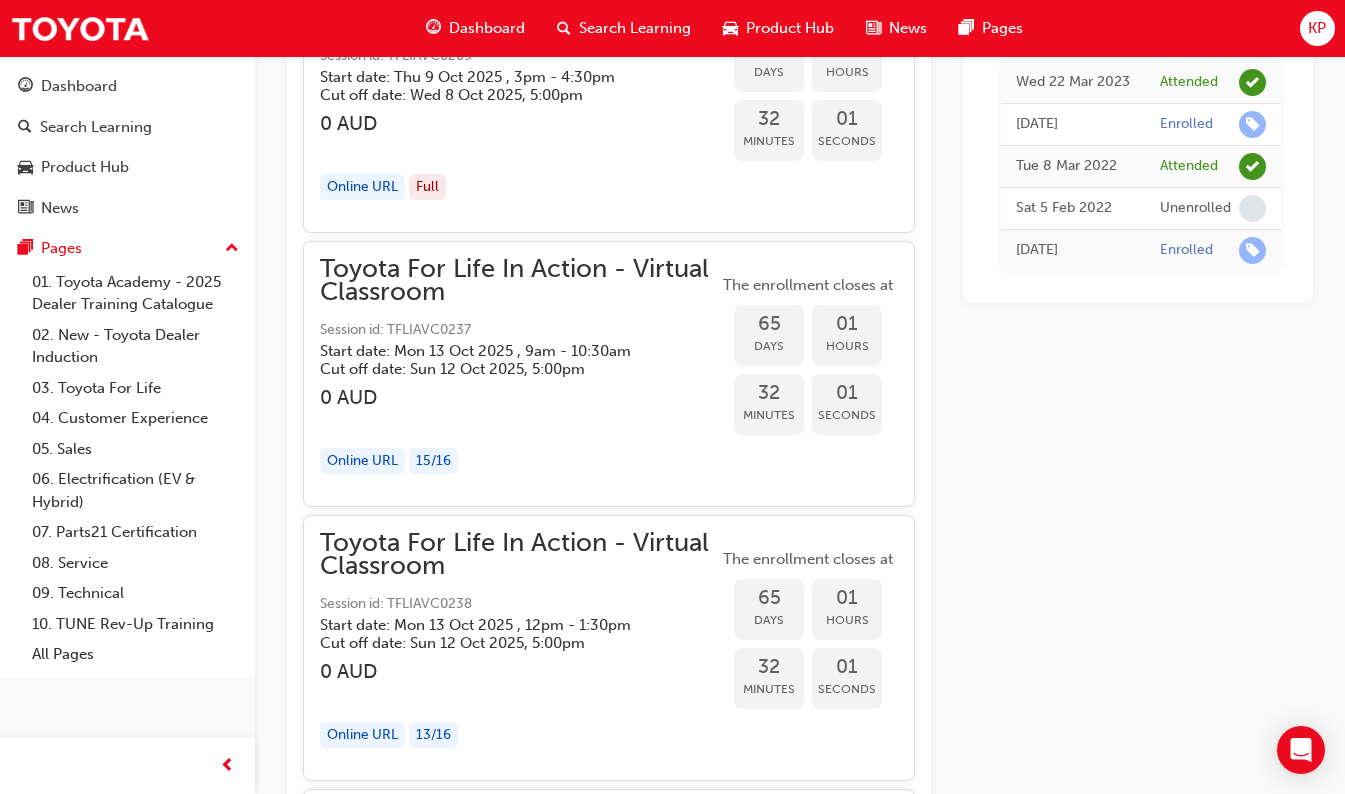 click on "Toyota For Life In Action - Virtual Classroom" at bounding box center [519, 280] 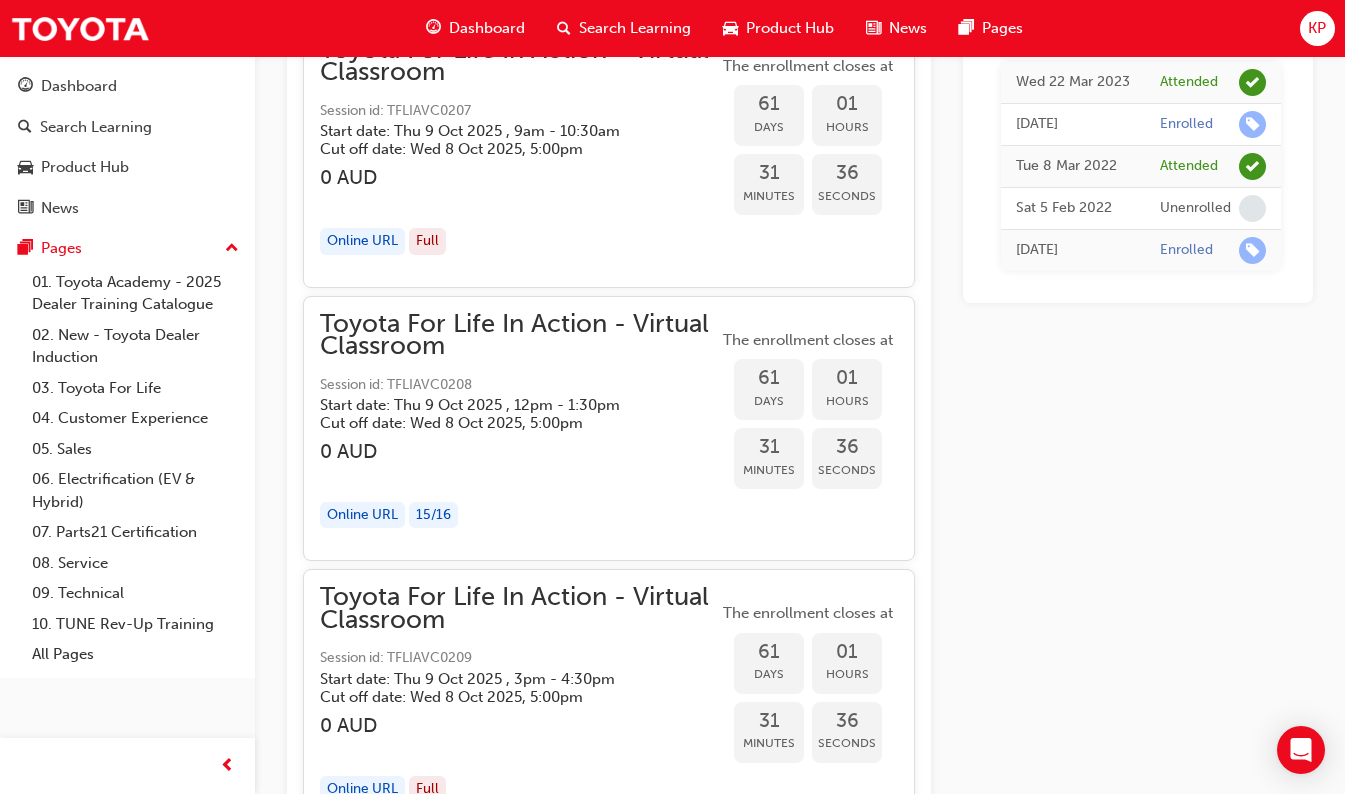 scroll, scrollTop: 21309, scrollLeft: 0, axis: vertical 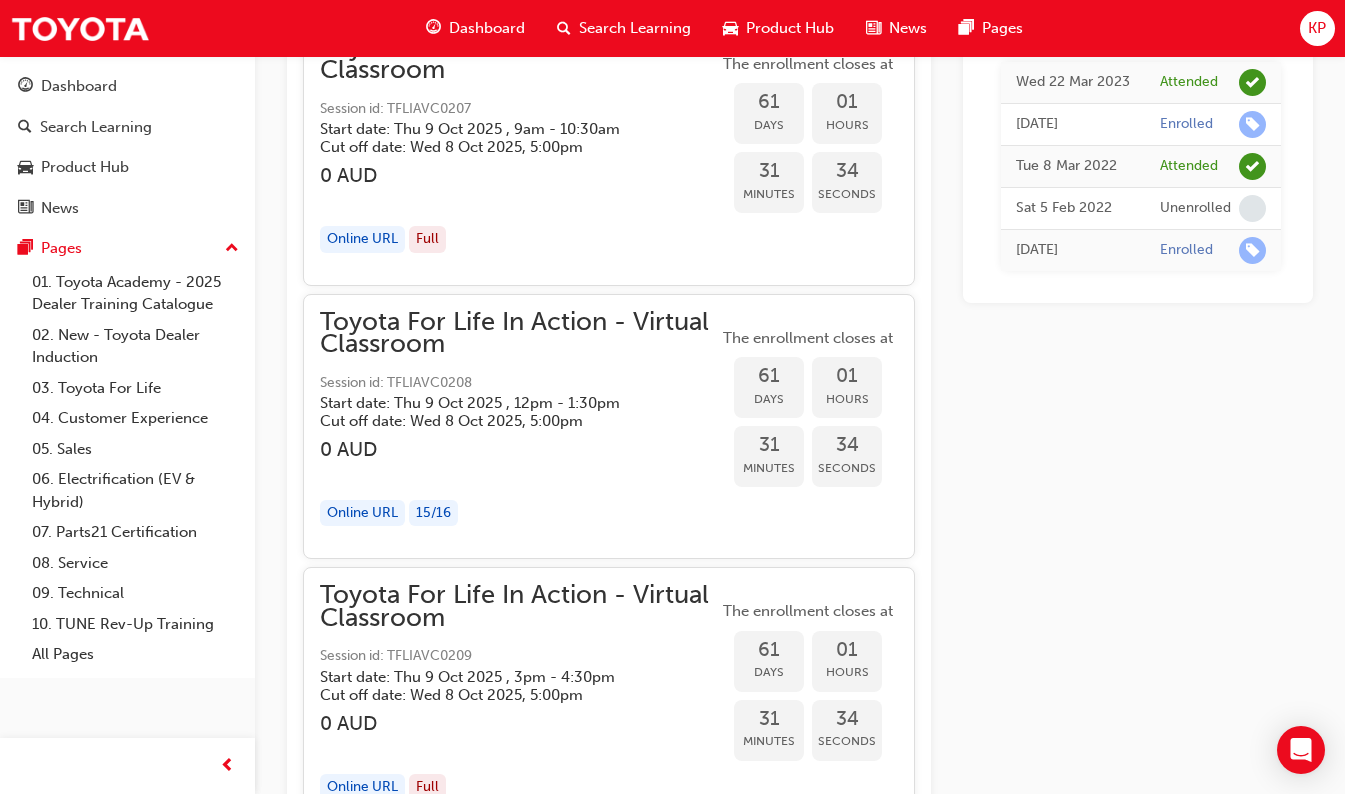 click on "Toyota For Life In Action - Virtual Classroom" at bounding box center [519, 333] 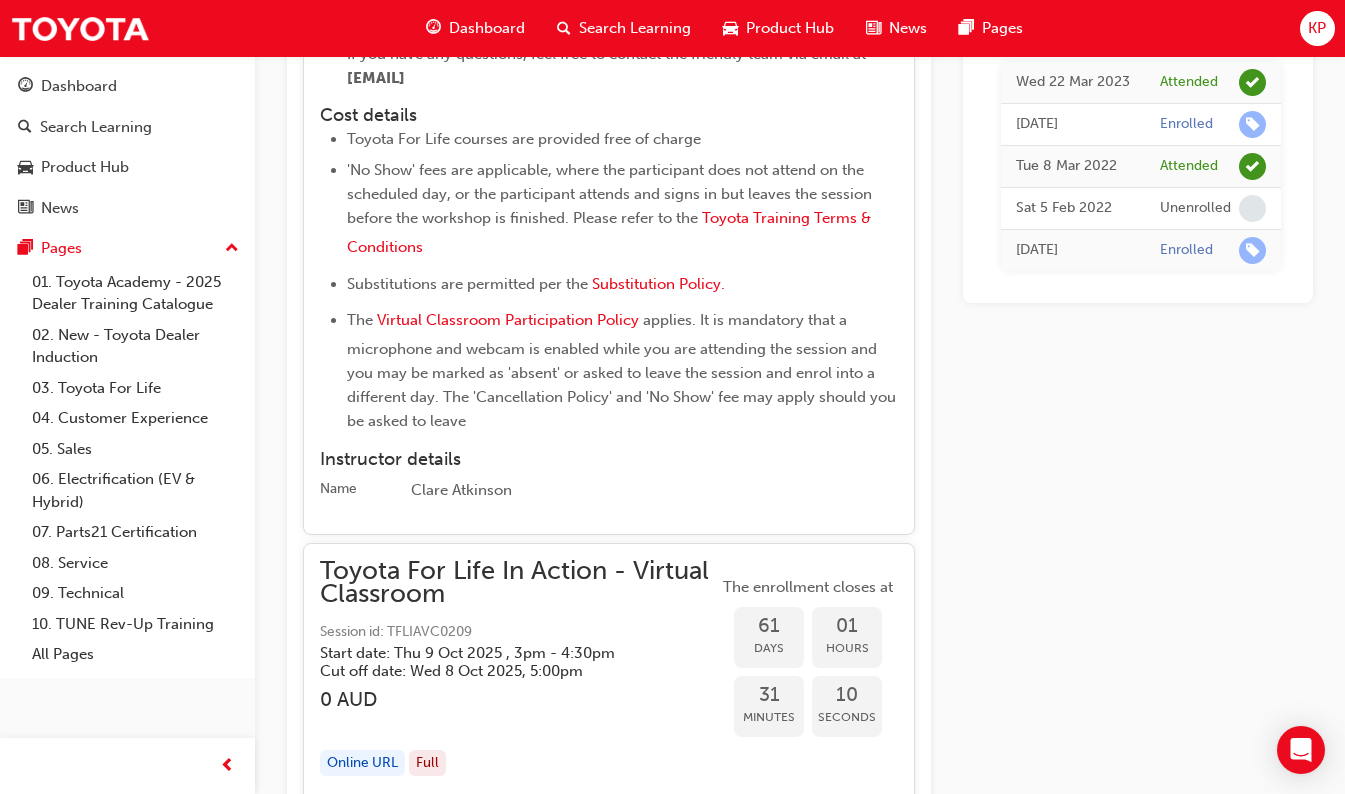 scroll, scrollTop: 22009, scrollLeft: 0, axis: vertical 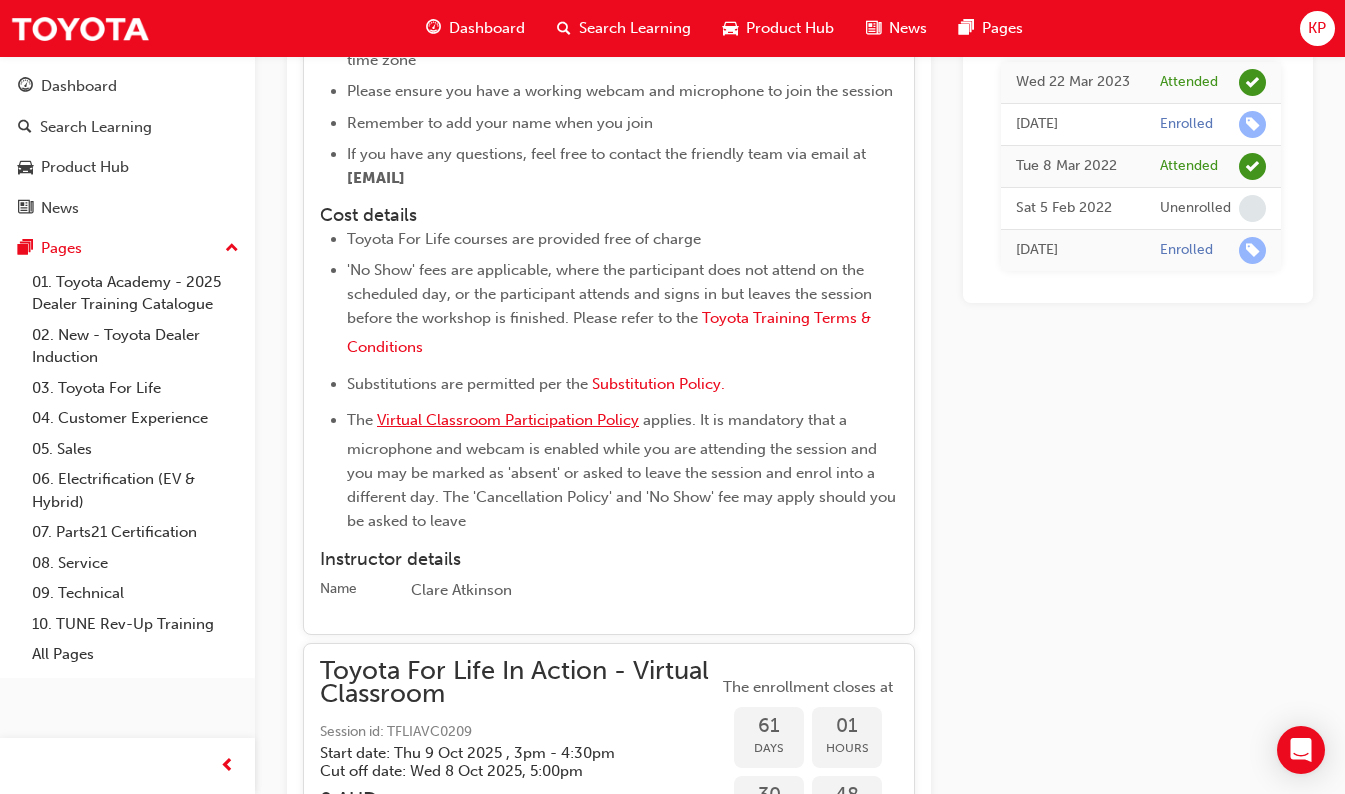 click on "Virtual Classroom Participation Policy" at bounding box center (508, 420) 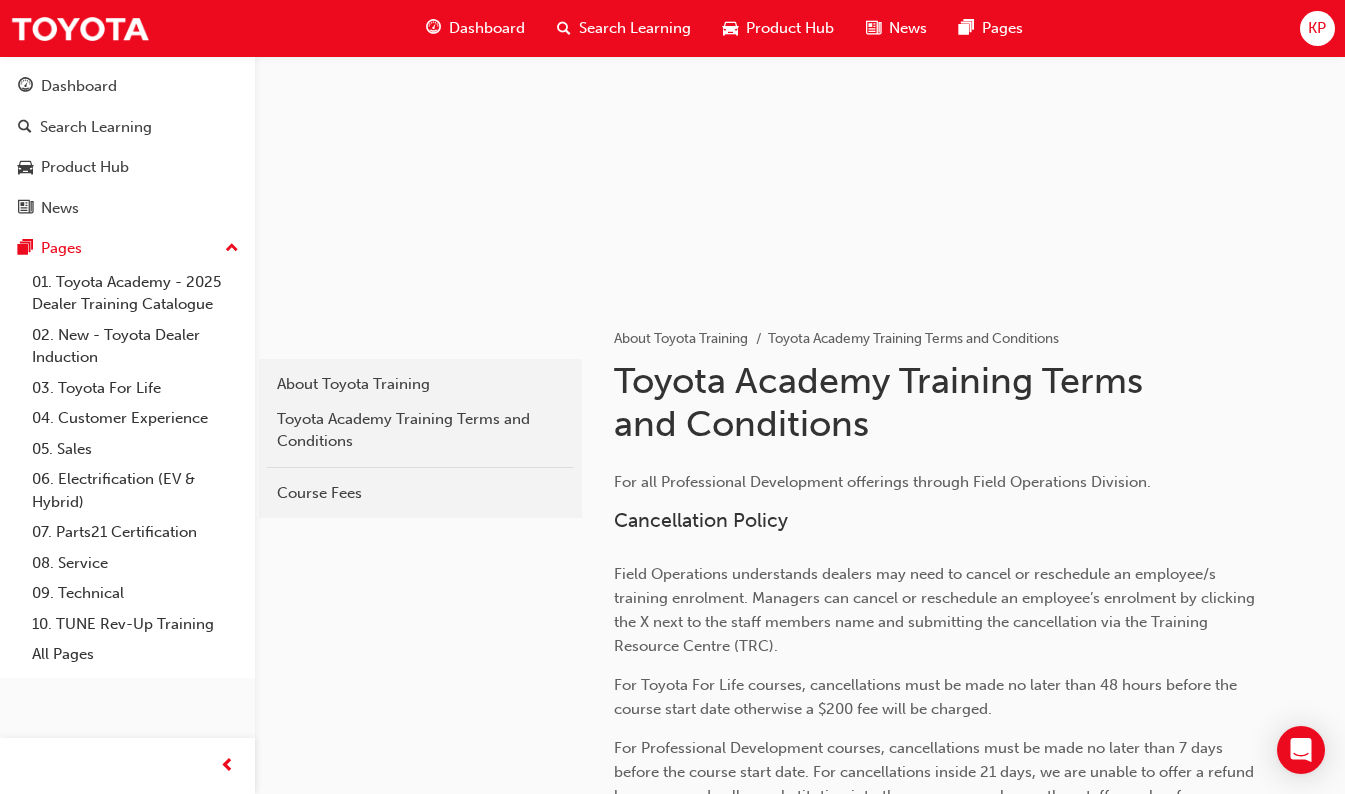 scroll, scrollTop: 100, scrollLeft: 0, axis: vertical 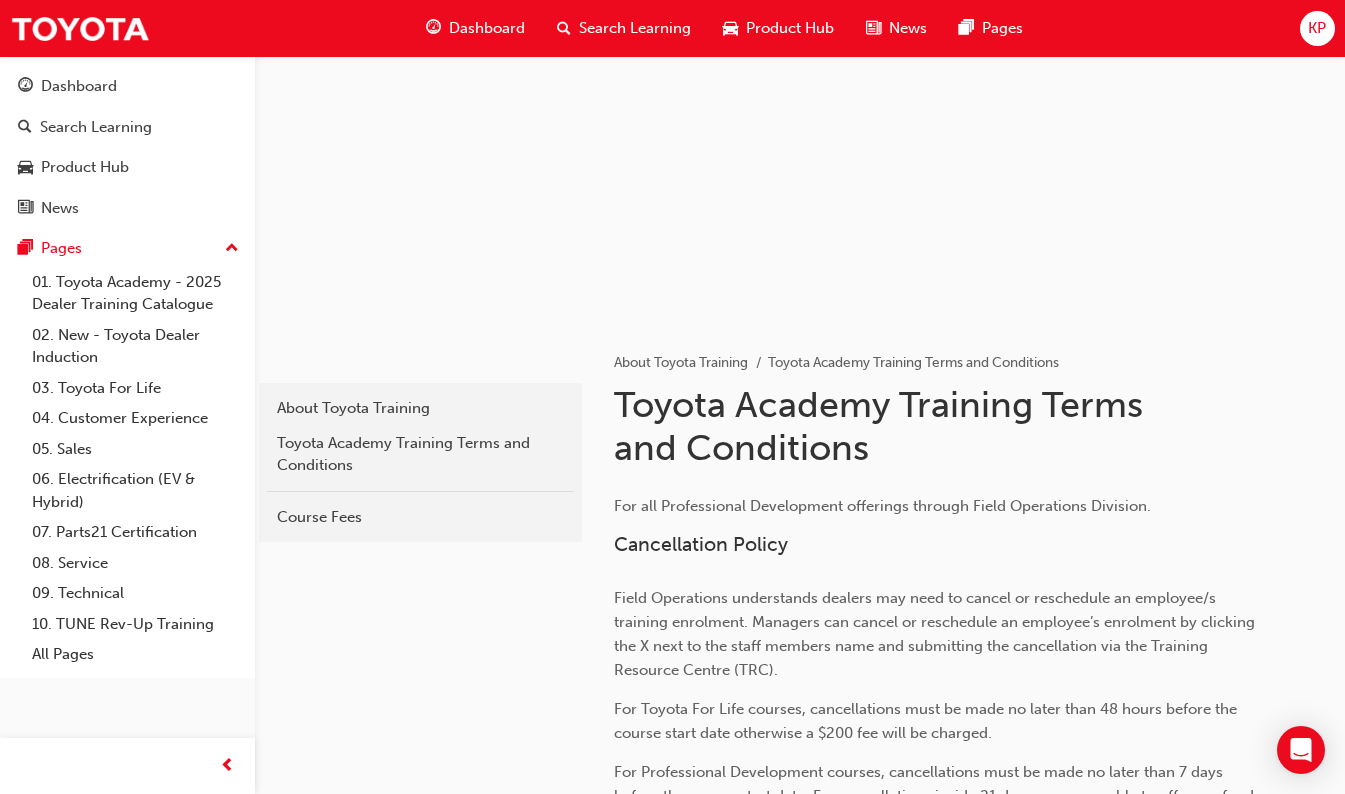 click on "About Toyota Training" at bounding box center [420, 408] 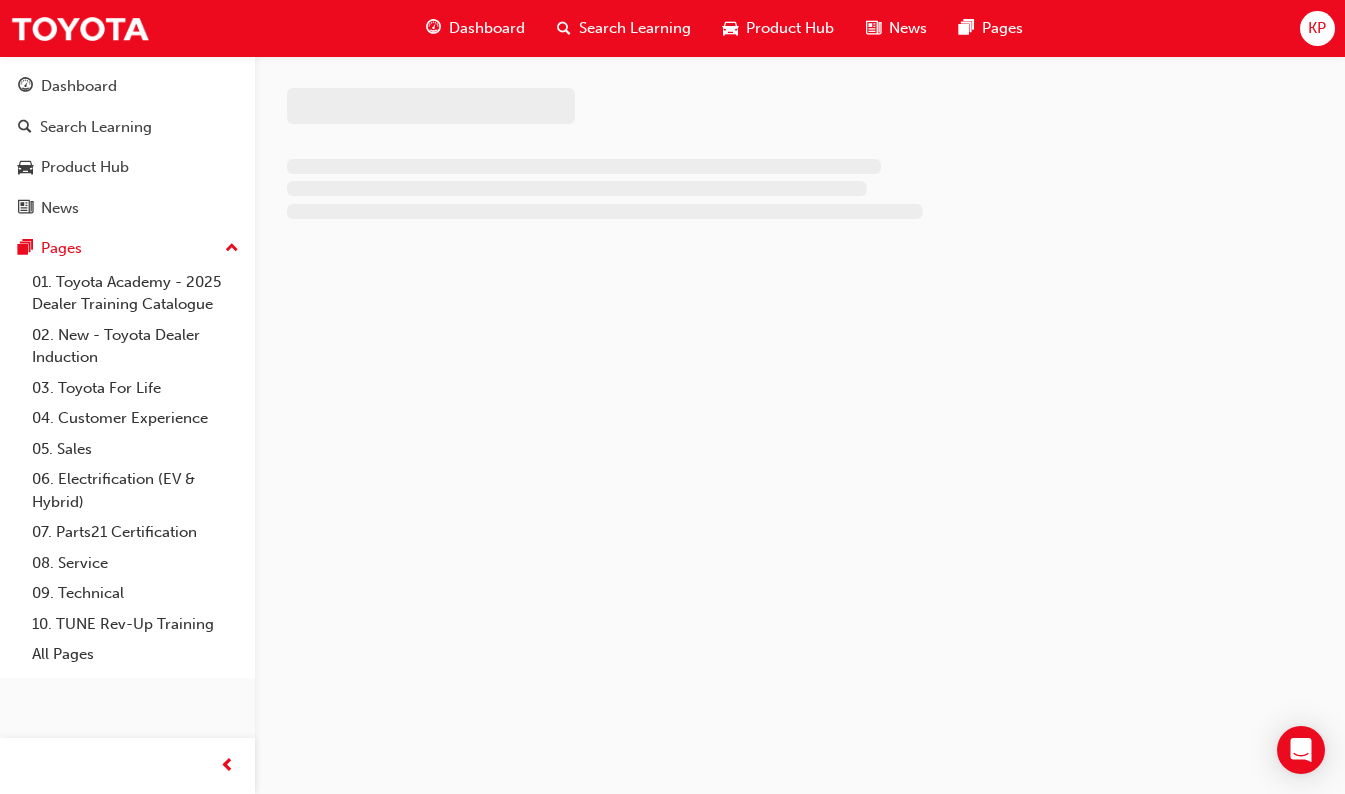 scroll, scrollTop: 0, scrollLeft: 0, axis: both 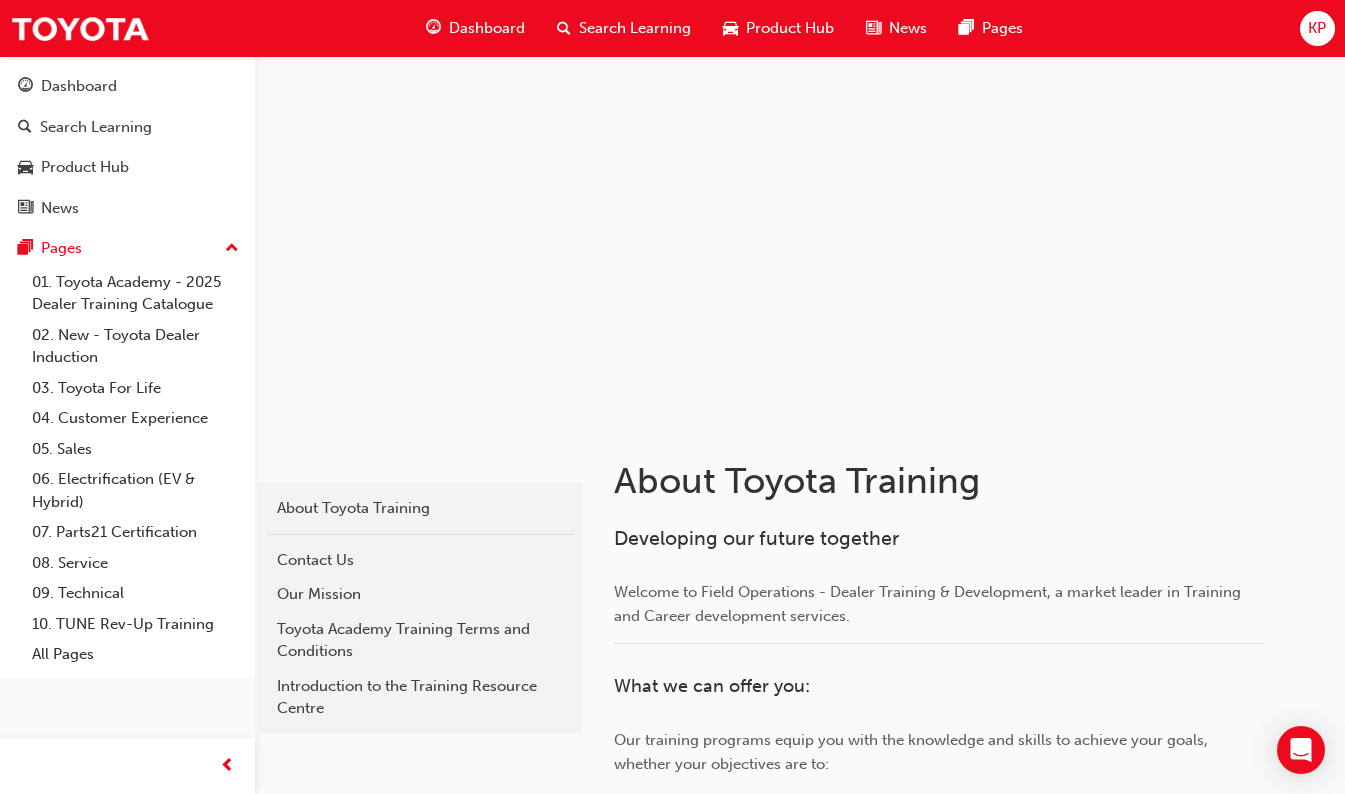 click on "Dashboard" at bounding box center (487, 28) 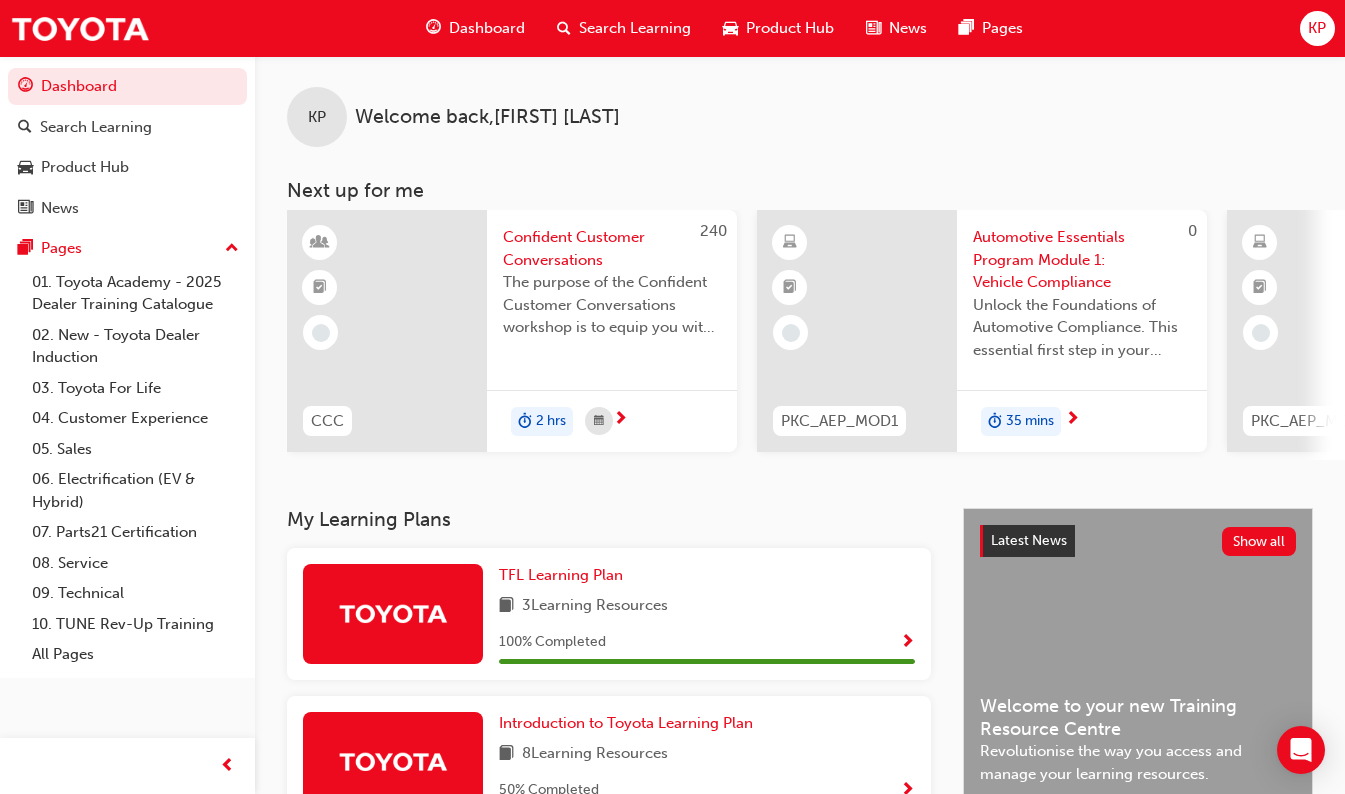 scroll, scrollTop: 0, scrollLeft: 0, axis: both 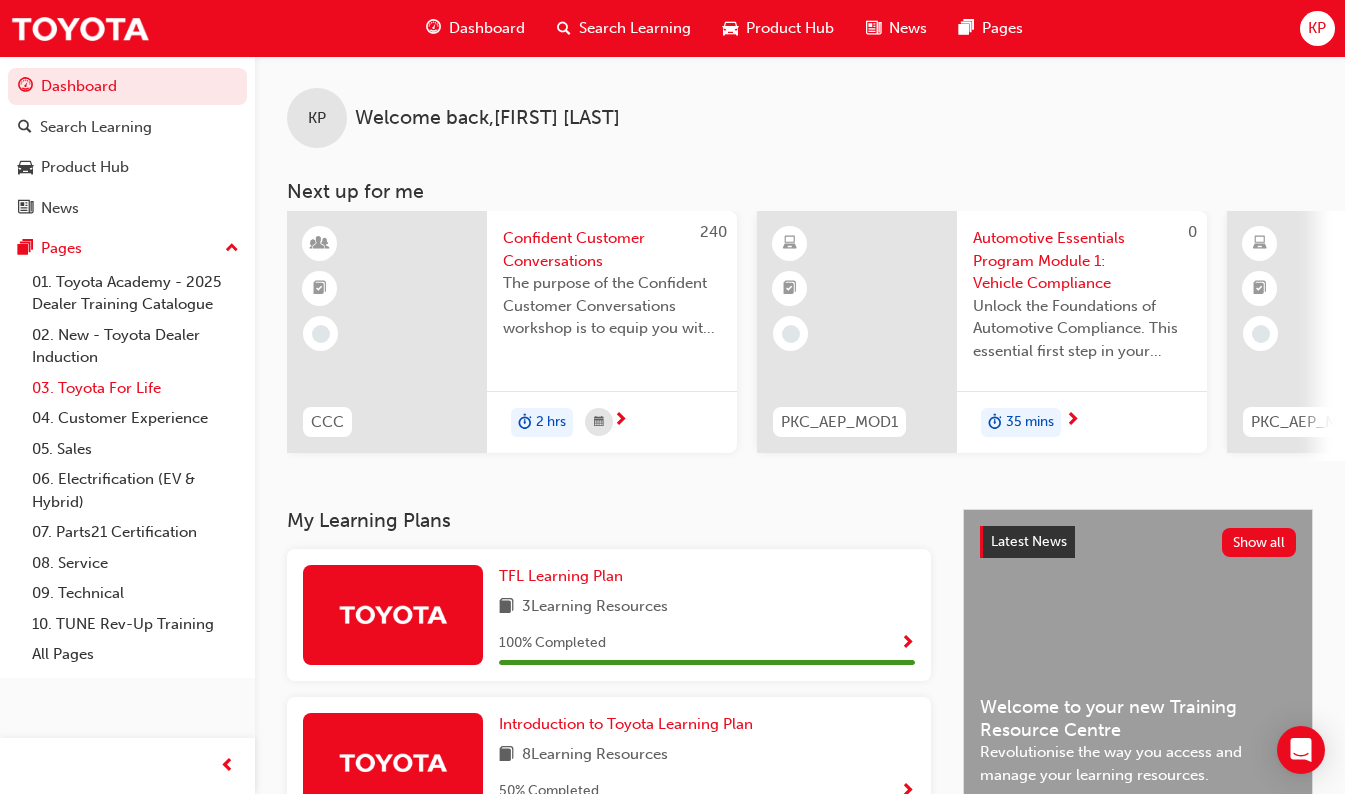click on "03. Toyota For Life" at bounding box center [135, 388] 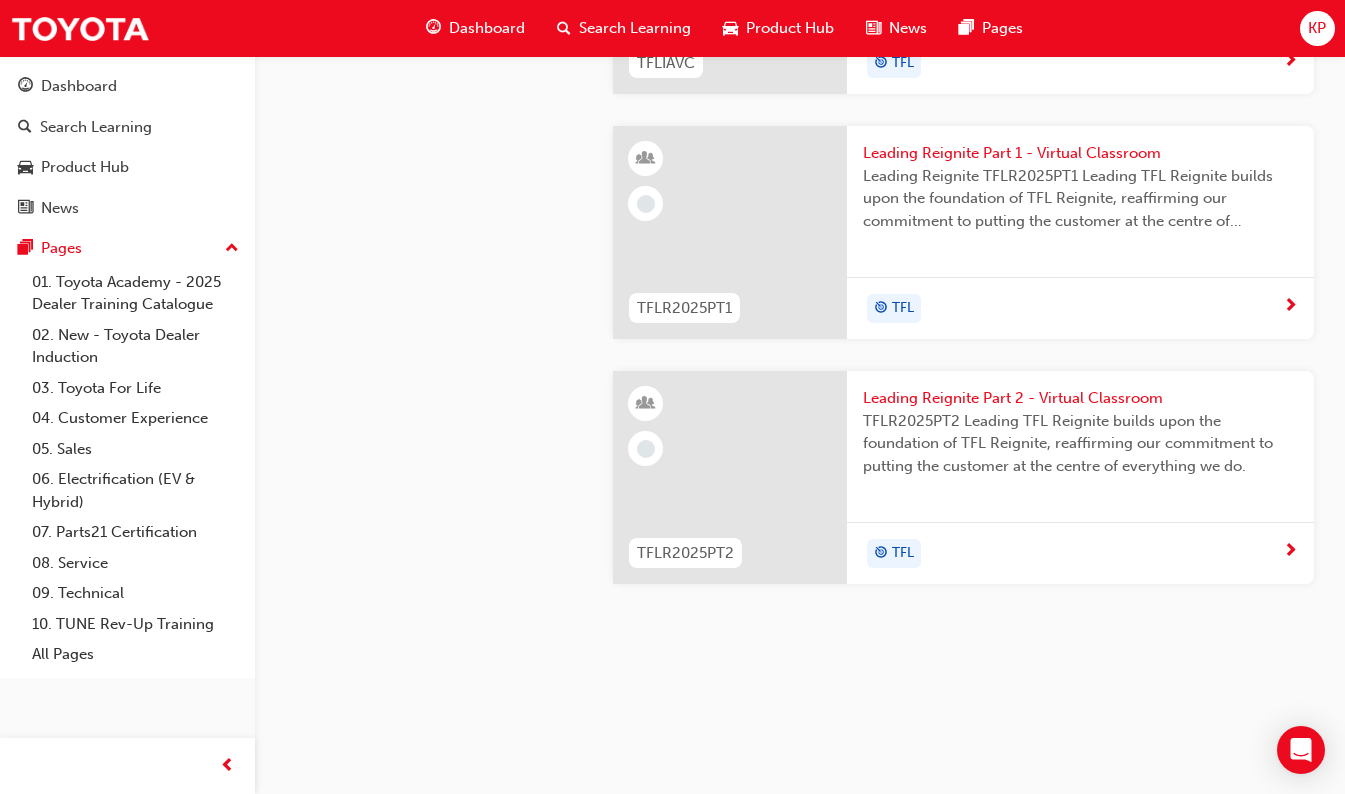 scroll, scrollTop: 2004, scrollLeft: 0, axis: vertical 